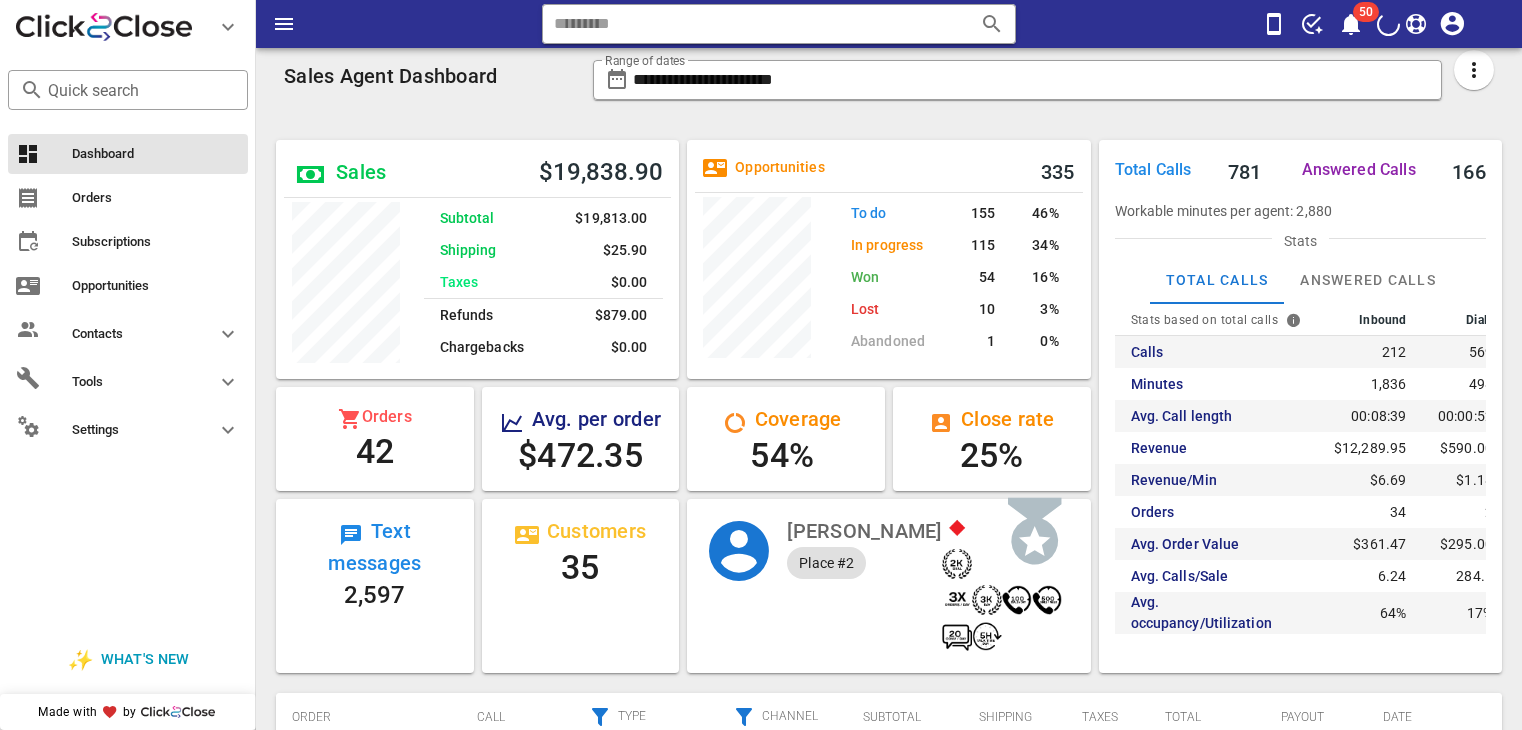 scroll, scrollTop: 0, scrollLeft: 0, axis: both 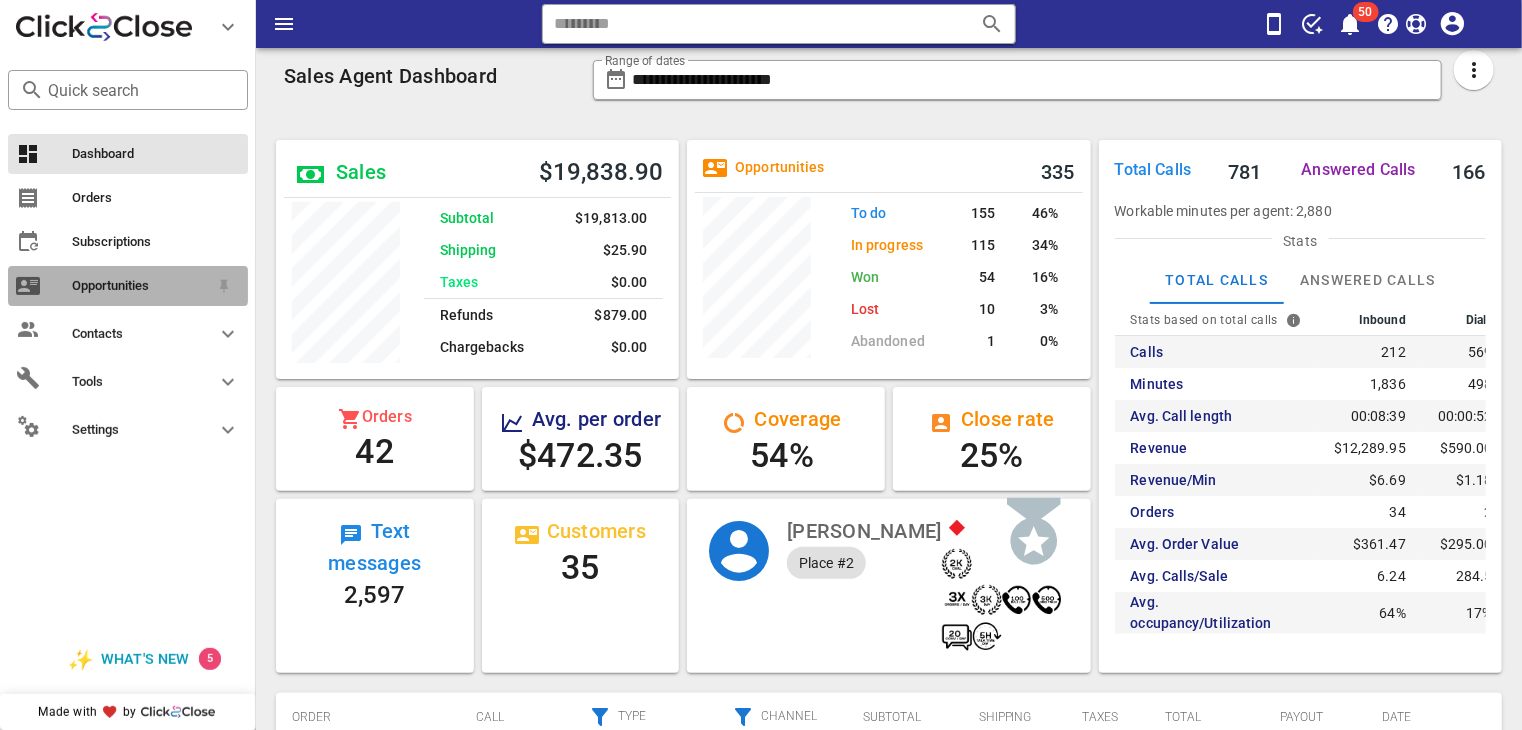 click on "Opportunities" at bounding box center (128, 286) 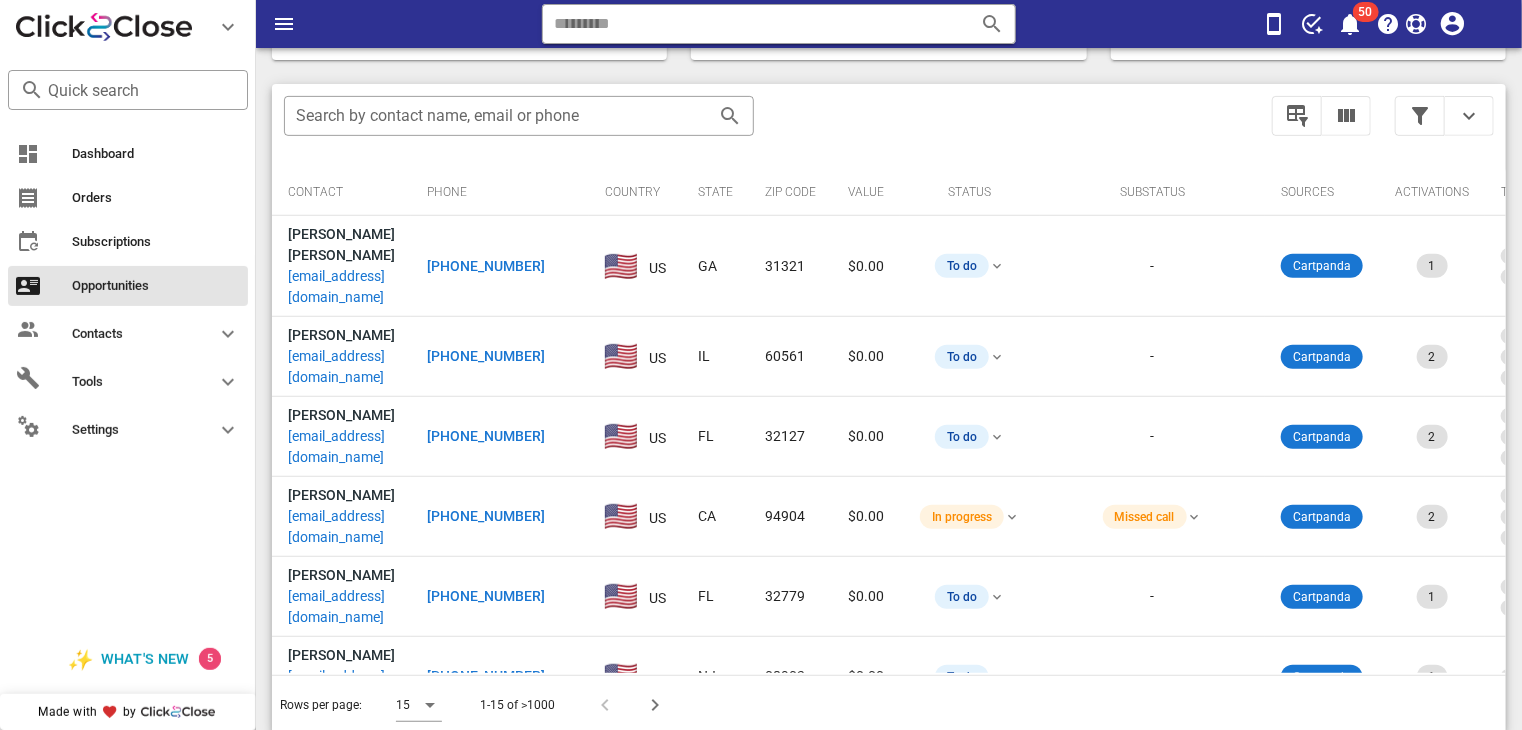 scroll, scrollTop: 373, scrollLeft: 0, axis: vertical 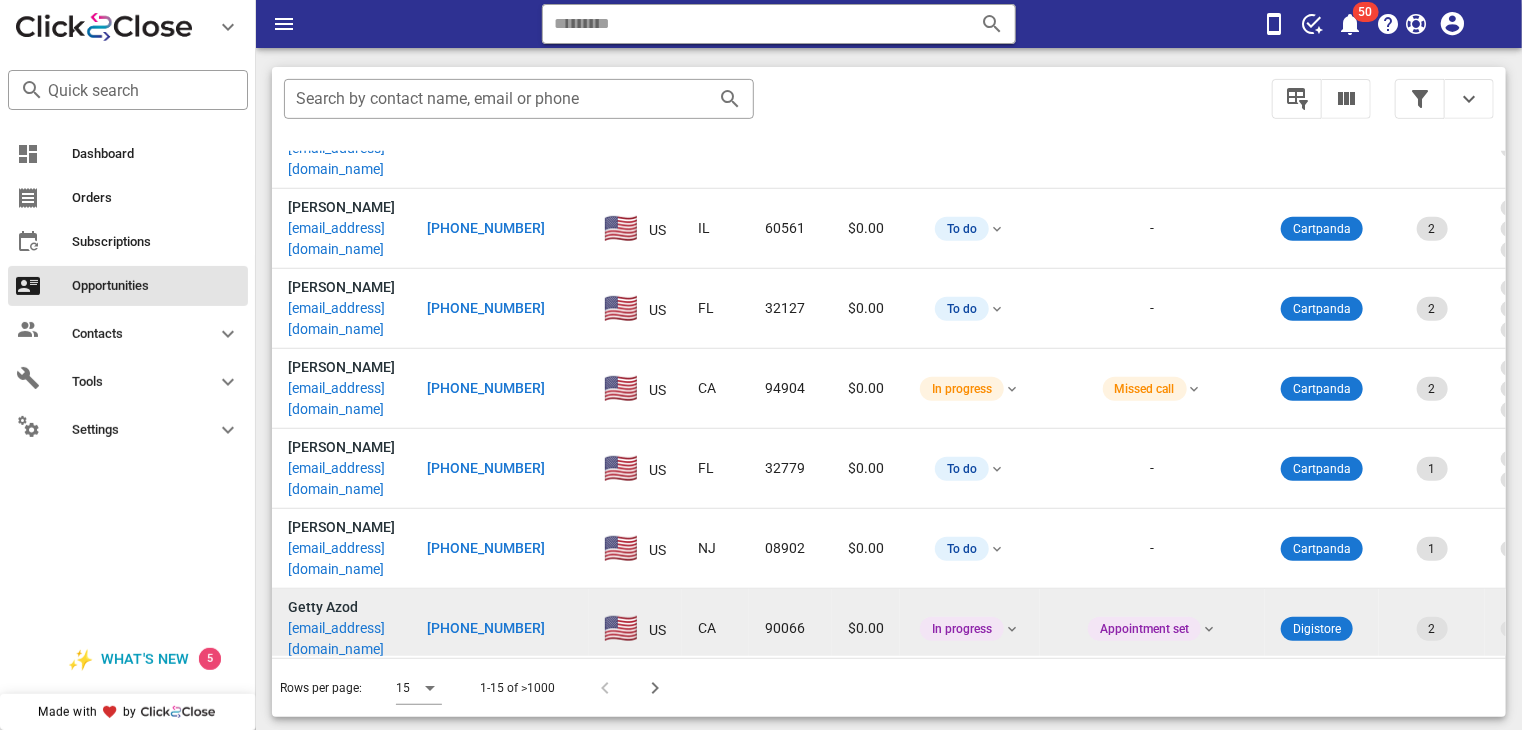 click on "[PHONE_NUMBER]" at bounding box center [486, 628] 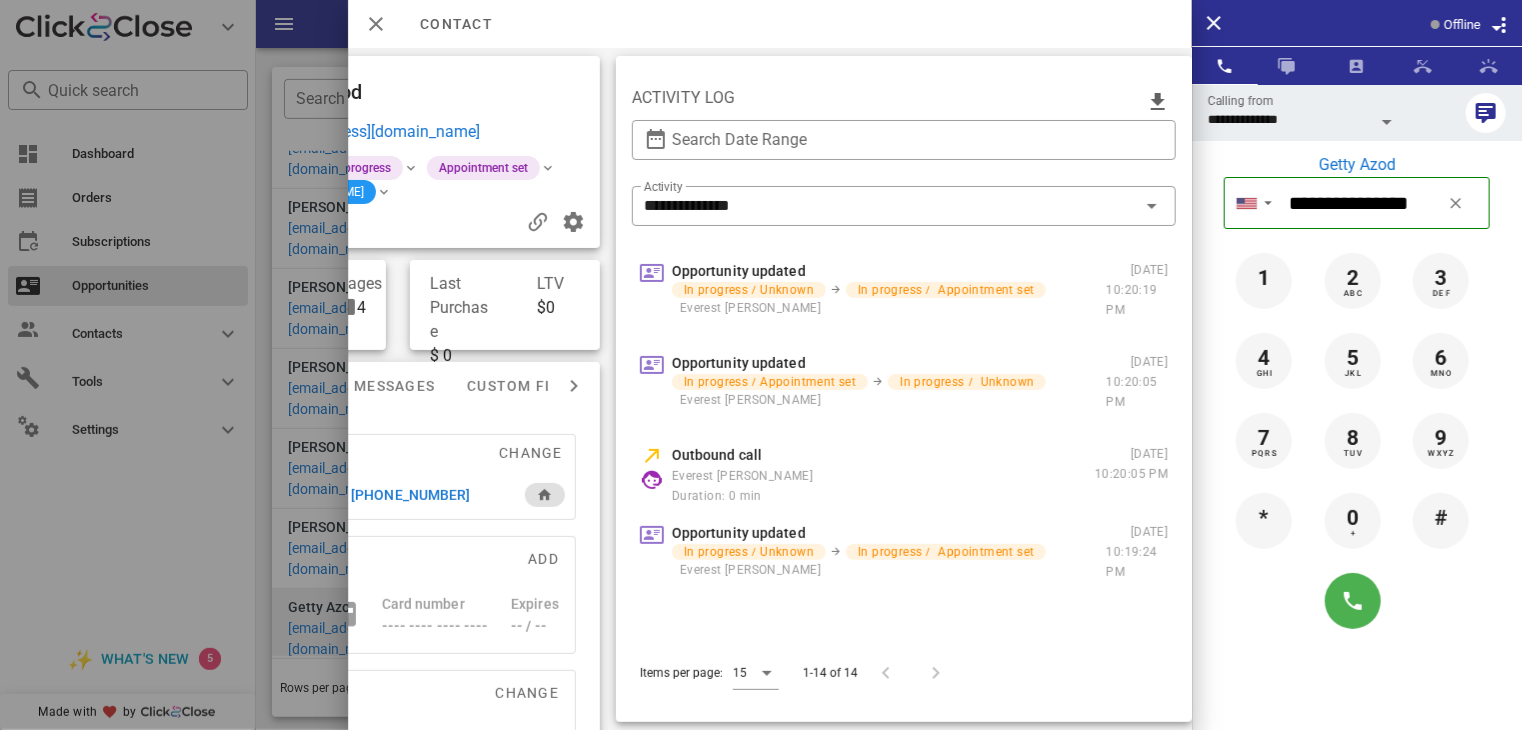scroll, scrollTop: 0, scrollLeft: 448, axis: horizontal 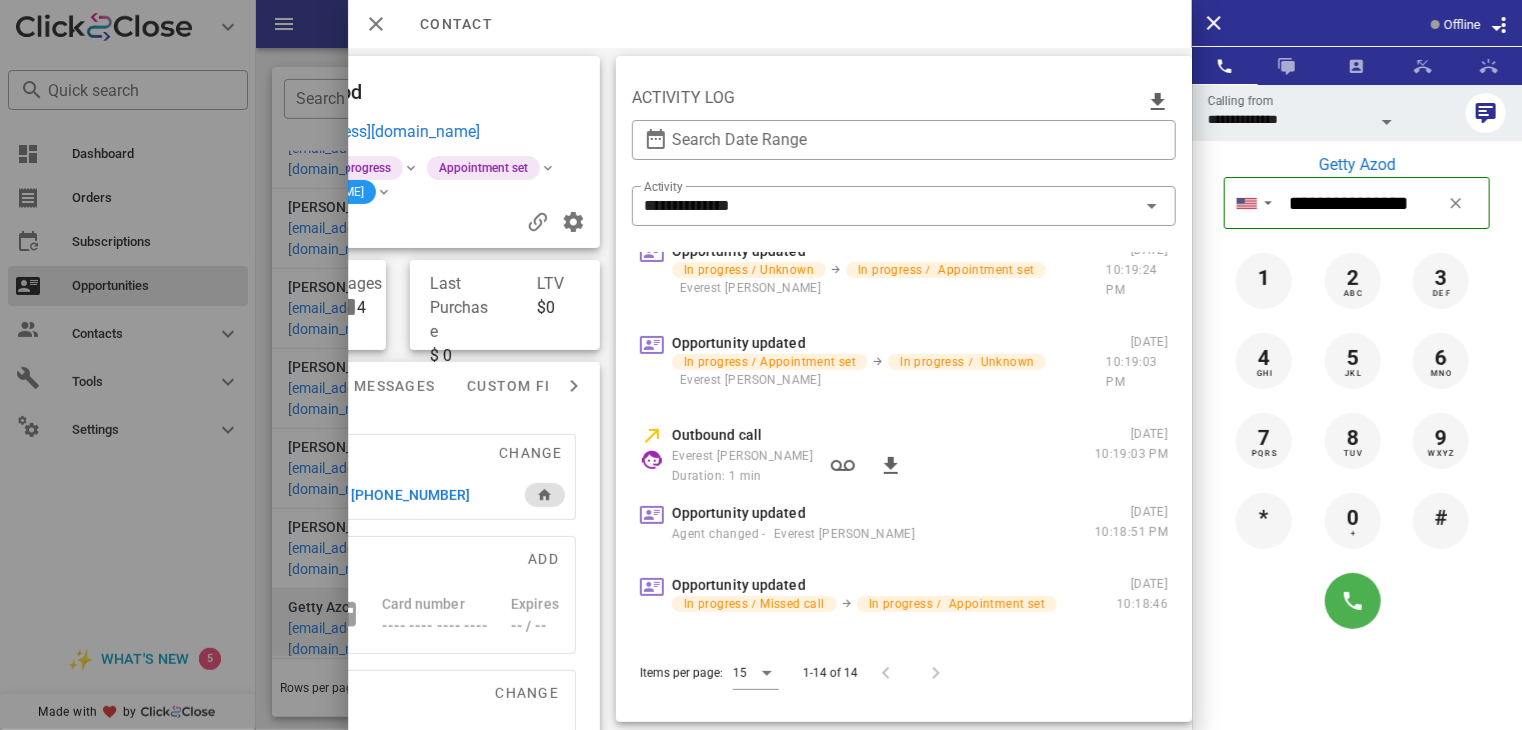click on "Outbound call" at bounding box center [717, 435] 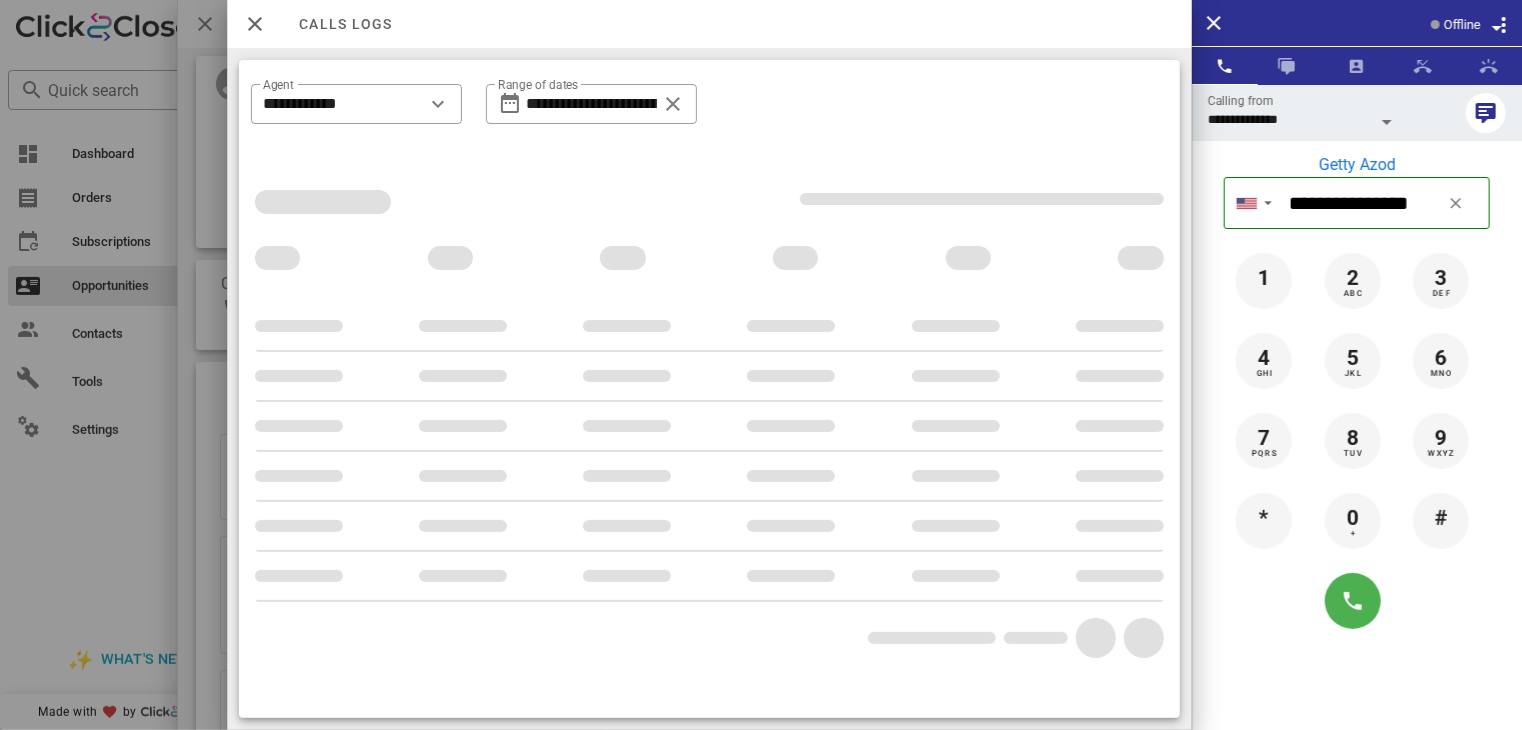 scroll, scrollTop: 0, scrollLeft: 283, axis: horizontal 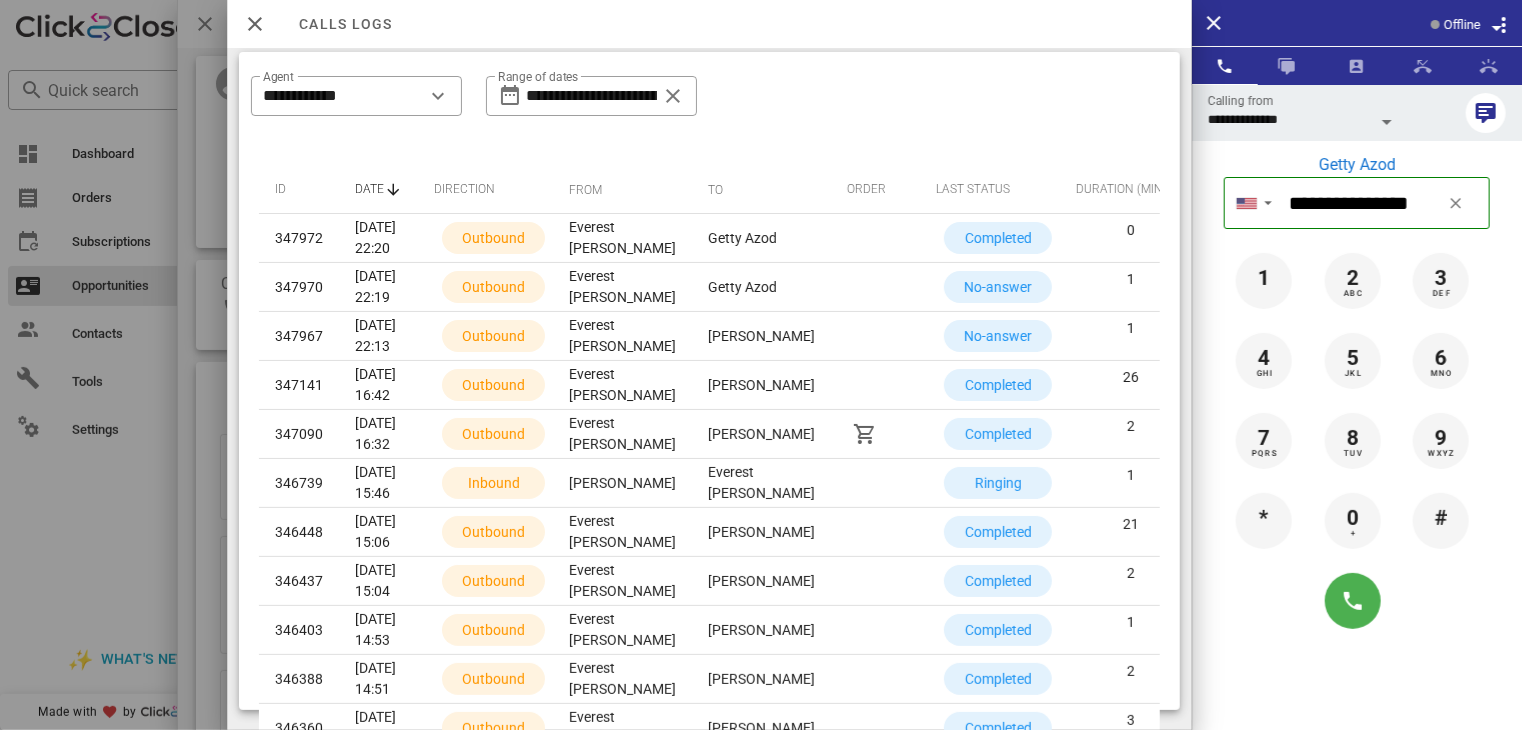 click at bounding box center [356, 127] 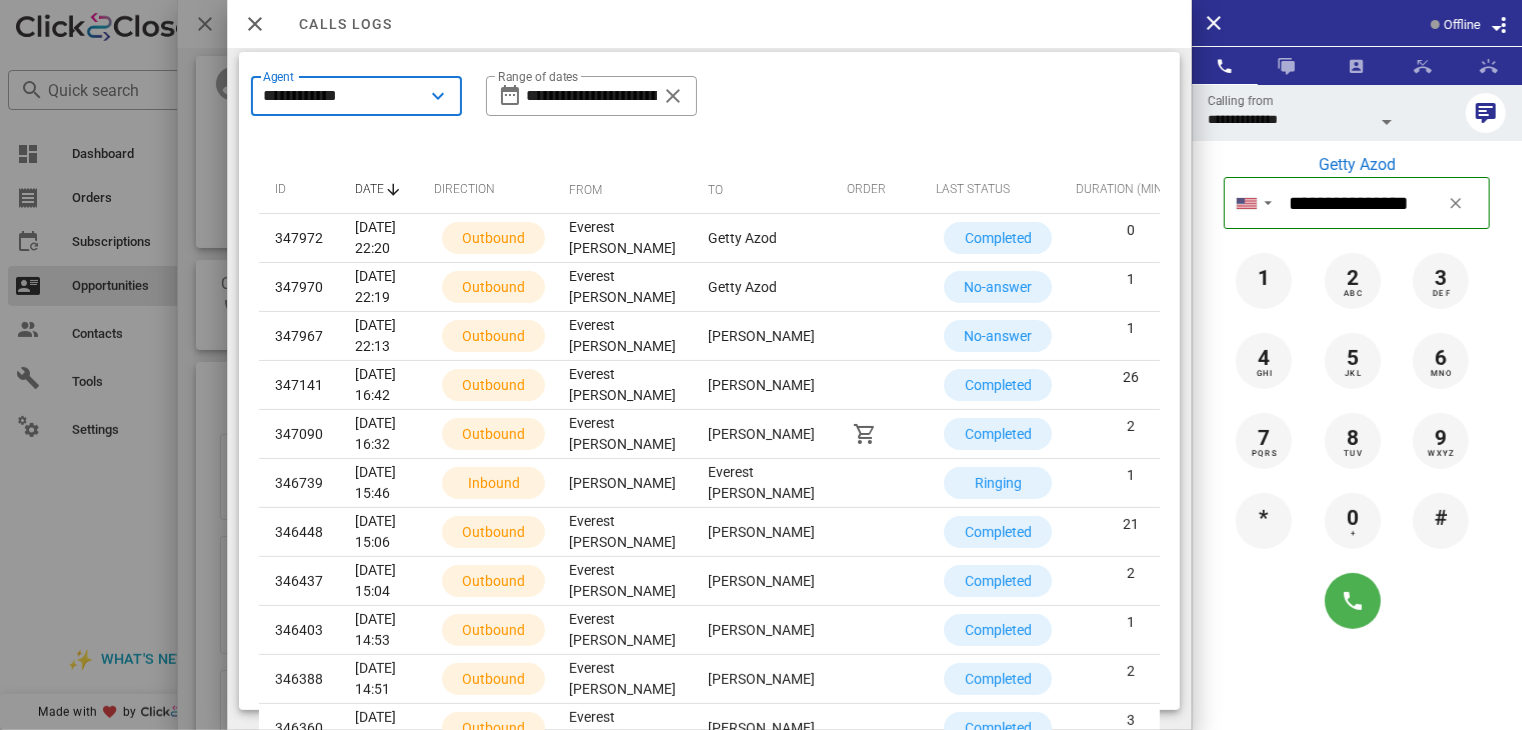 click on "**********" at bounding box center [342, 96] 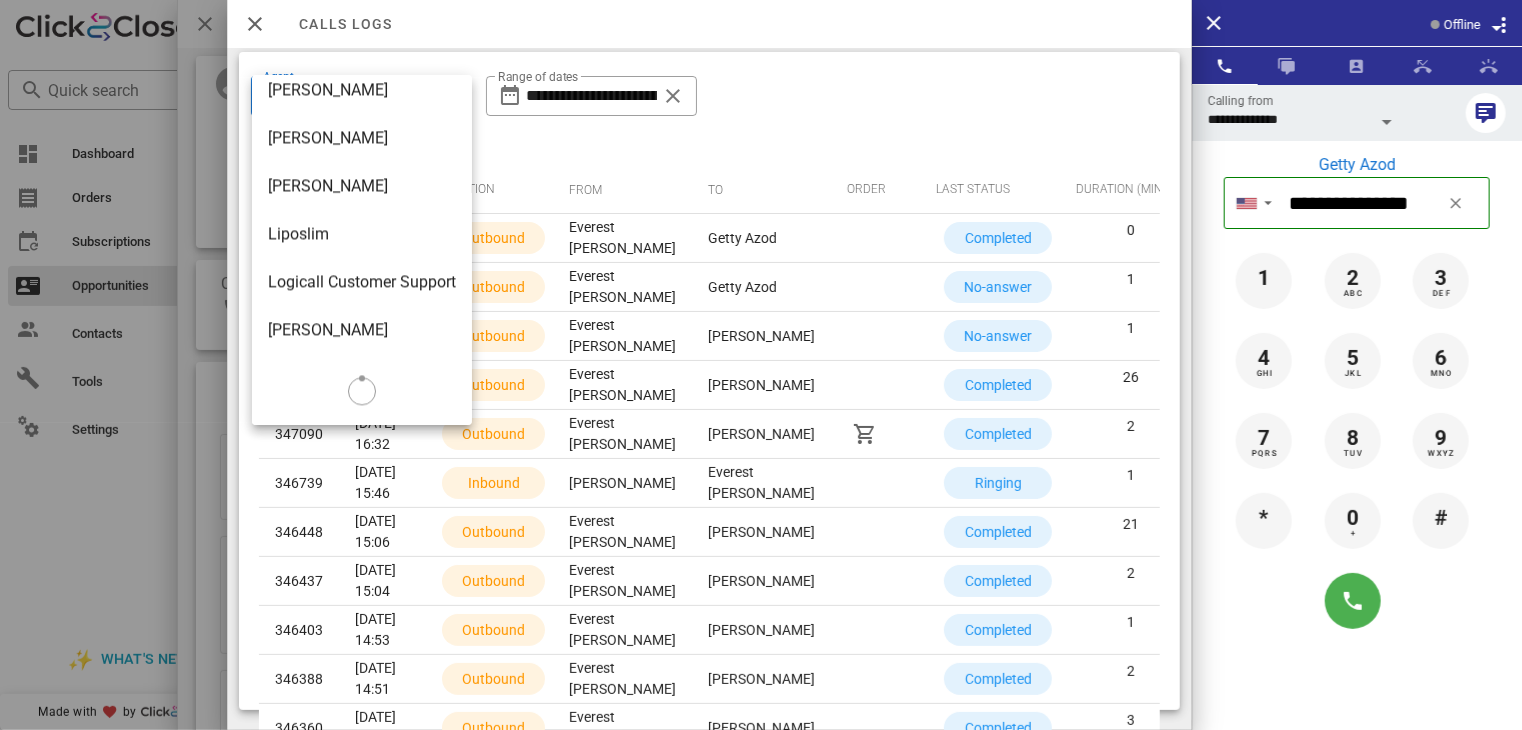 scroll, scrollTop: 2177, scrollLeft: 0, axis: vertical 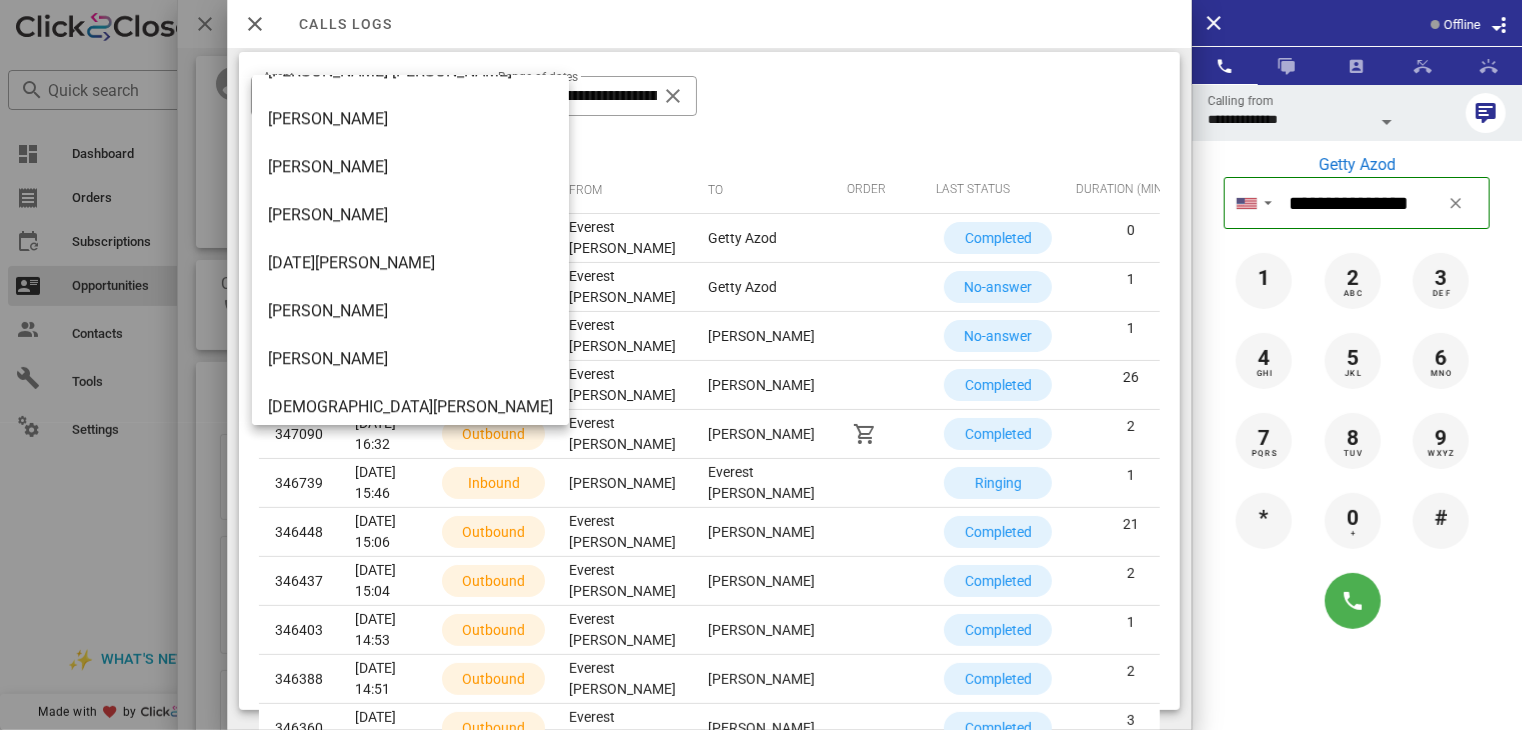click on "[DATE][PERSON_NAME]" at bounding box center (410, 262) 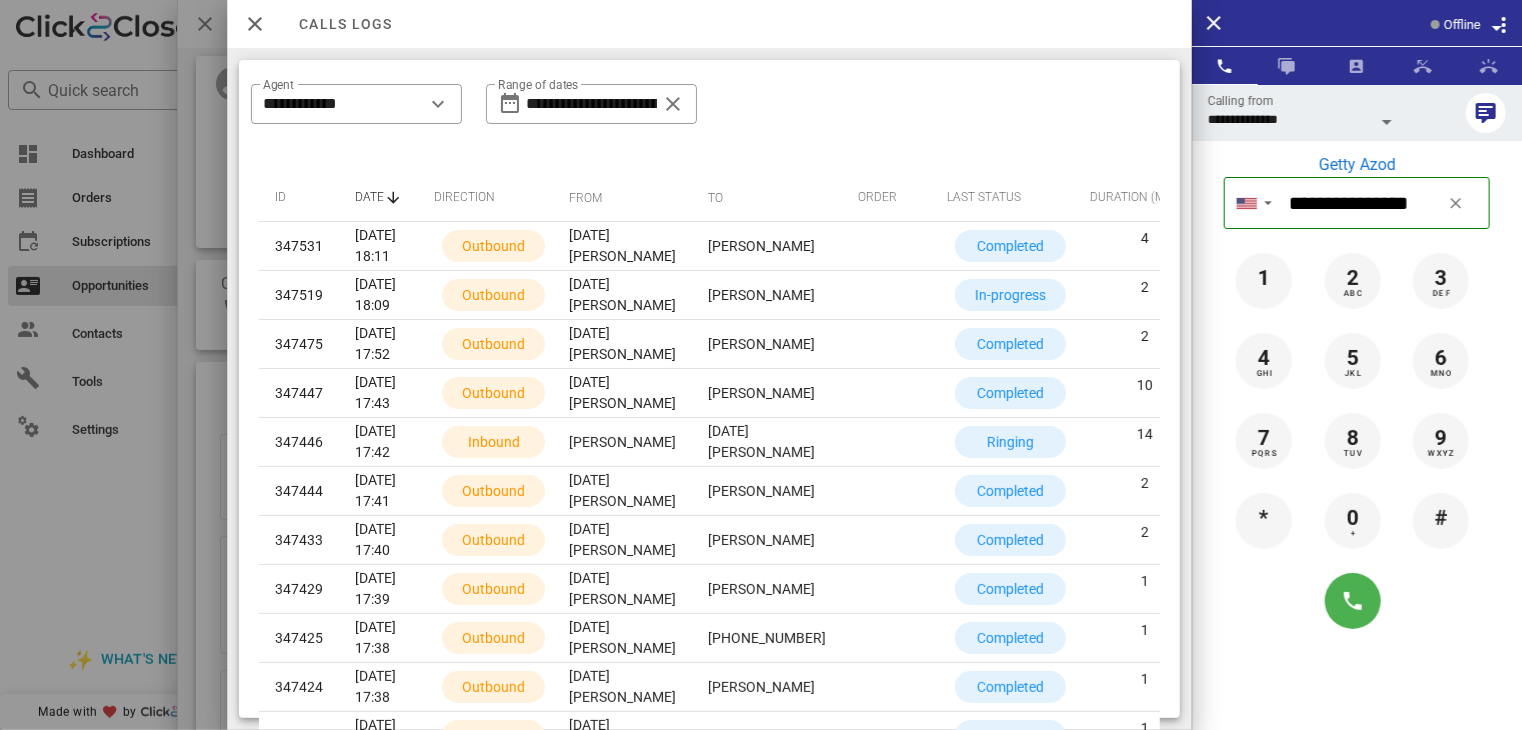 scroll, scrollTop: 0, scrollLeft: 129, axis: horizontal 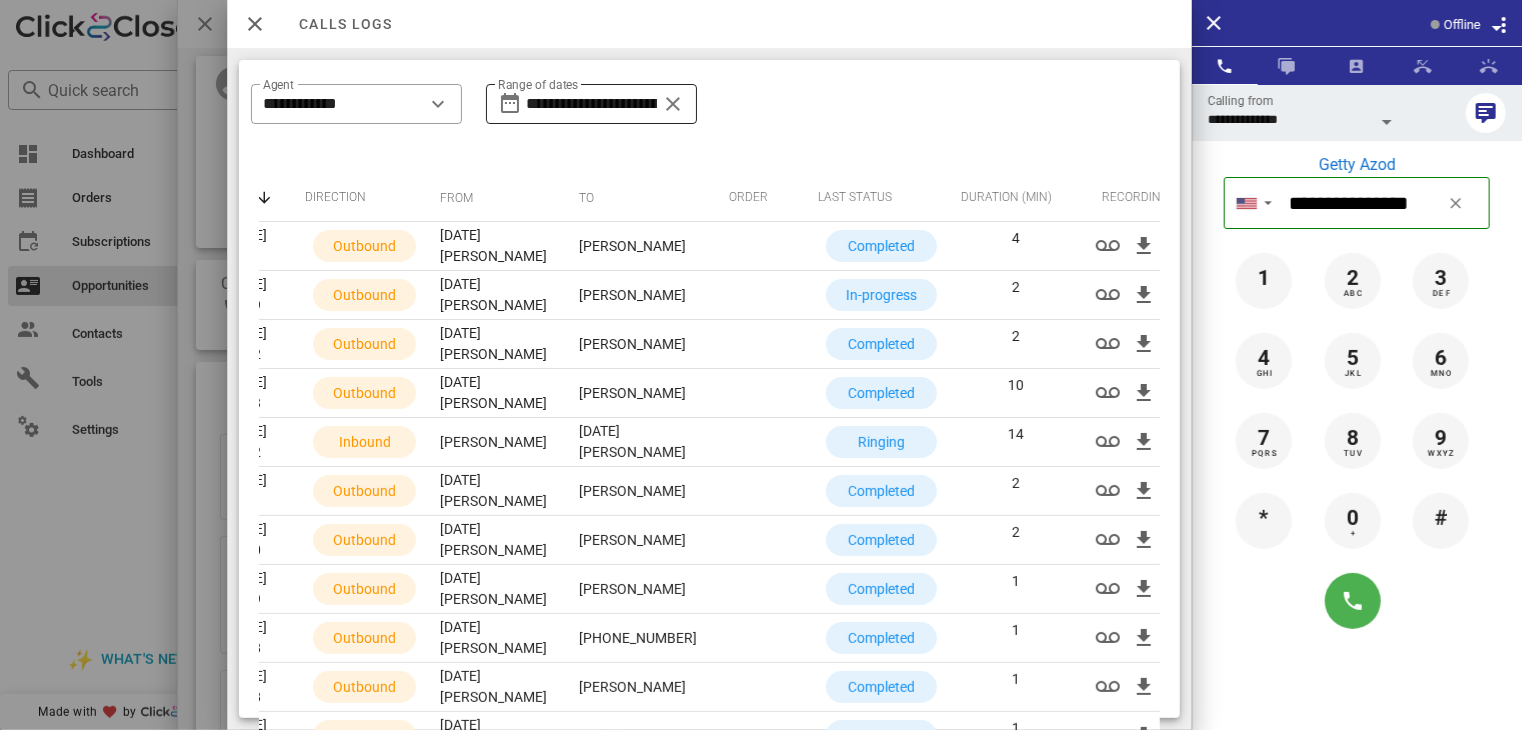 click on "**********" at bounding box center [591, 104] 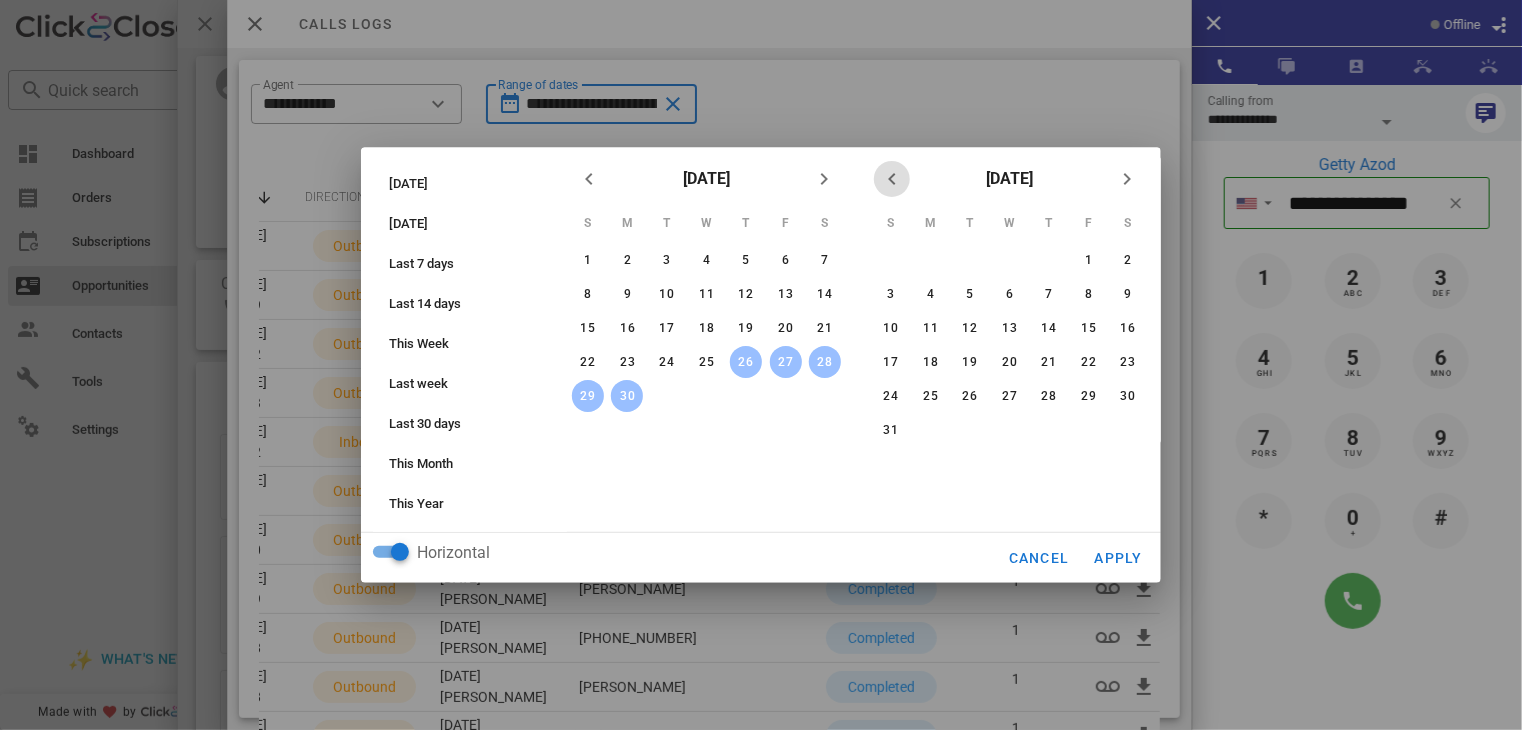 click at bounding box center (892, 179) 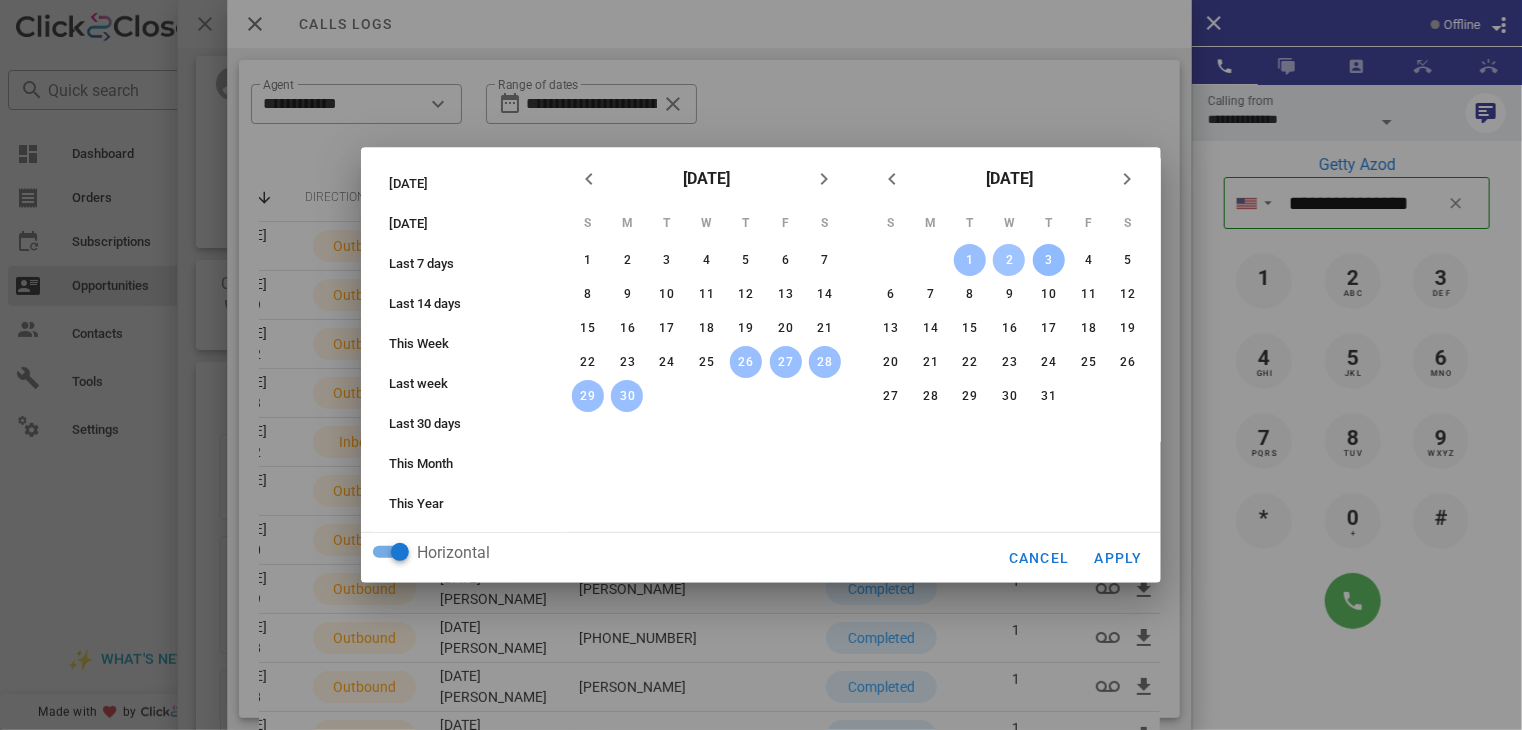 click on "2" at bounding box center (1009, 260) 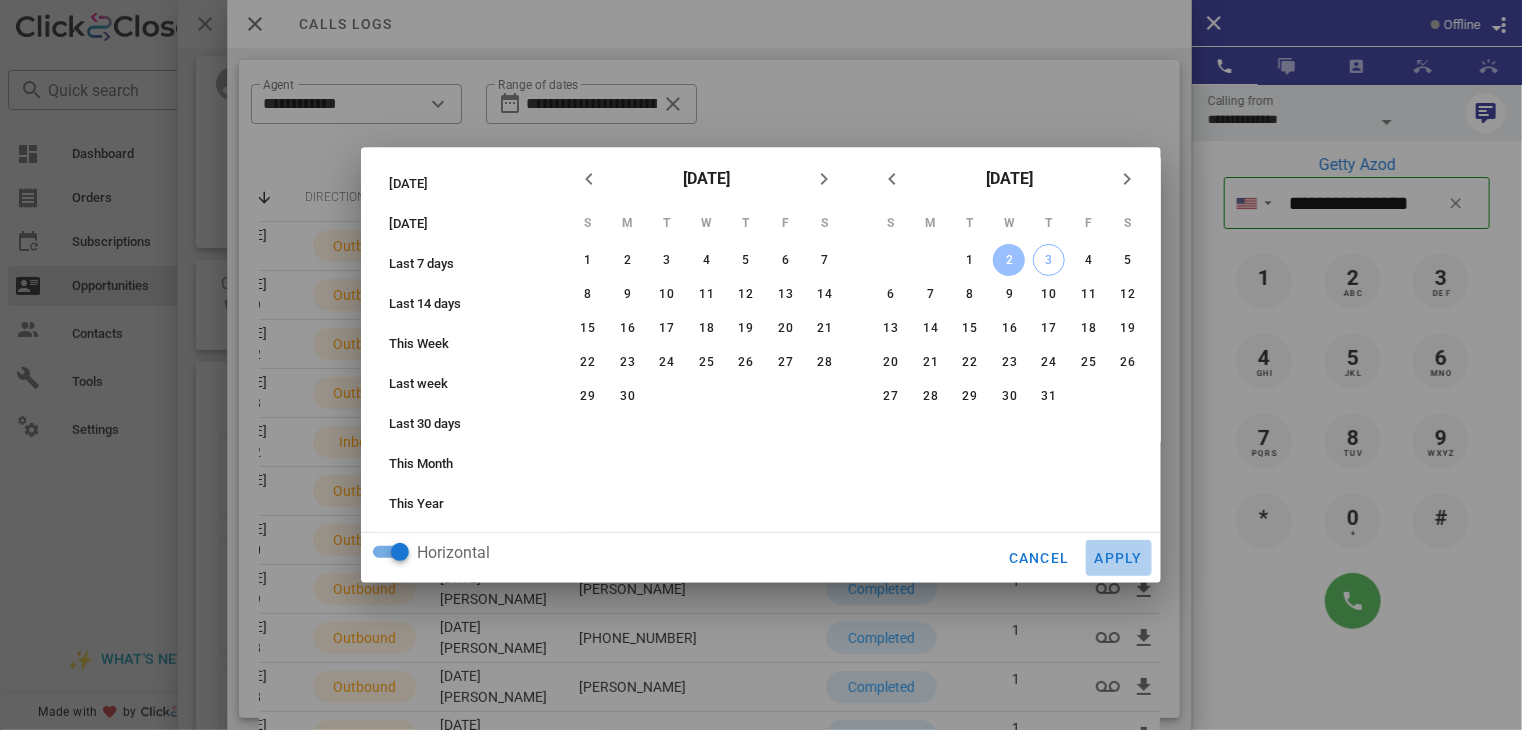 click on "Apply" at bounding box center [1119, 558] 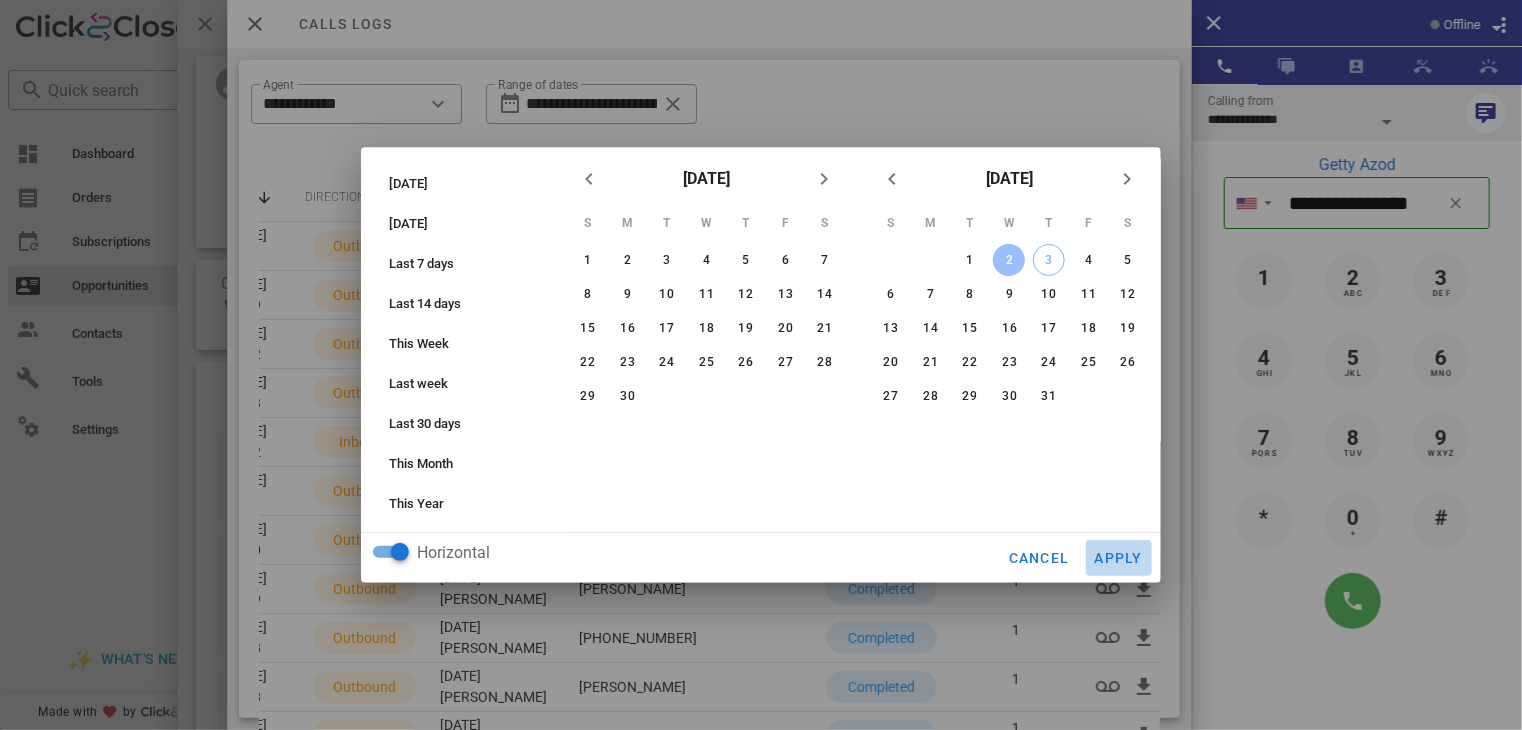 type on "**********" 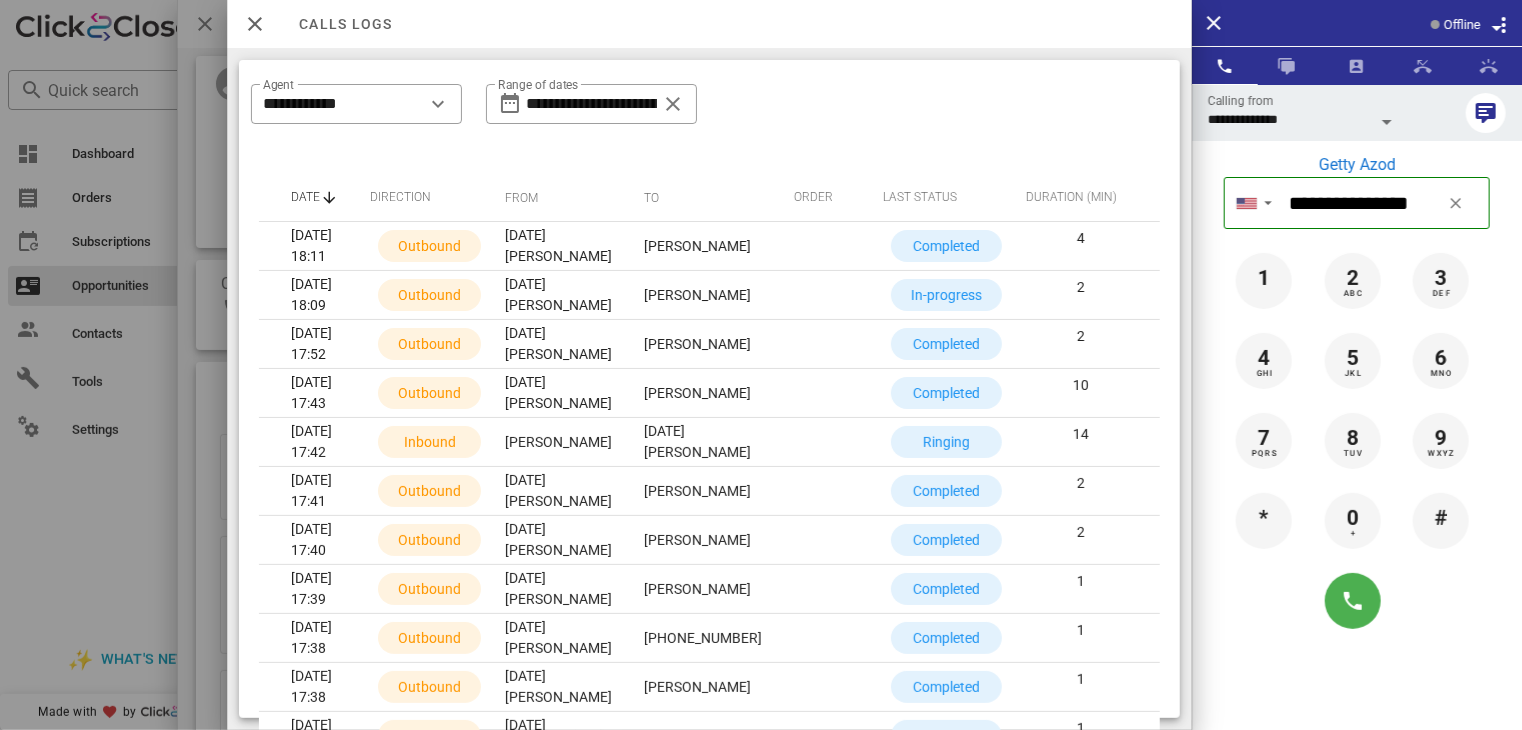 scroll, scrollTop: 0, scrollLeft: 66, axis: horizontal 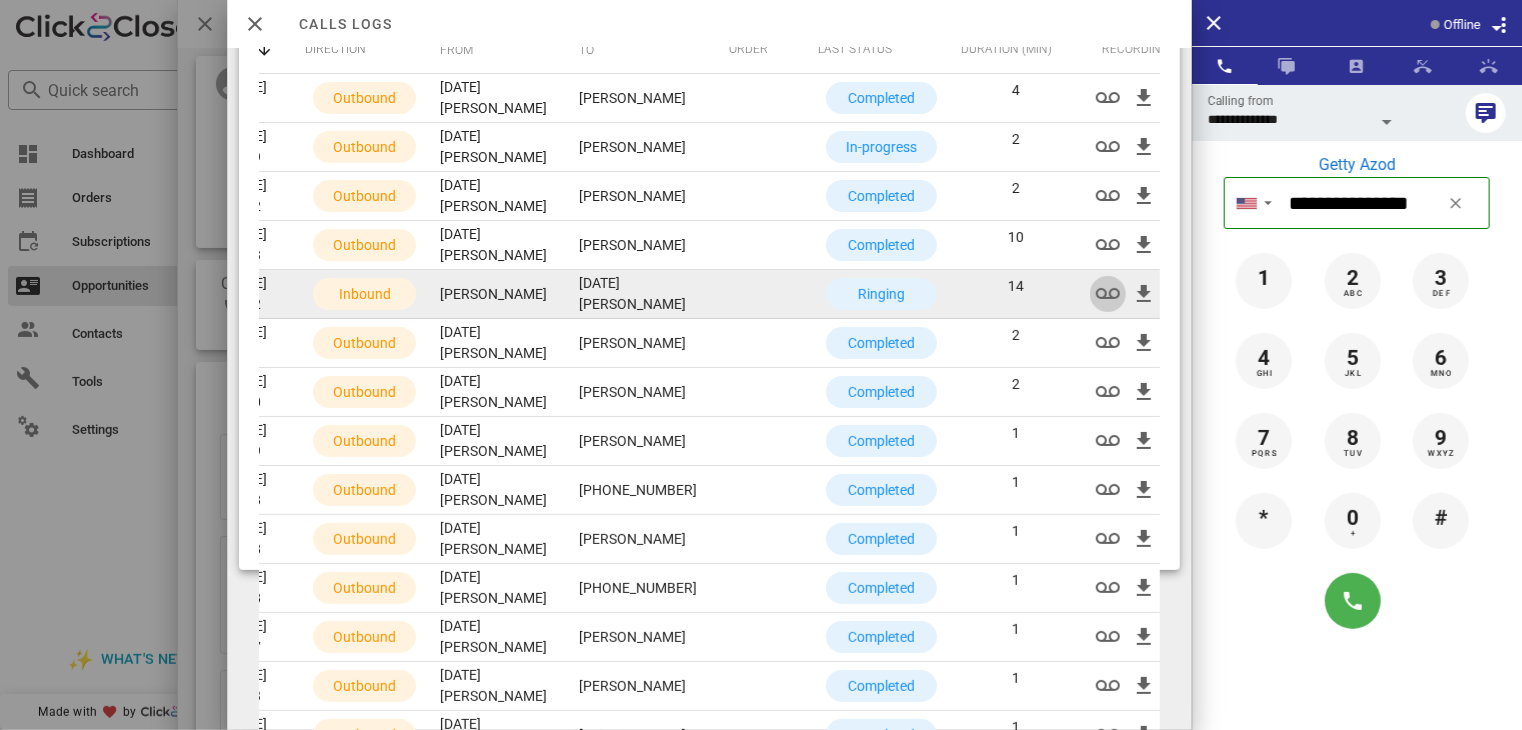 click at bounding box center (1108, 294) 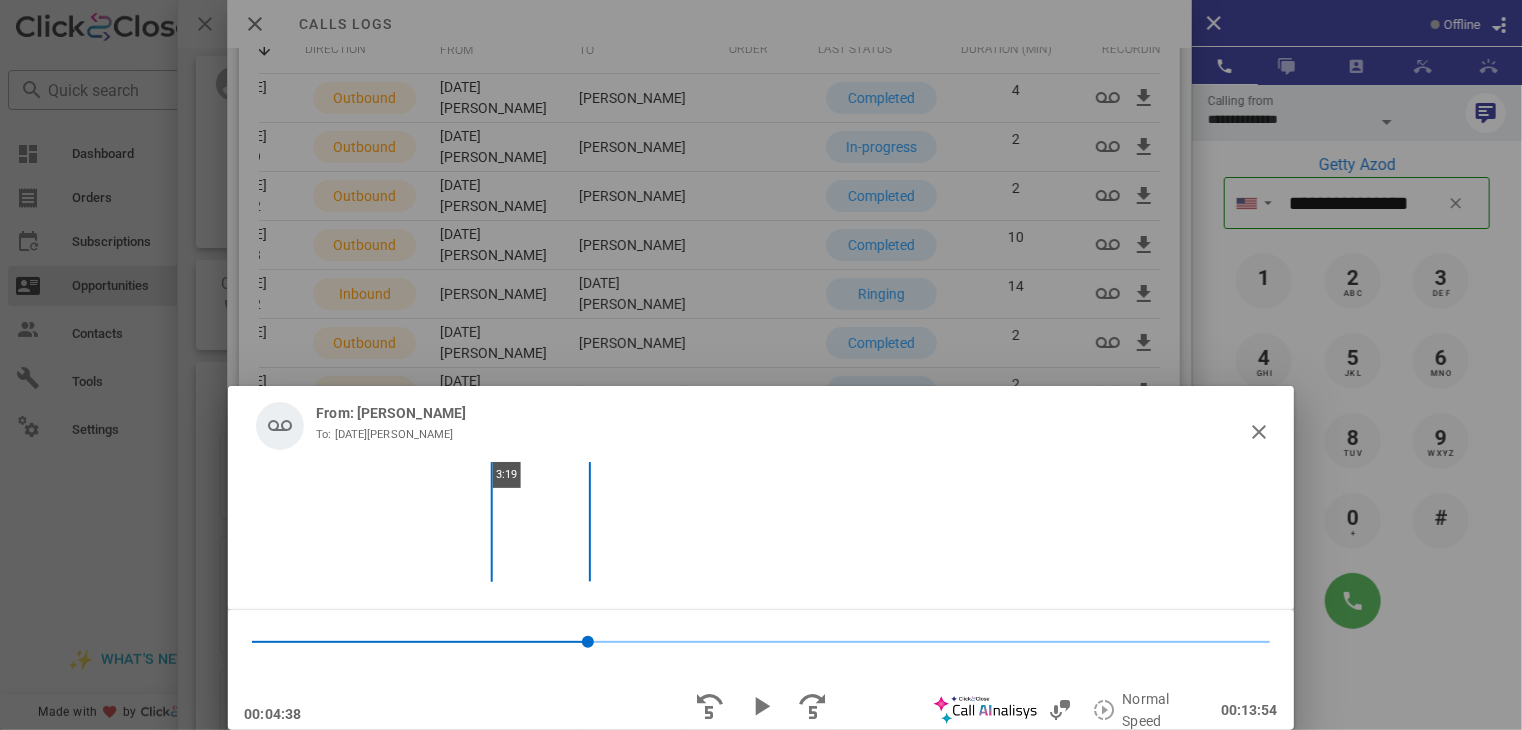 click on "3:19" at bounding box center (760, 522) 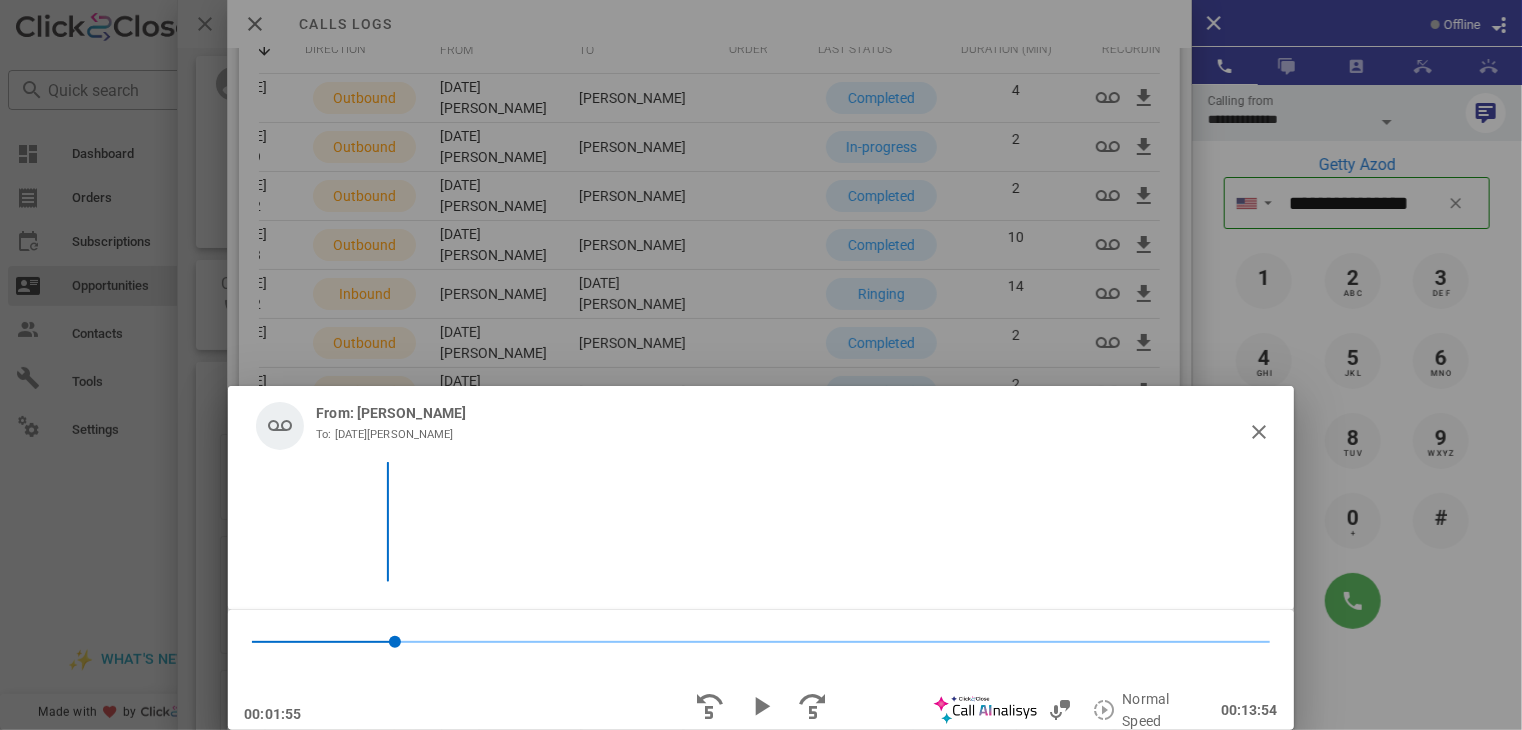 click at bounding box center [760, 522] 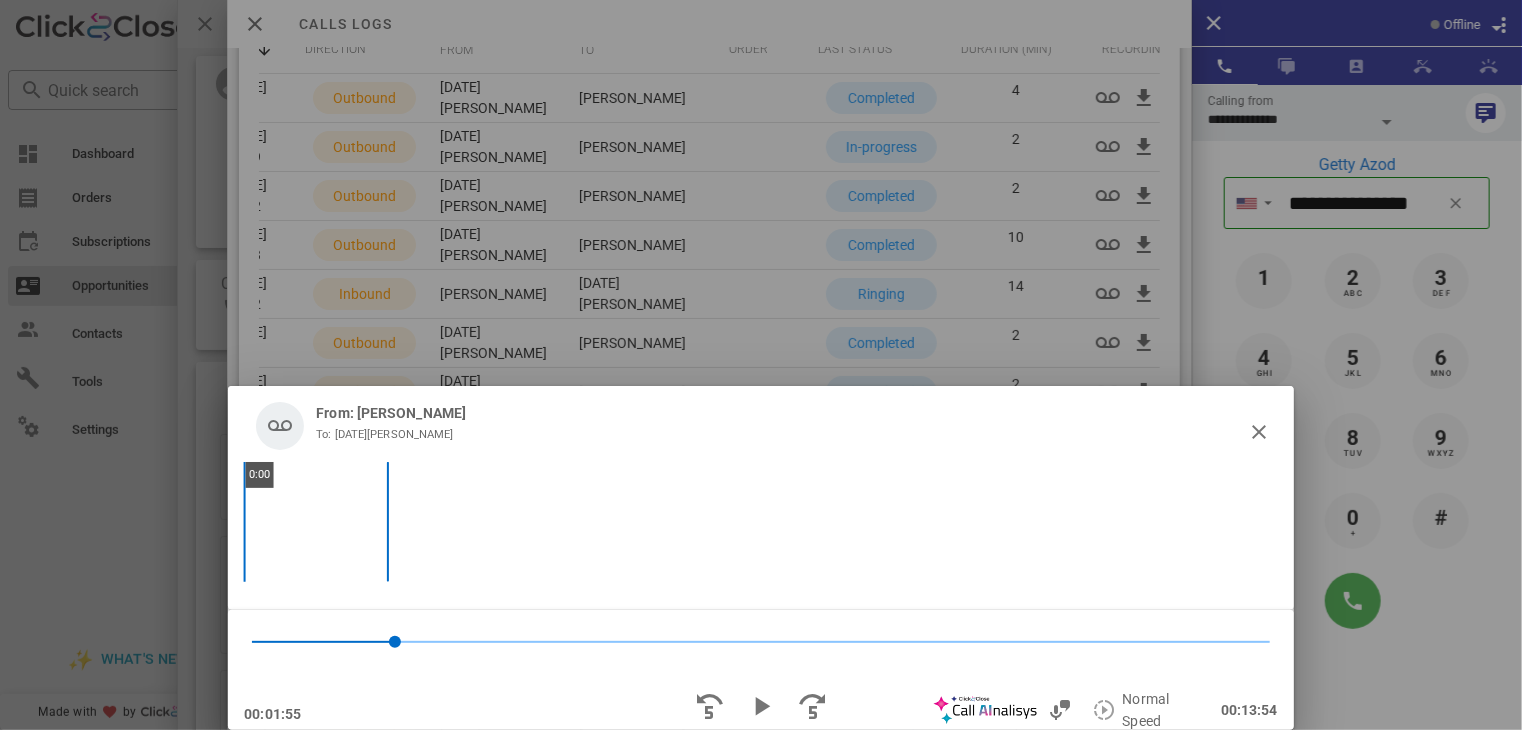 click on "0:00" at bounding box center (760, 522) 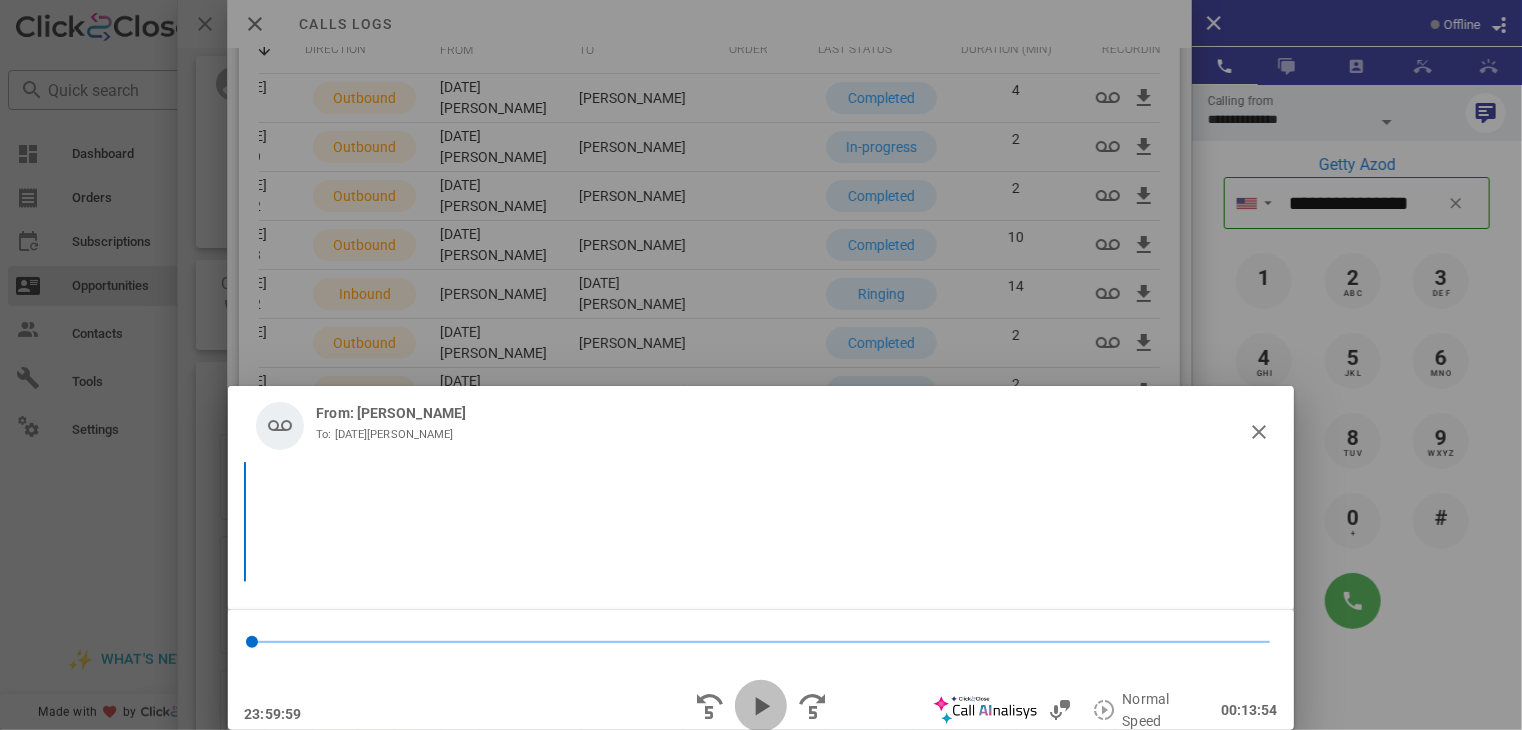 click at bounding box center (761, 706) 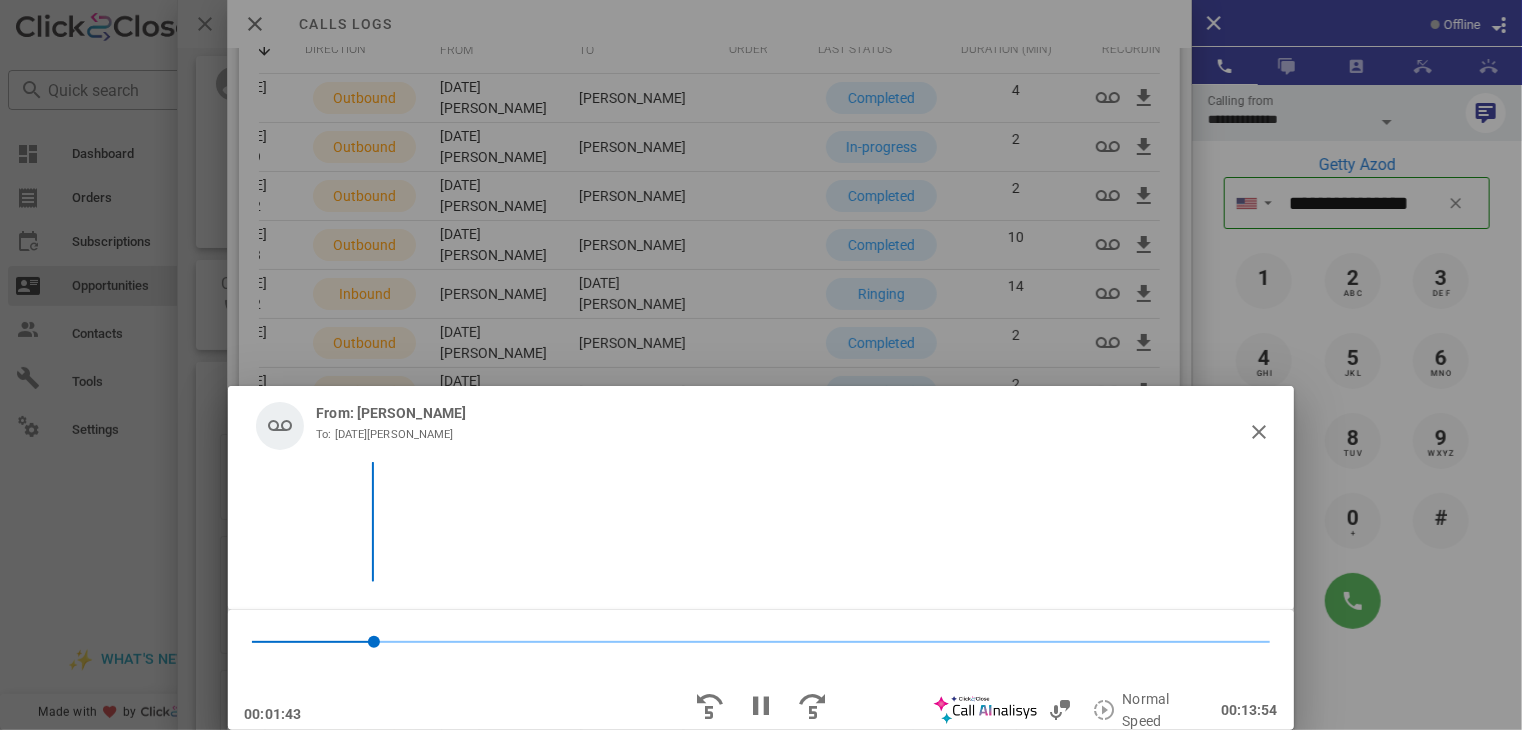 click on "00:01:43" at bounding box center [416, 710] 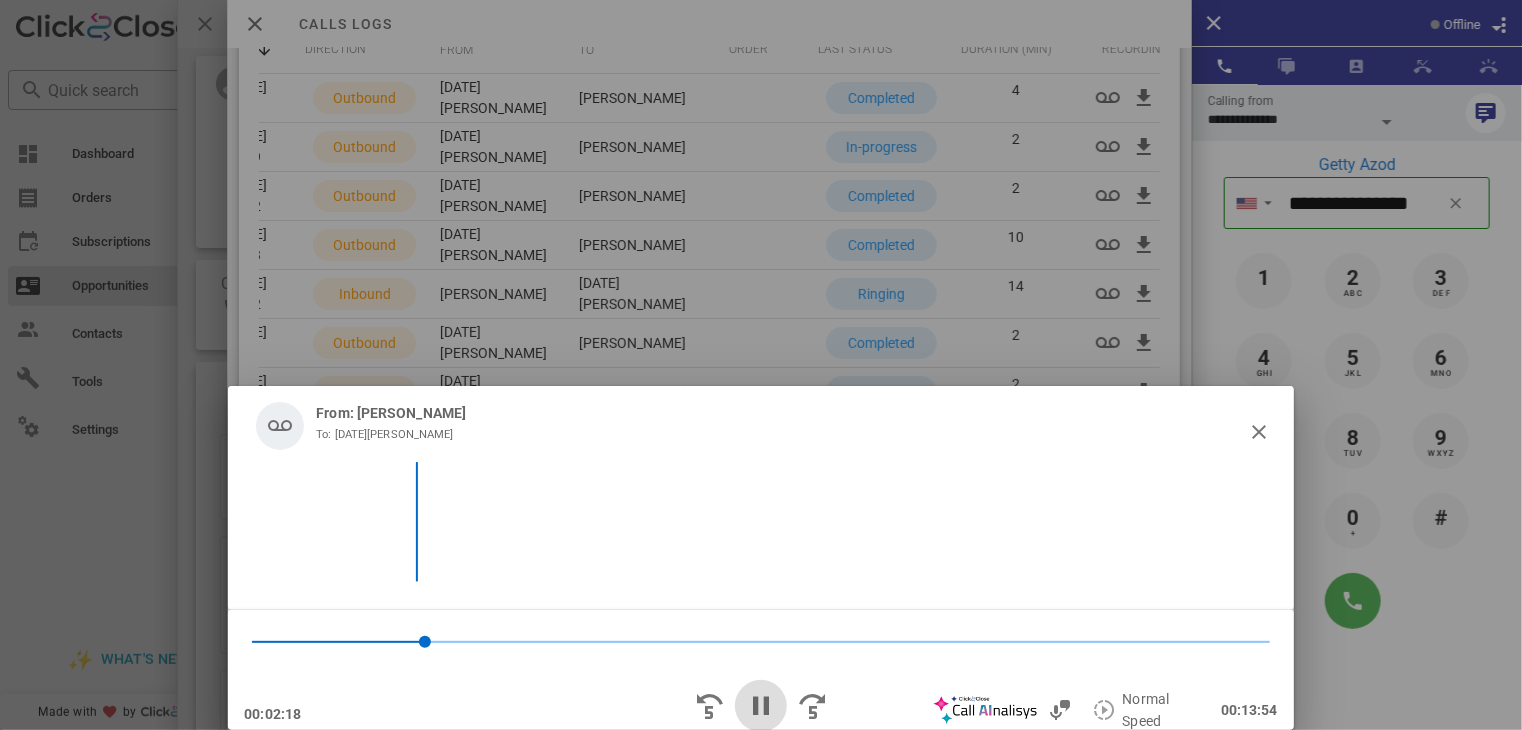 click at bounding box center [761, 706] 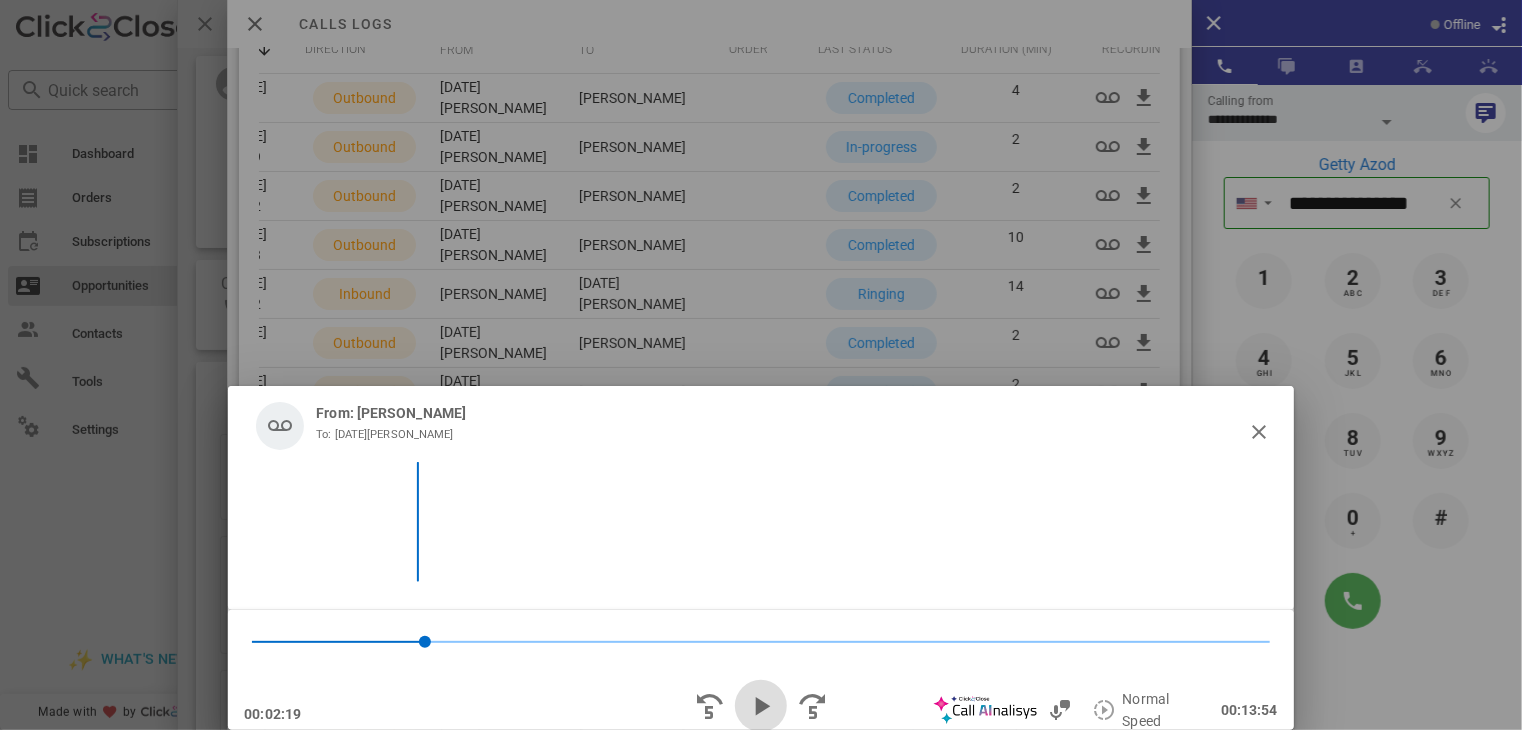 click at bounding box center (761, 706) 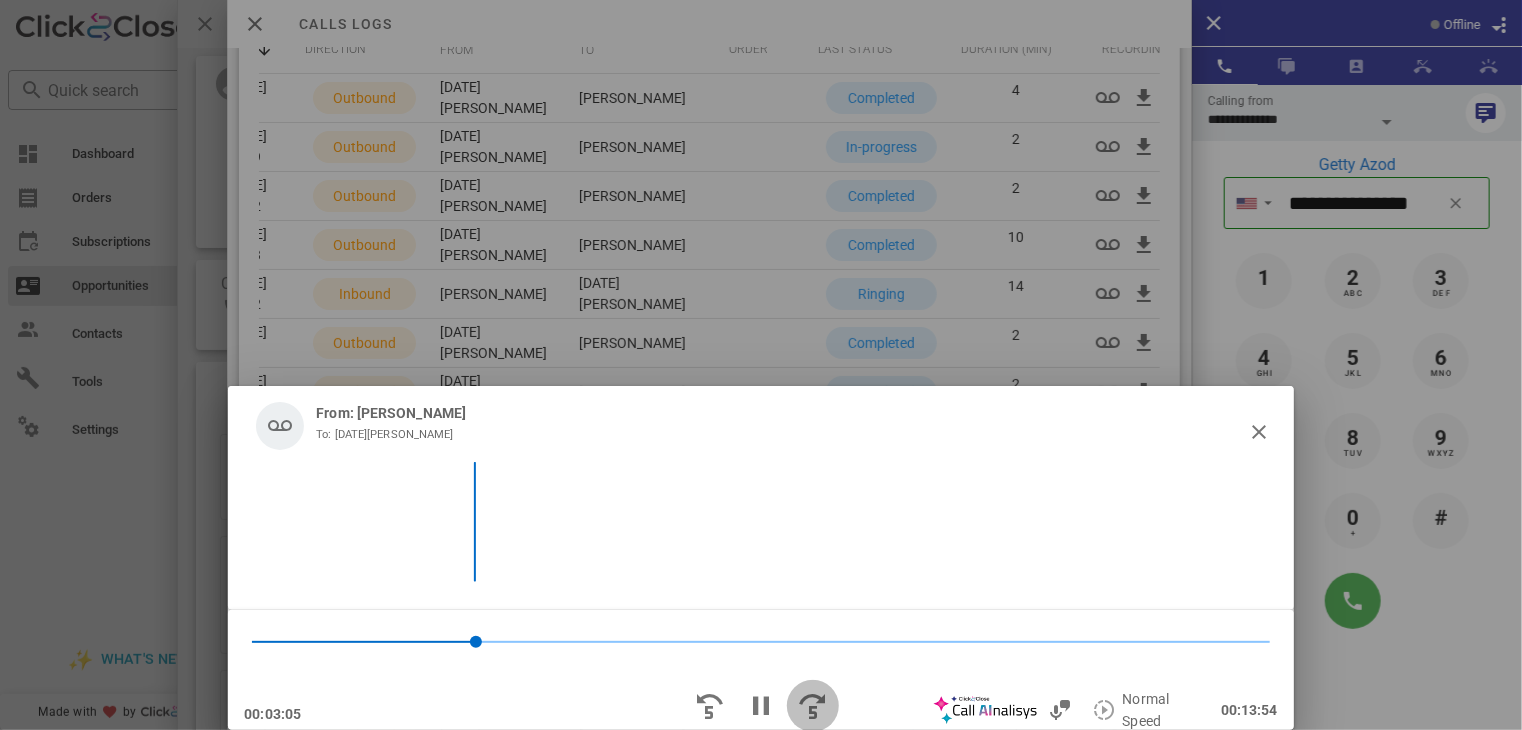 click at bounding box center [813, 706] 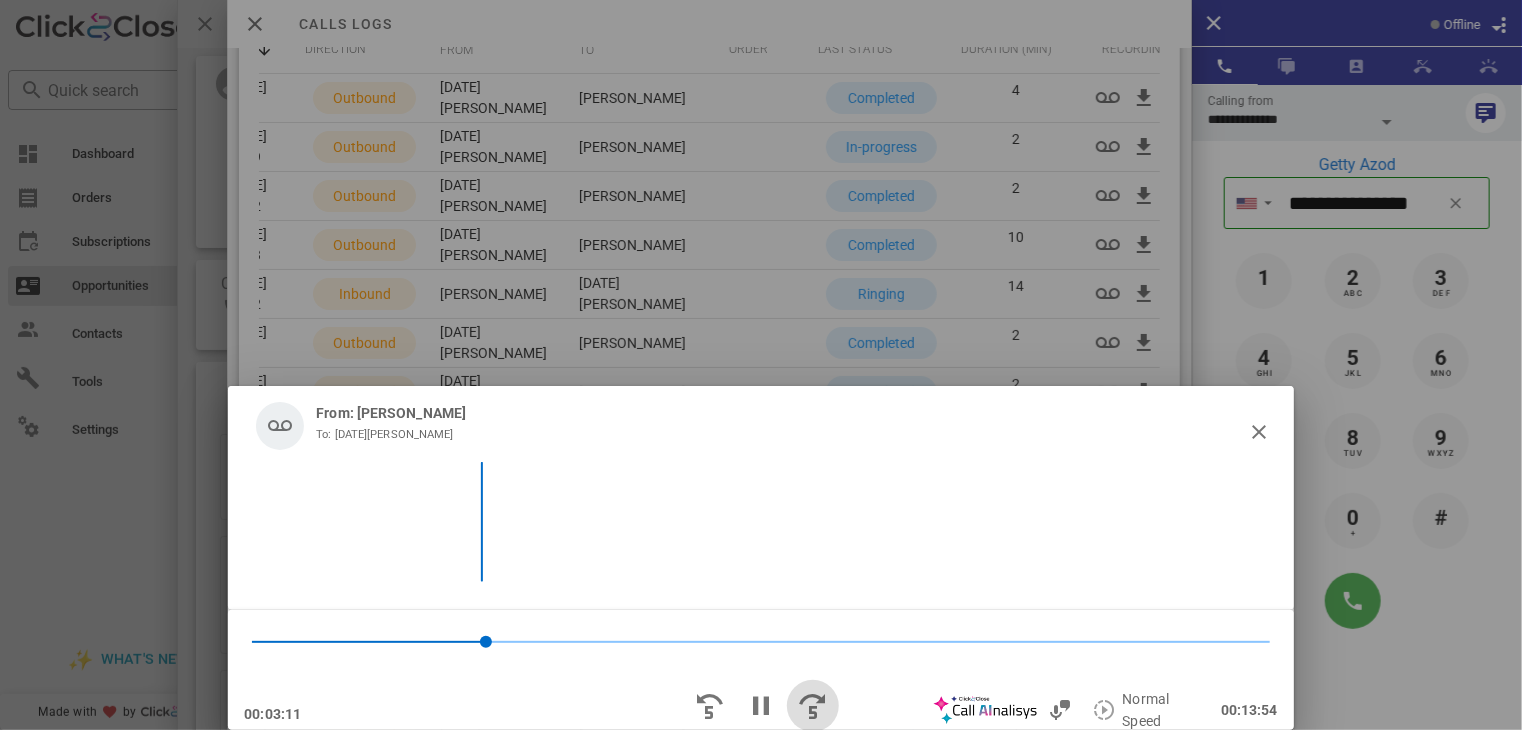 click at bounding box center (813, 706) 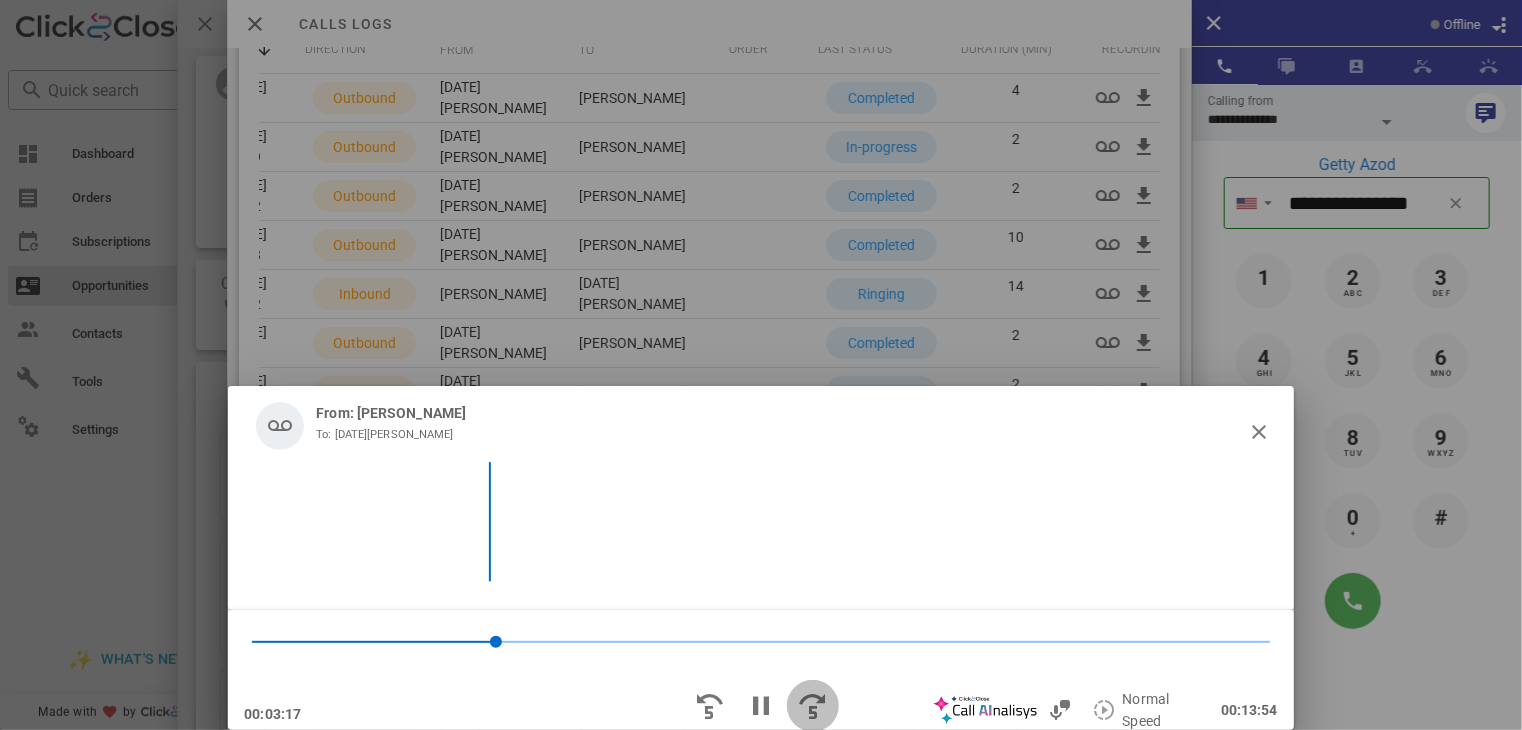 click at bounding box center (813, 706) 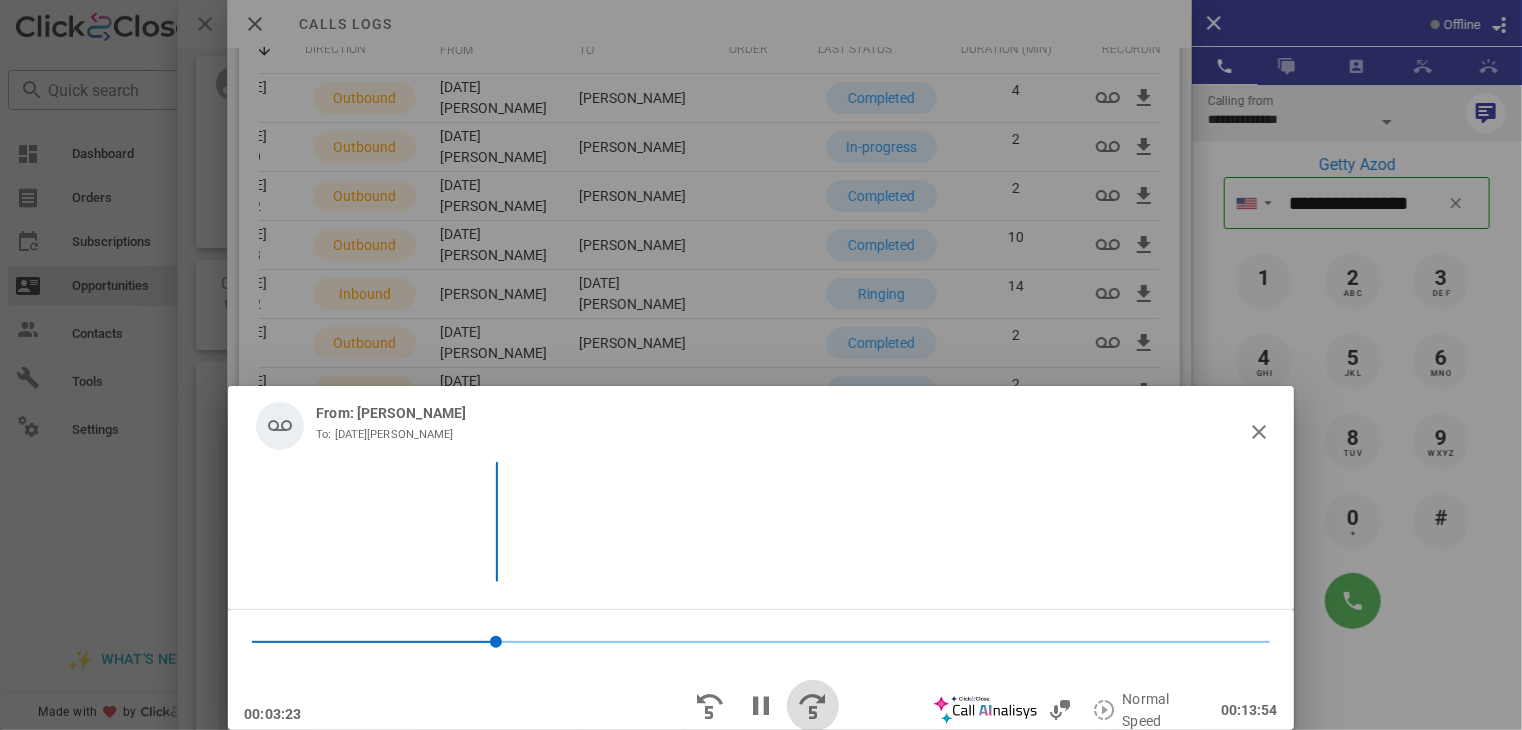 click at bounding box center [813, 706] 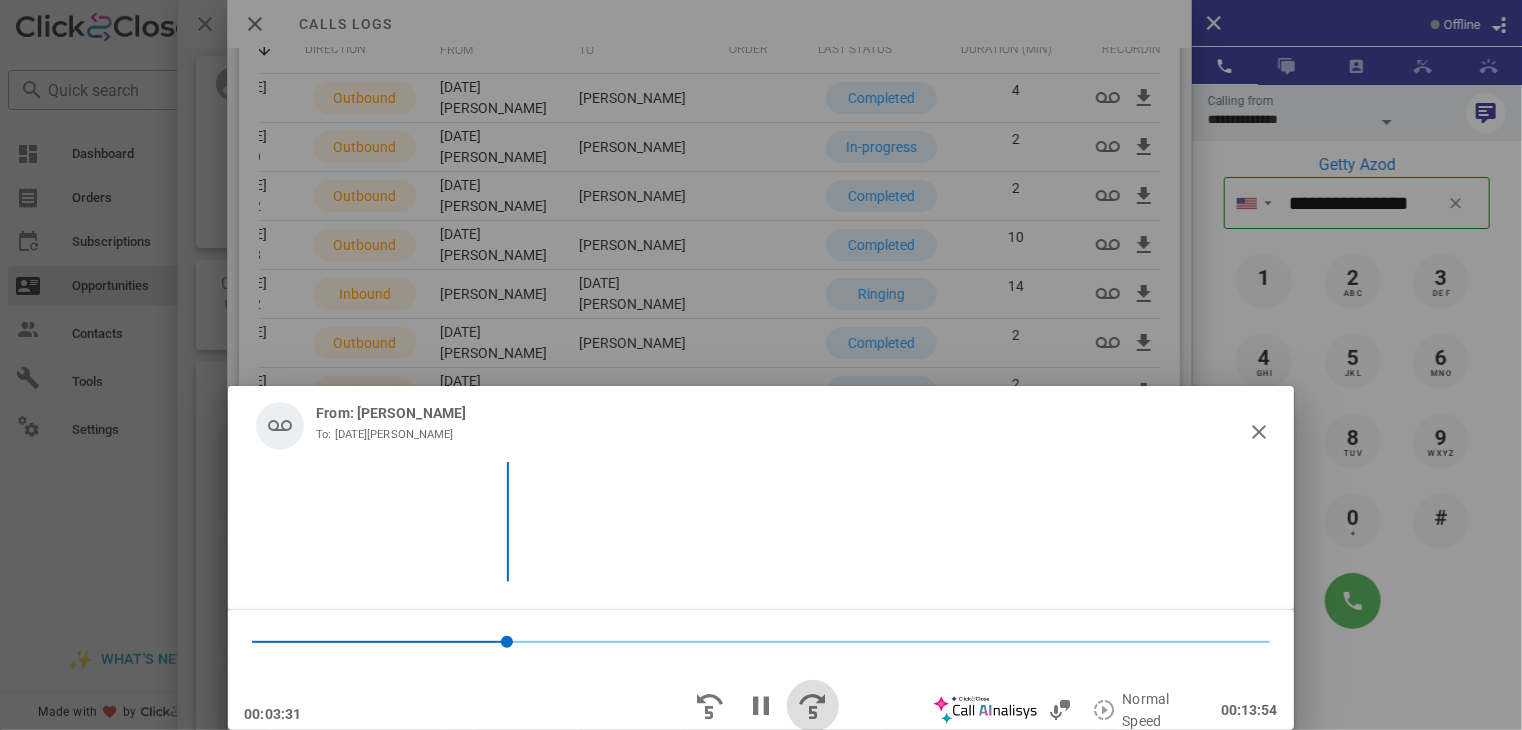 click at bounding box center [813, 706] 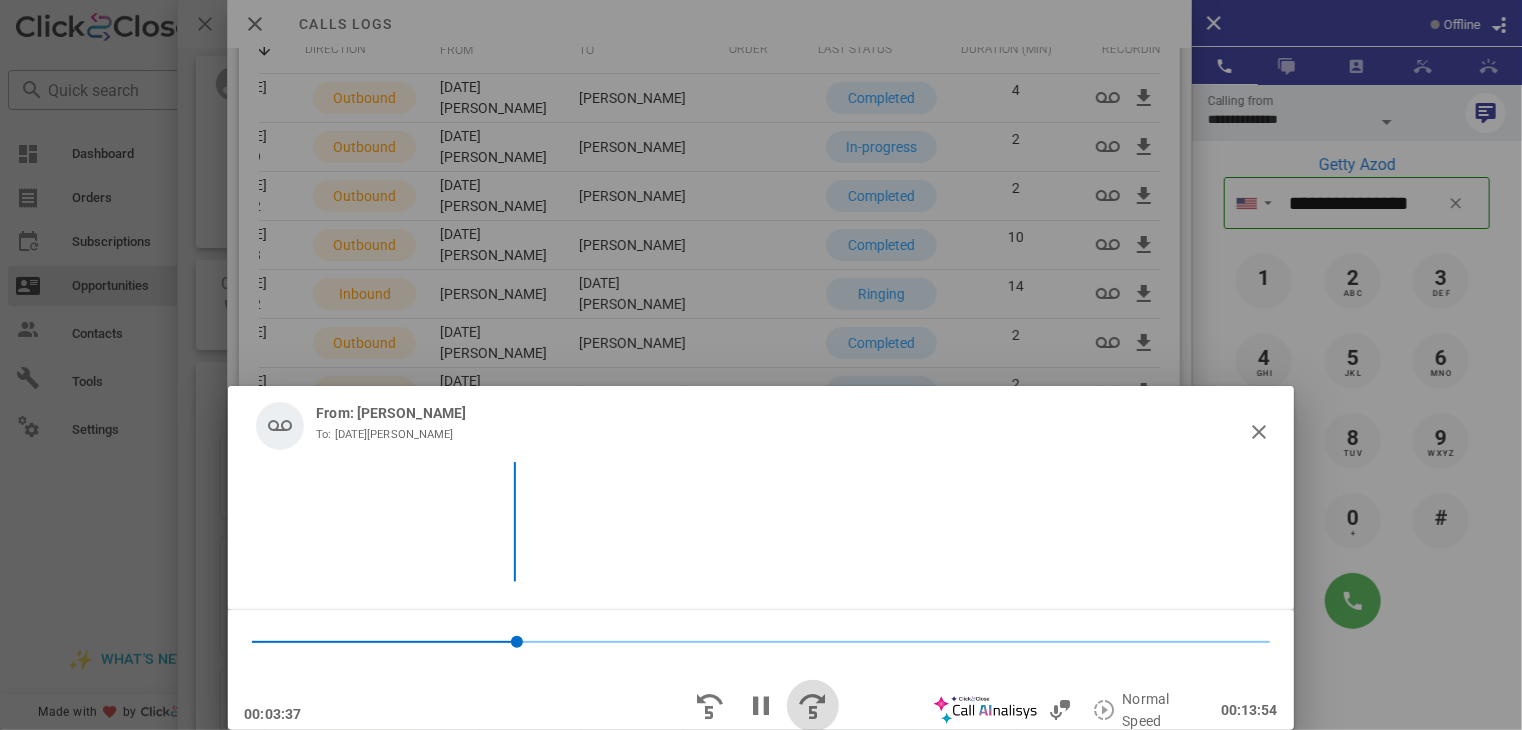click at bounding box center [813, 706] 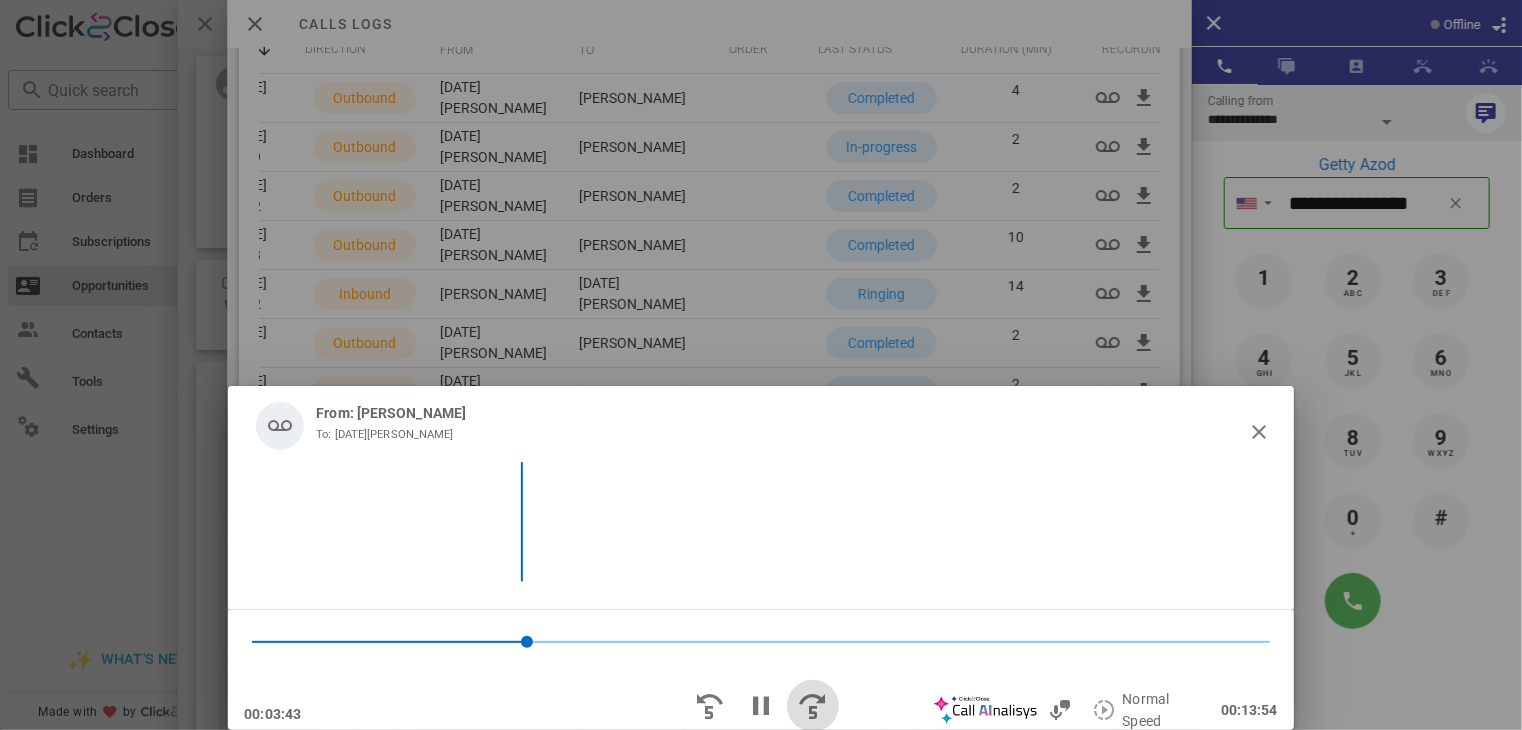 click at bounding box center [813, 706] 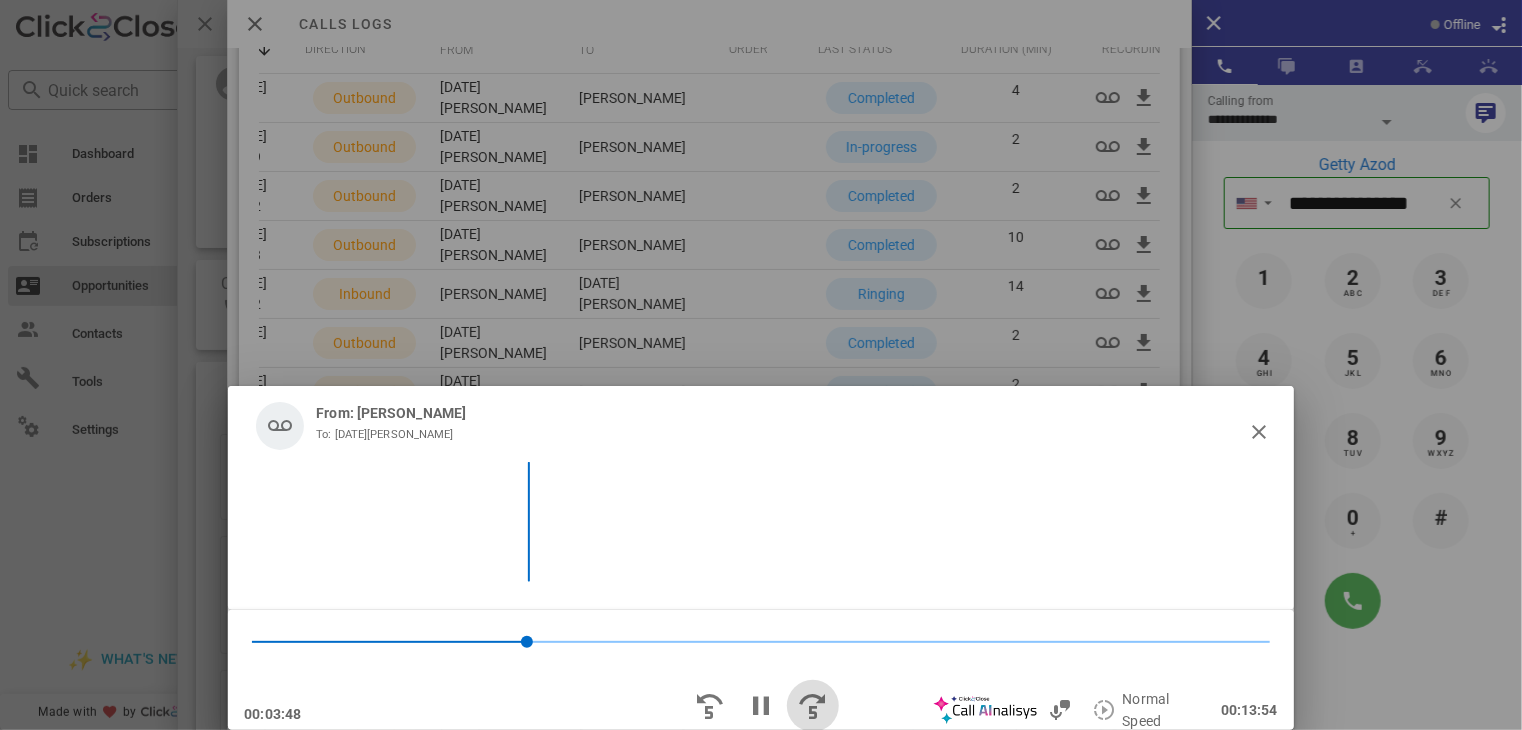 click at bounding box center [813, 706] 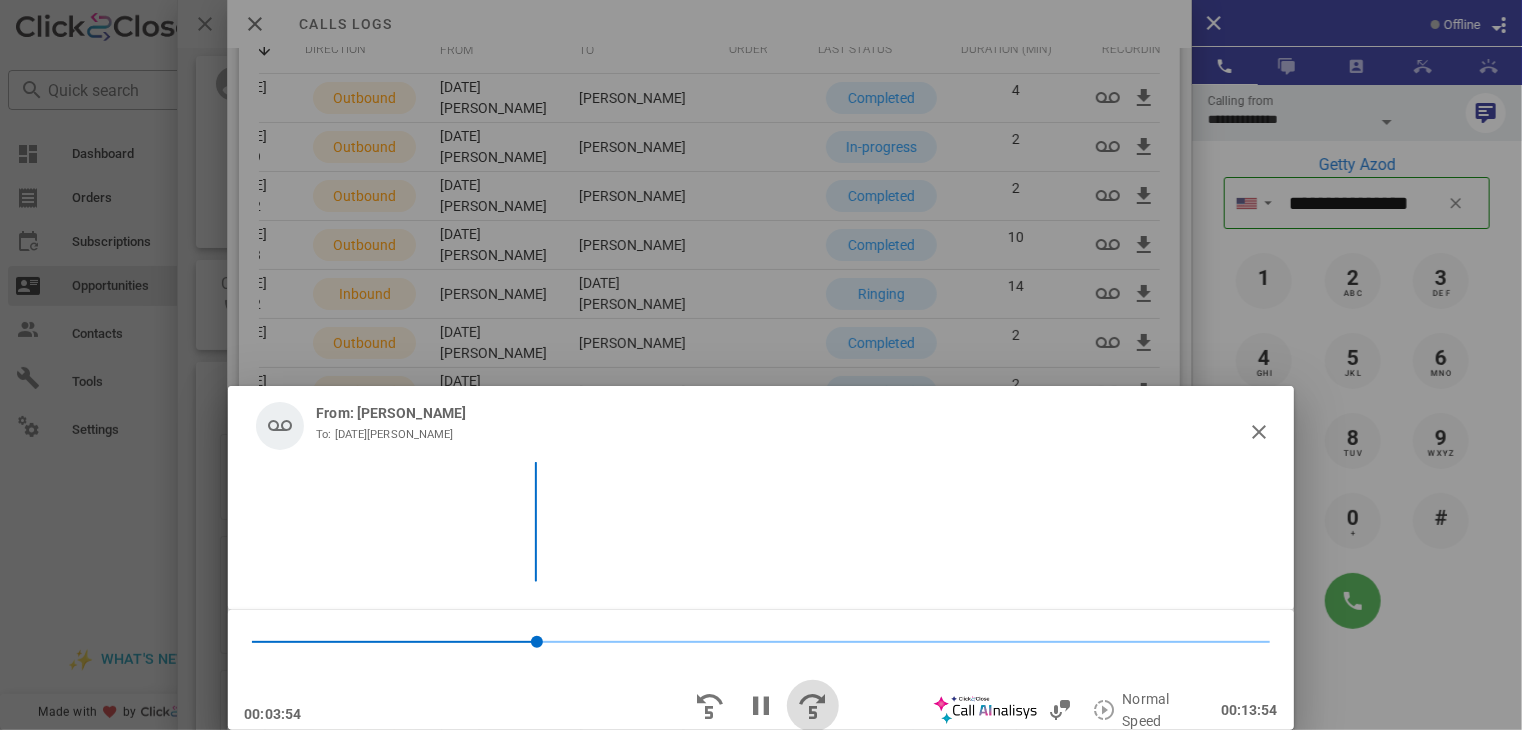 click at bounding box center [813, 706] 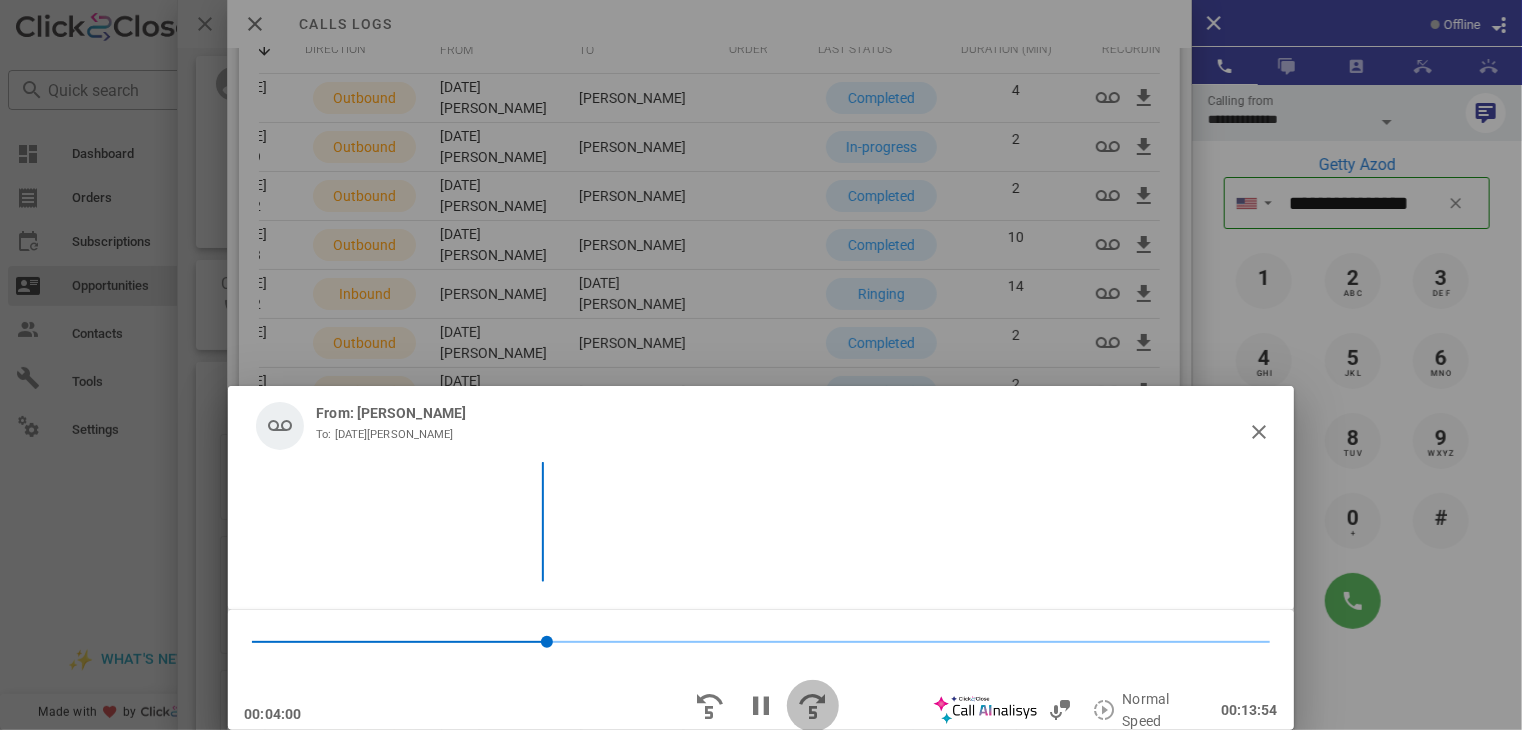 click at bounding box center (813, 706) 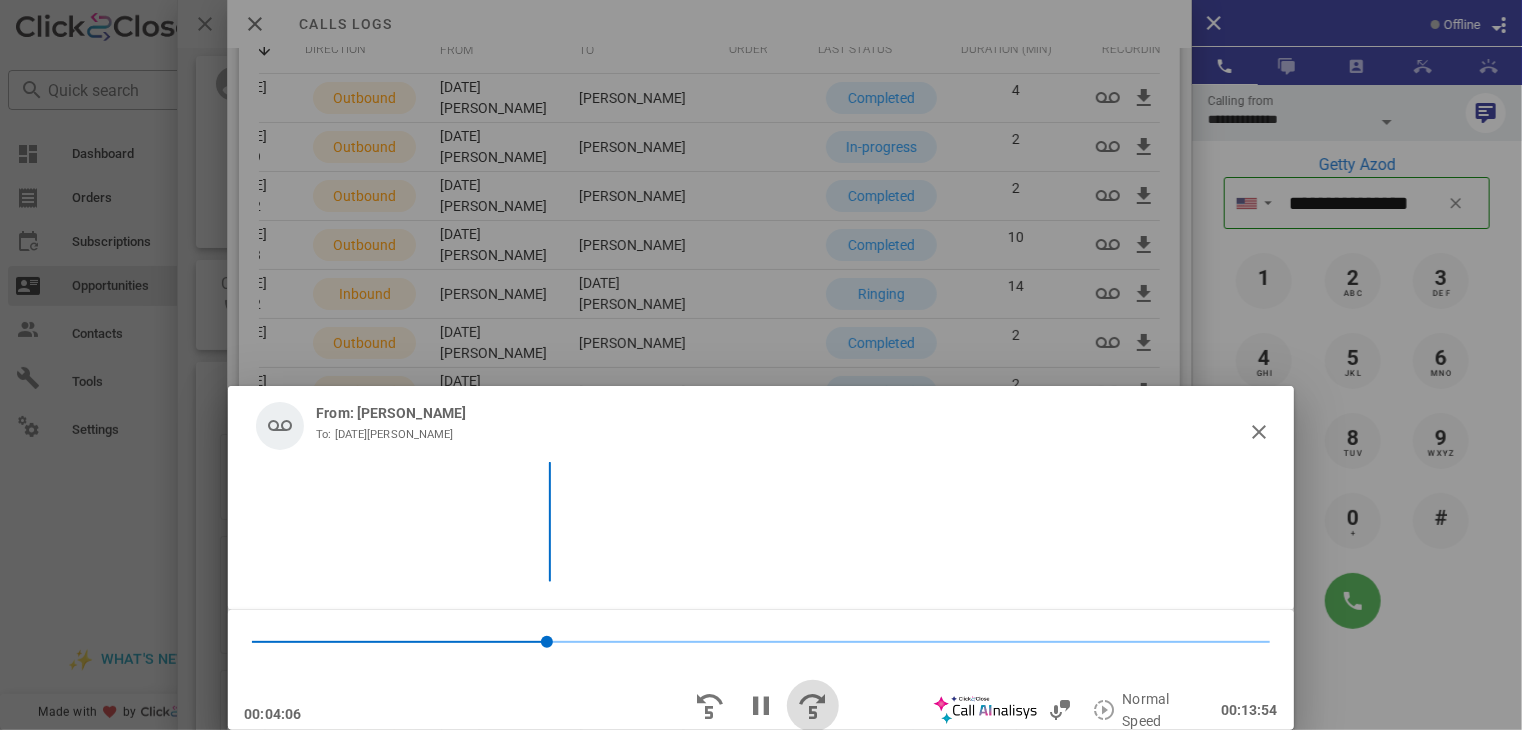 click at bounding box center [813, 706] 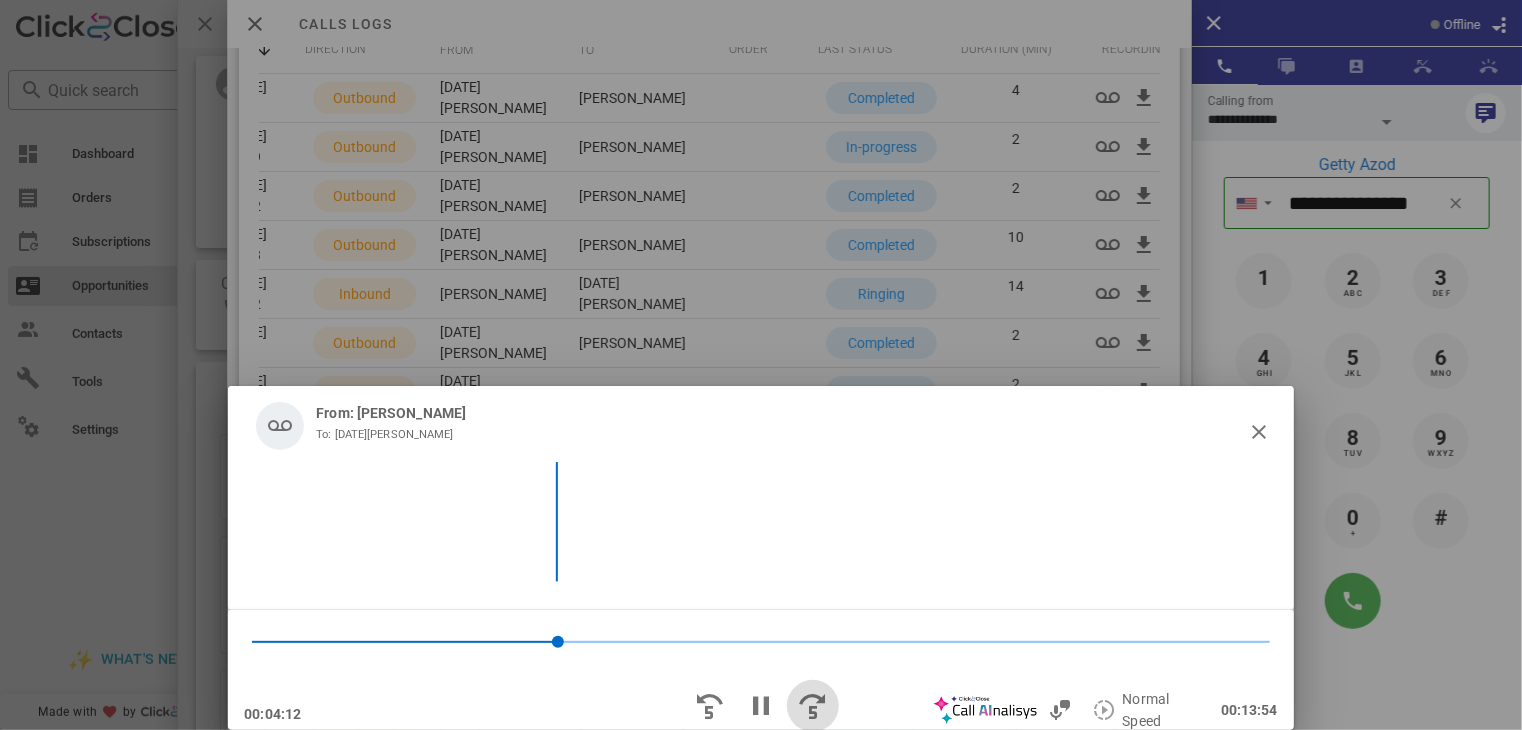 click at bounding box center [813, 706] 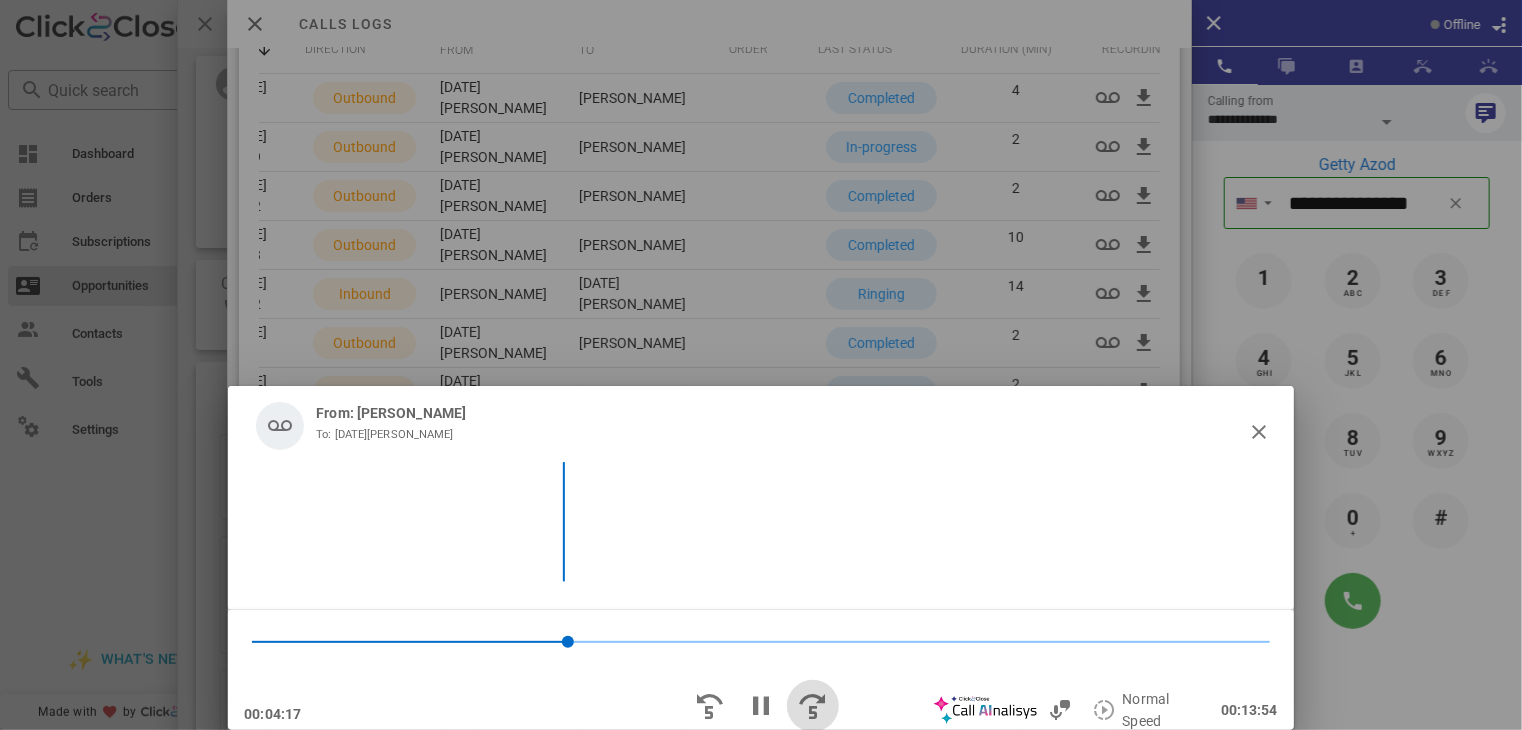 click at bounding box center [813, 706] 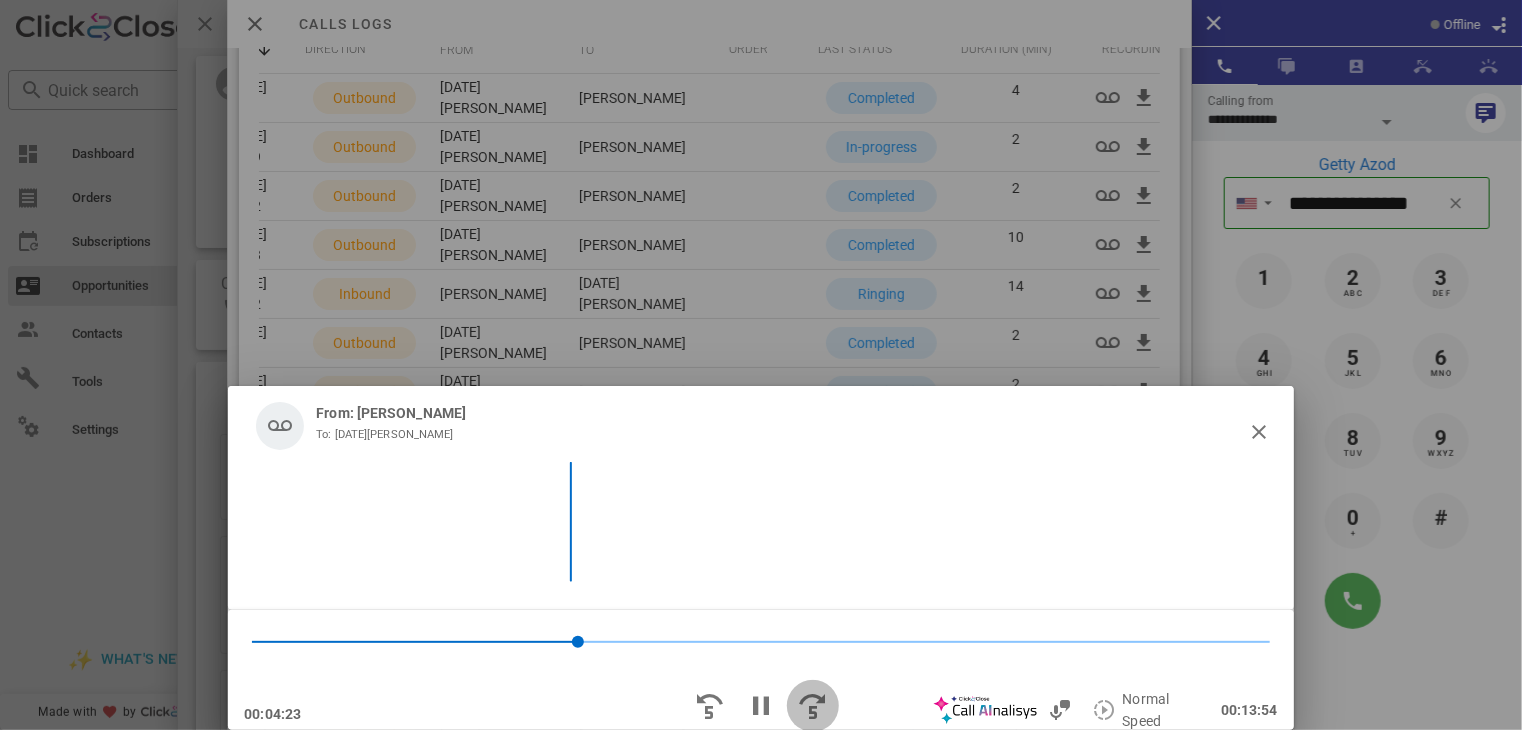 click at bounding box center (813, 706) 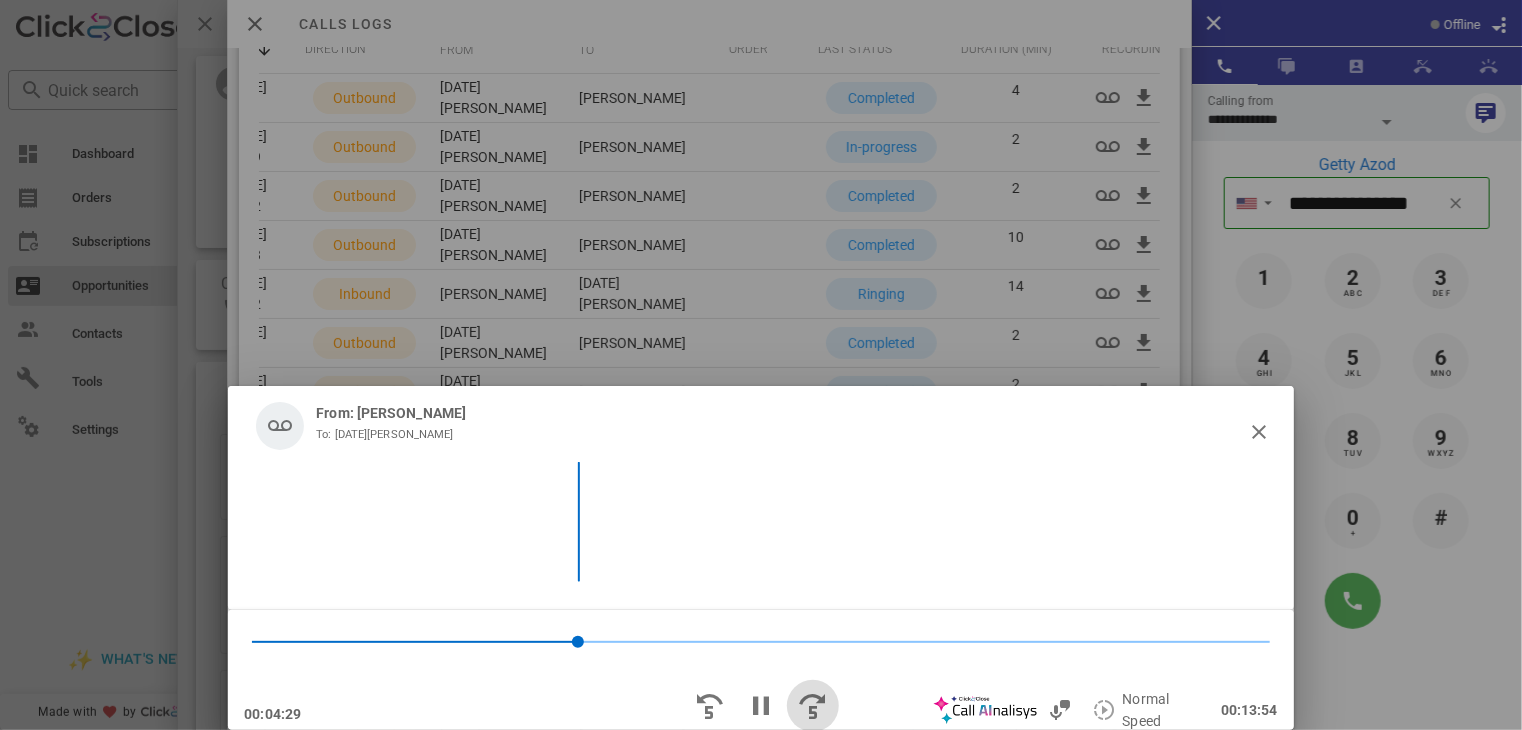 click at bounding box center [813, 706] 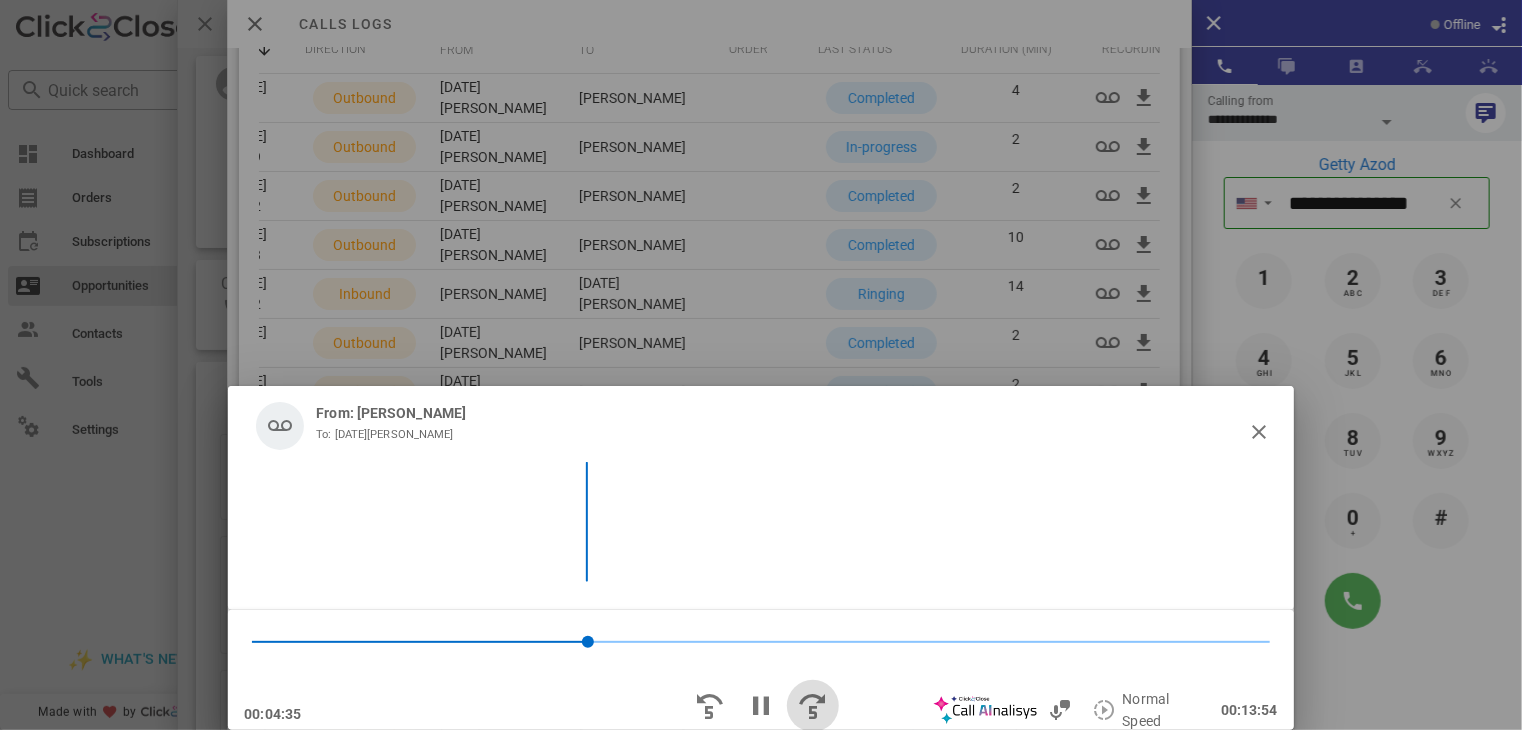 click at bounding box center [813, 706] 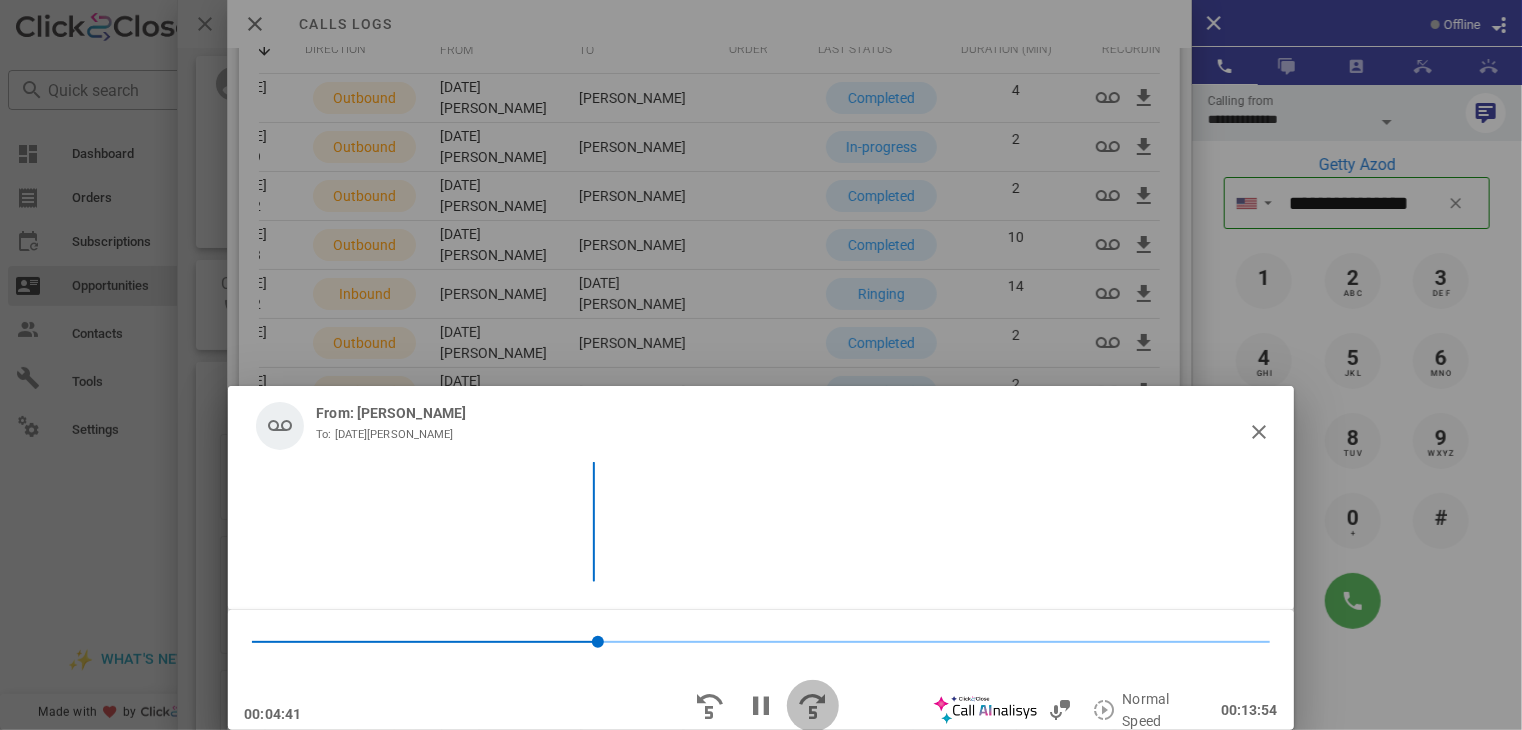 click at bounding box center [813, 706] 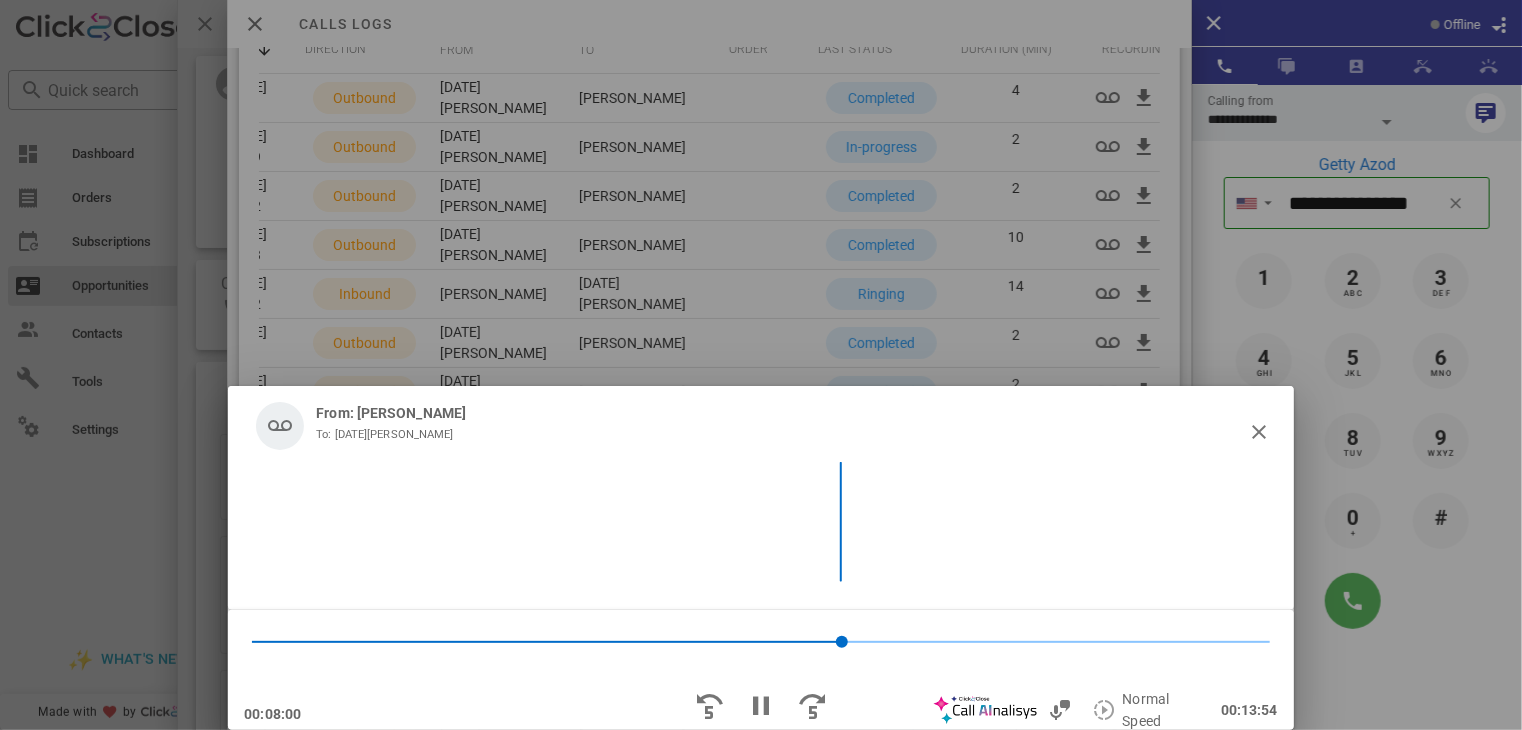 click on "From: [PERSON_NAME]   To: [DATE][PERSON_NAME]" at bounding box center [760, 426] 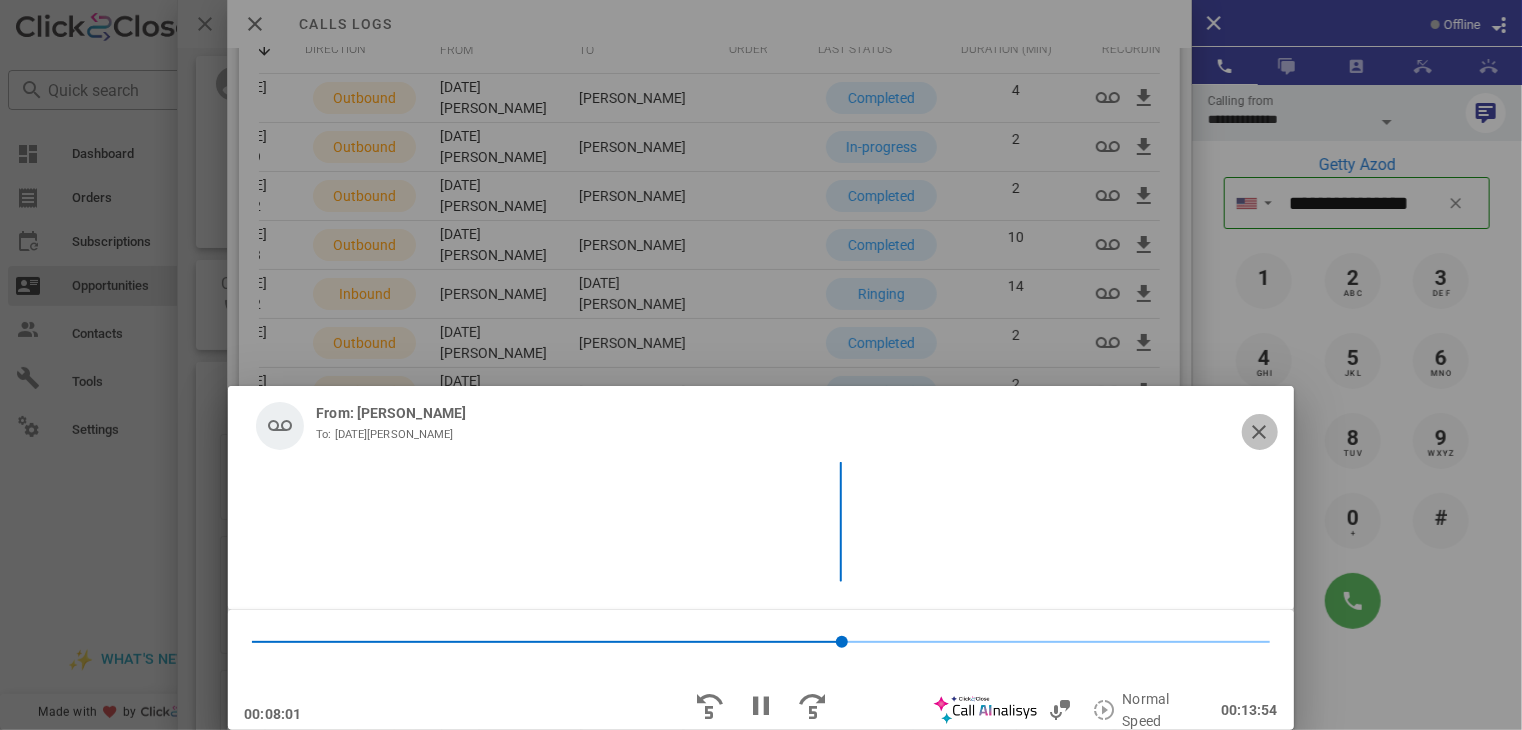 click at bounding box center (1260, 432) 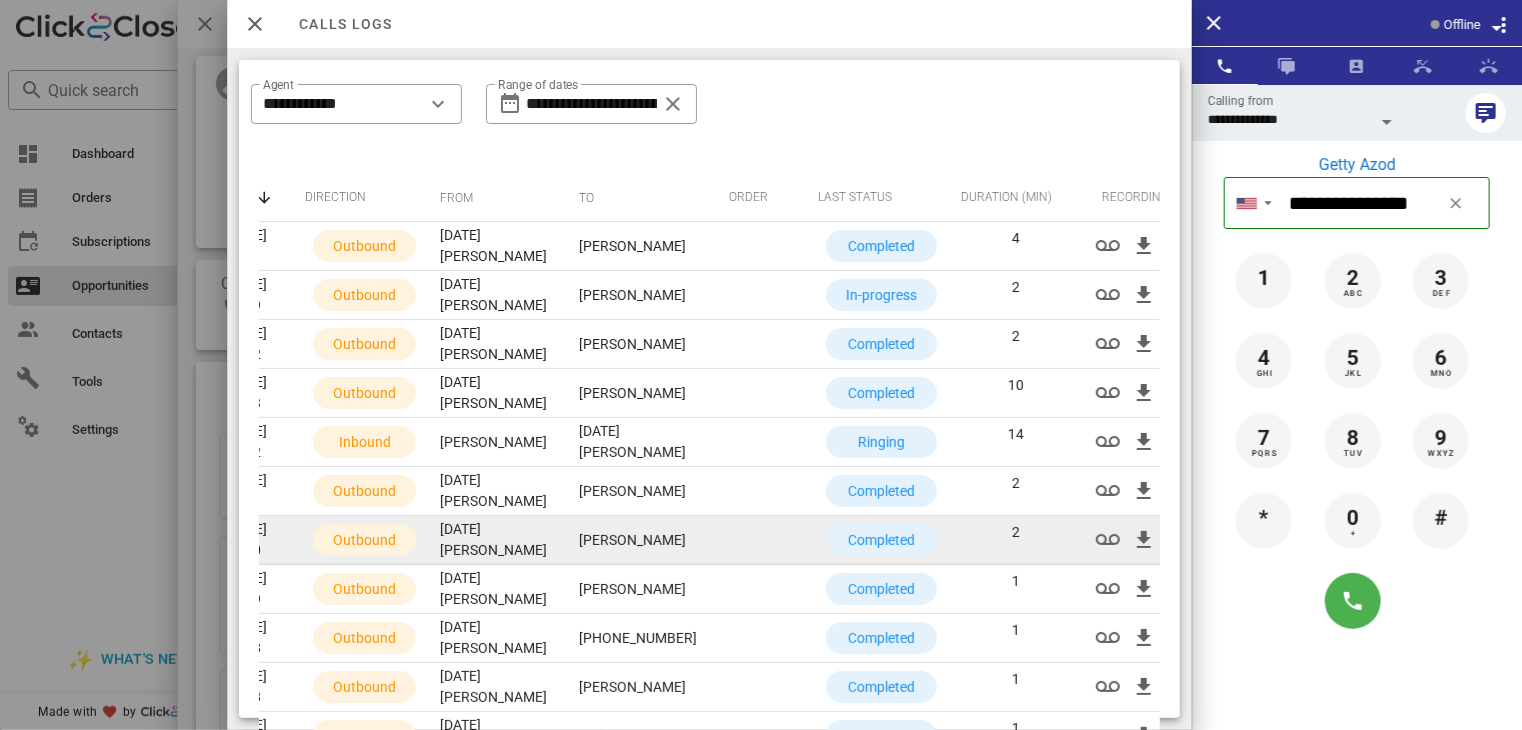 scroll, scrollTop: 297, scrollLeft: 0, axis: vertical 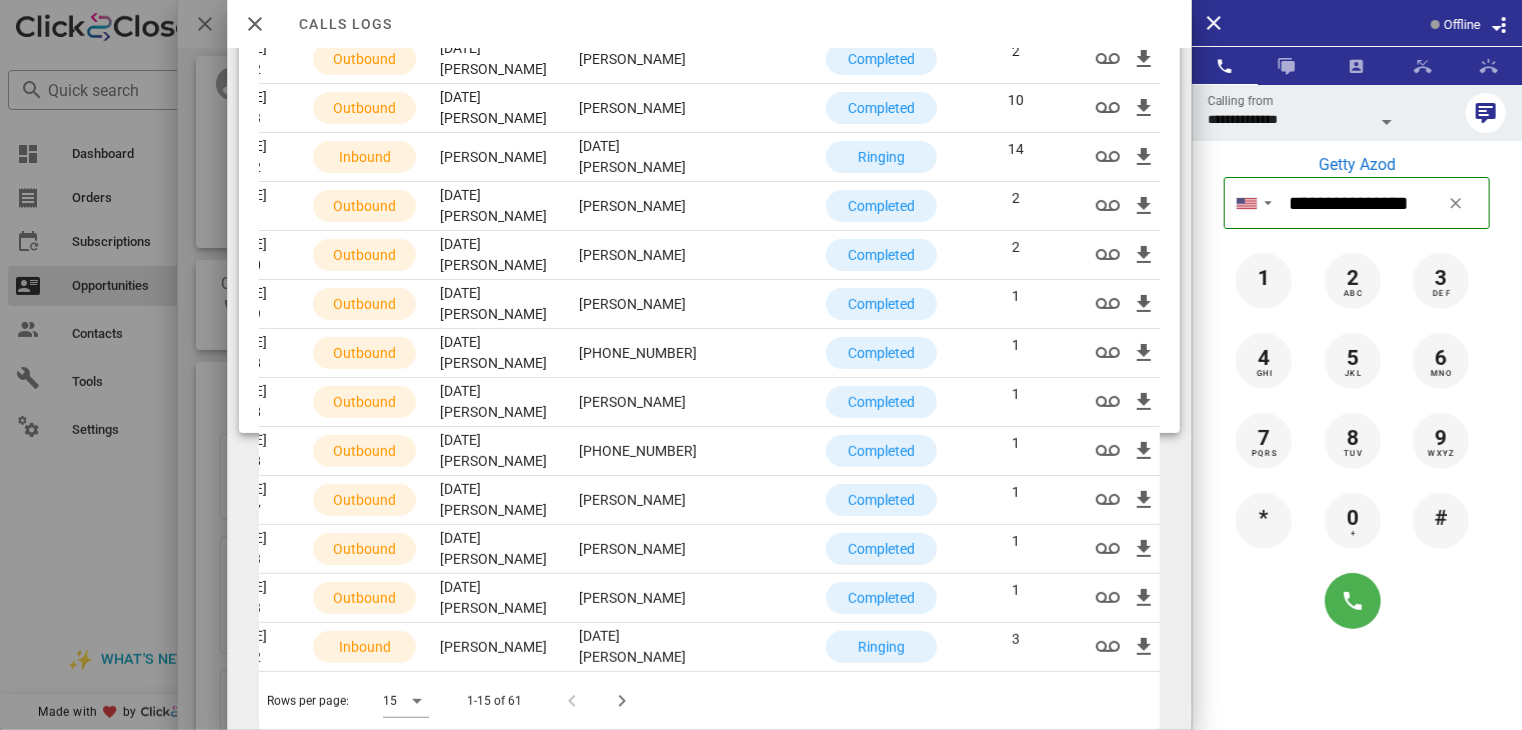 click on "Rows per page: 15  1-15 of 61" at bounding box center (709, 700) 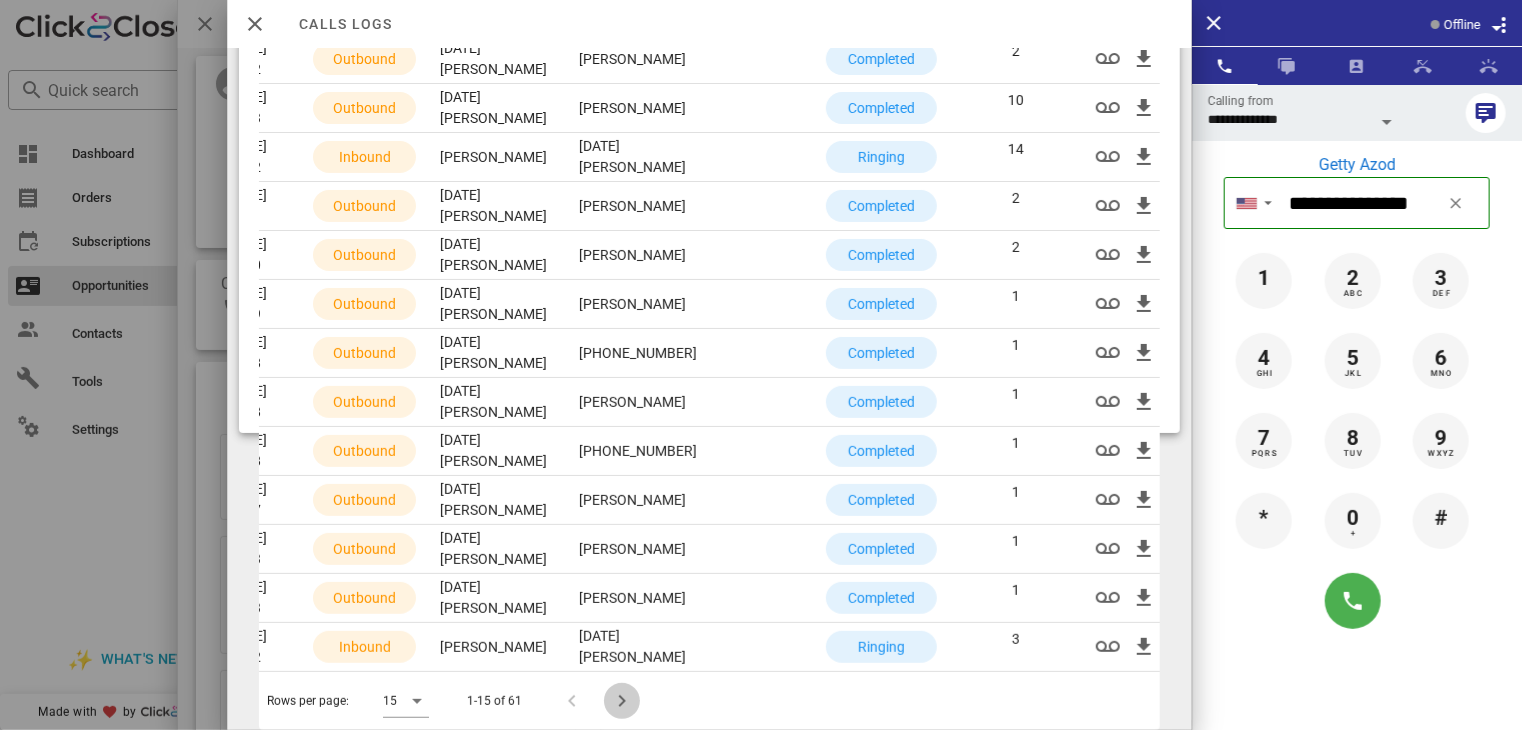 click at bounding box center (622, 701) 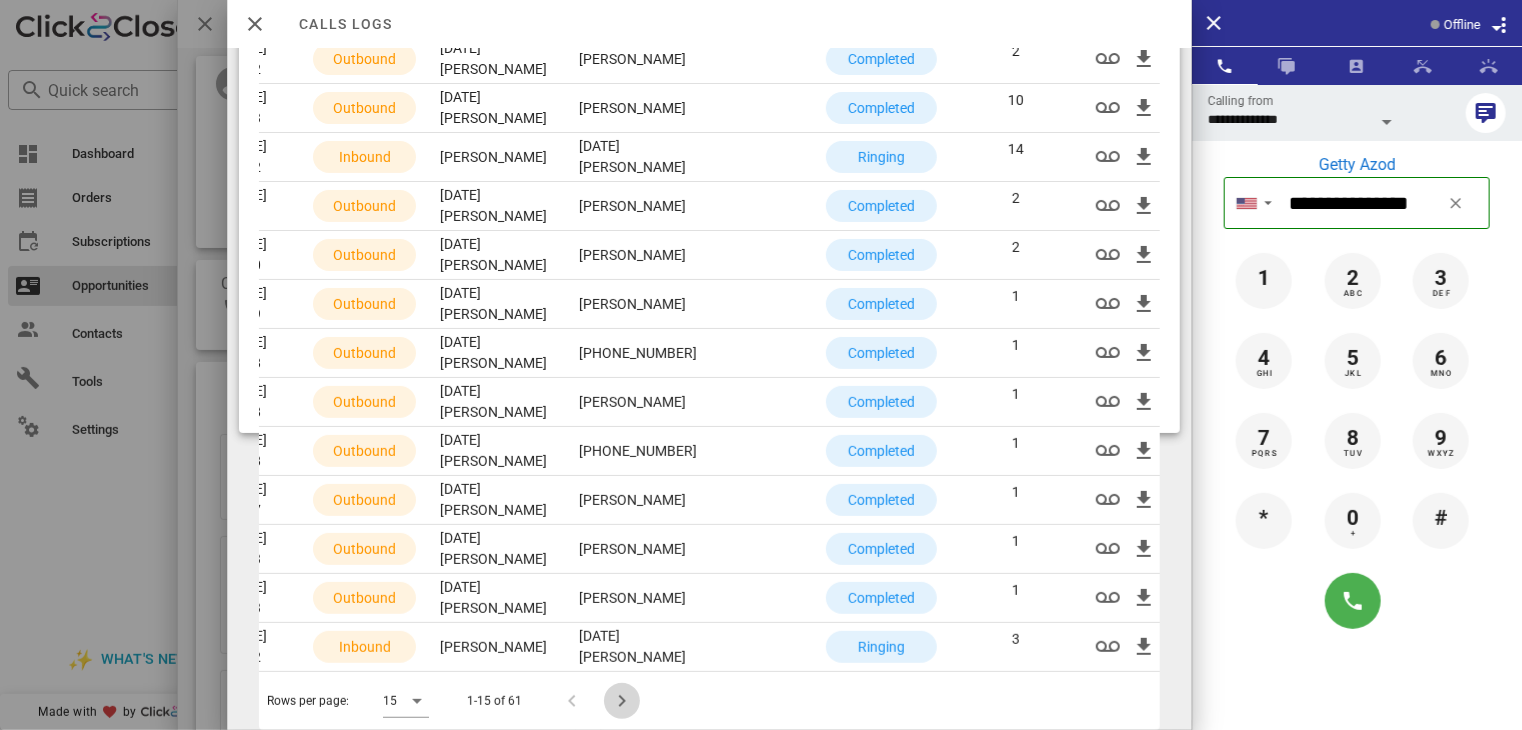scroll, scrollTop: 0, scrollLeft: 0, axis: both 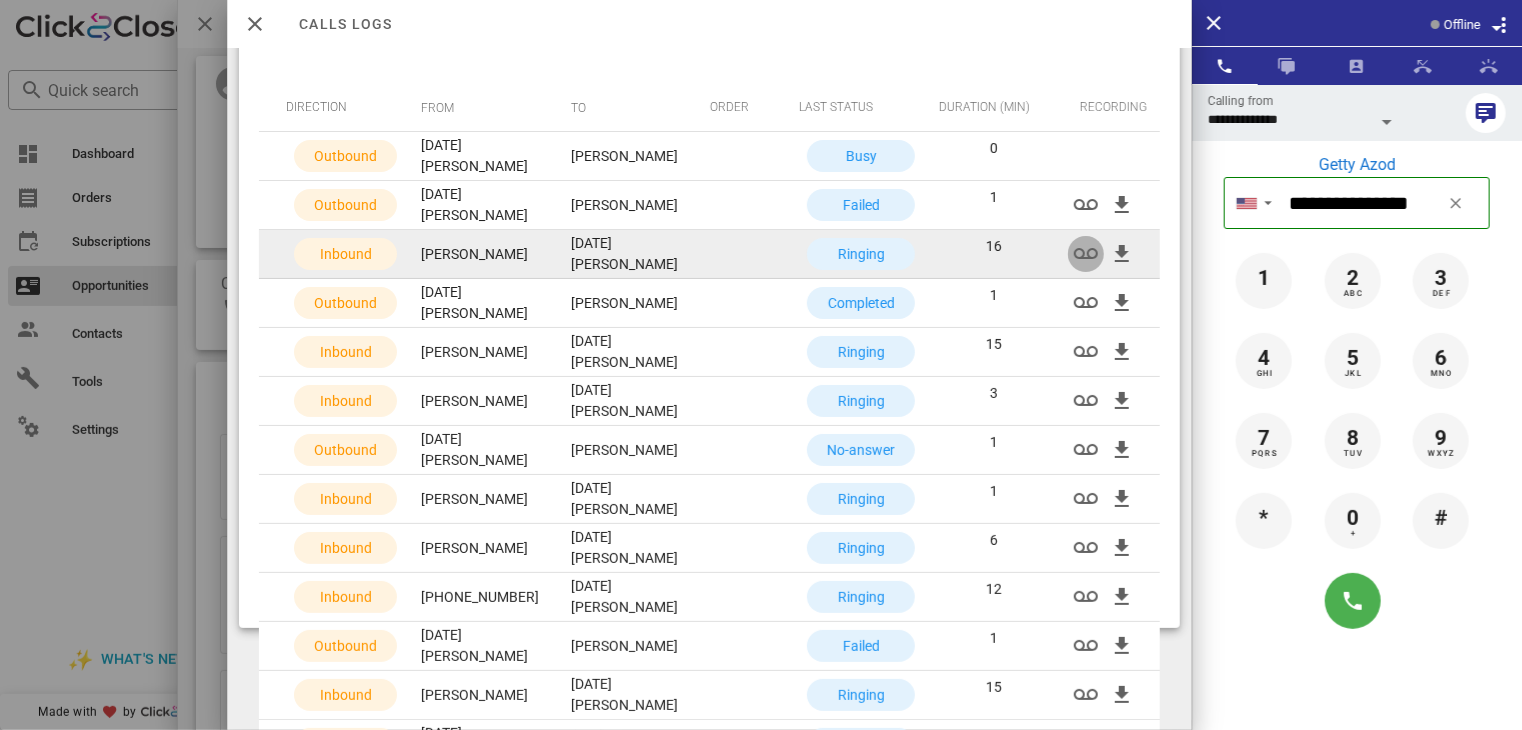 click at bounding box center [1086, 254] 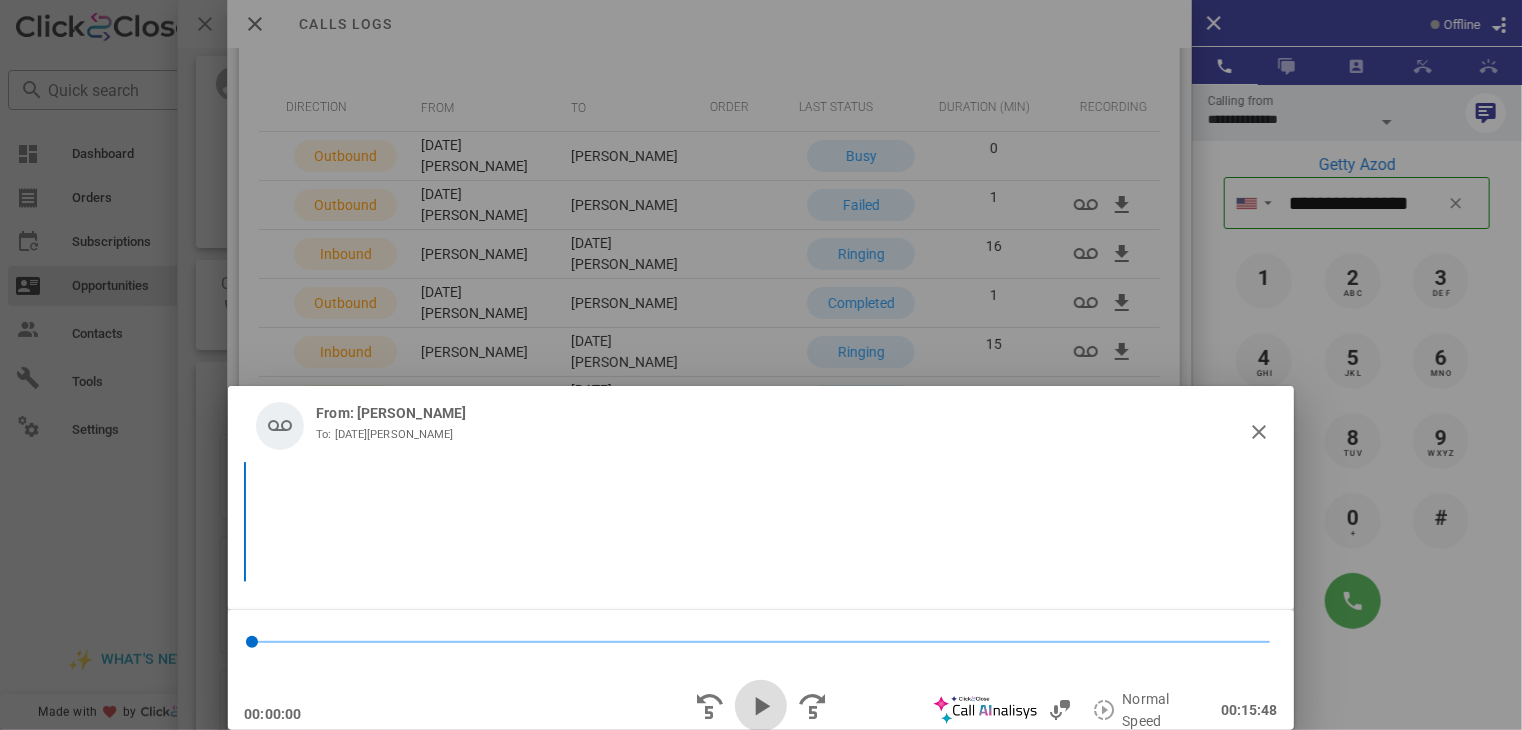 click at bounding box center (761, 706) 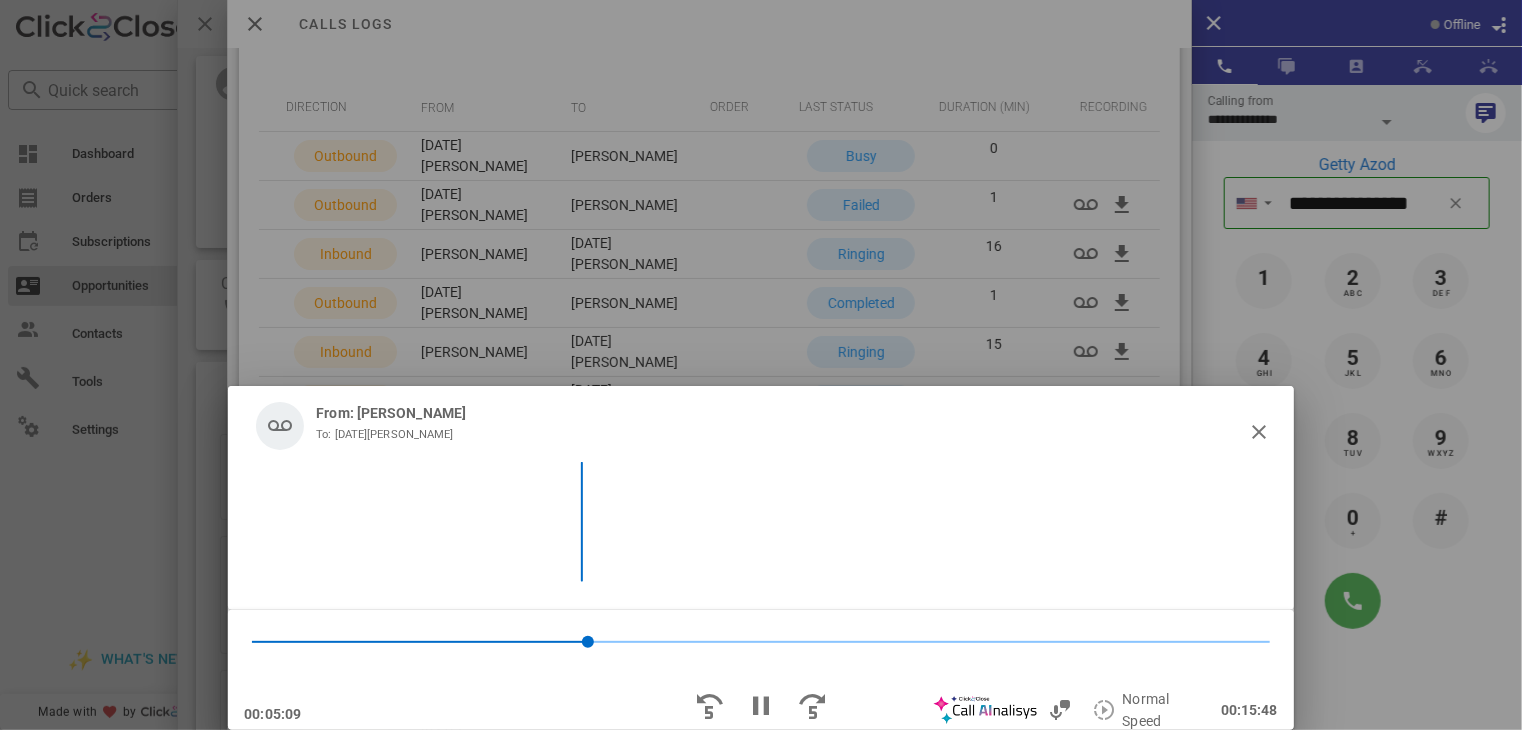 click at bounding box center (761, 710) 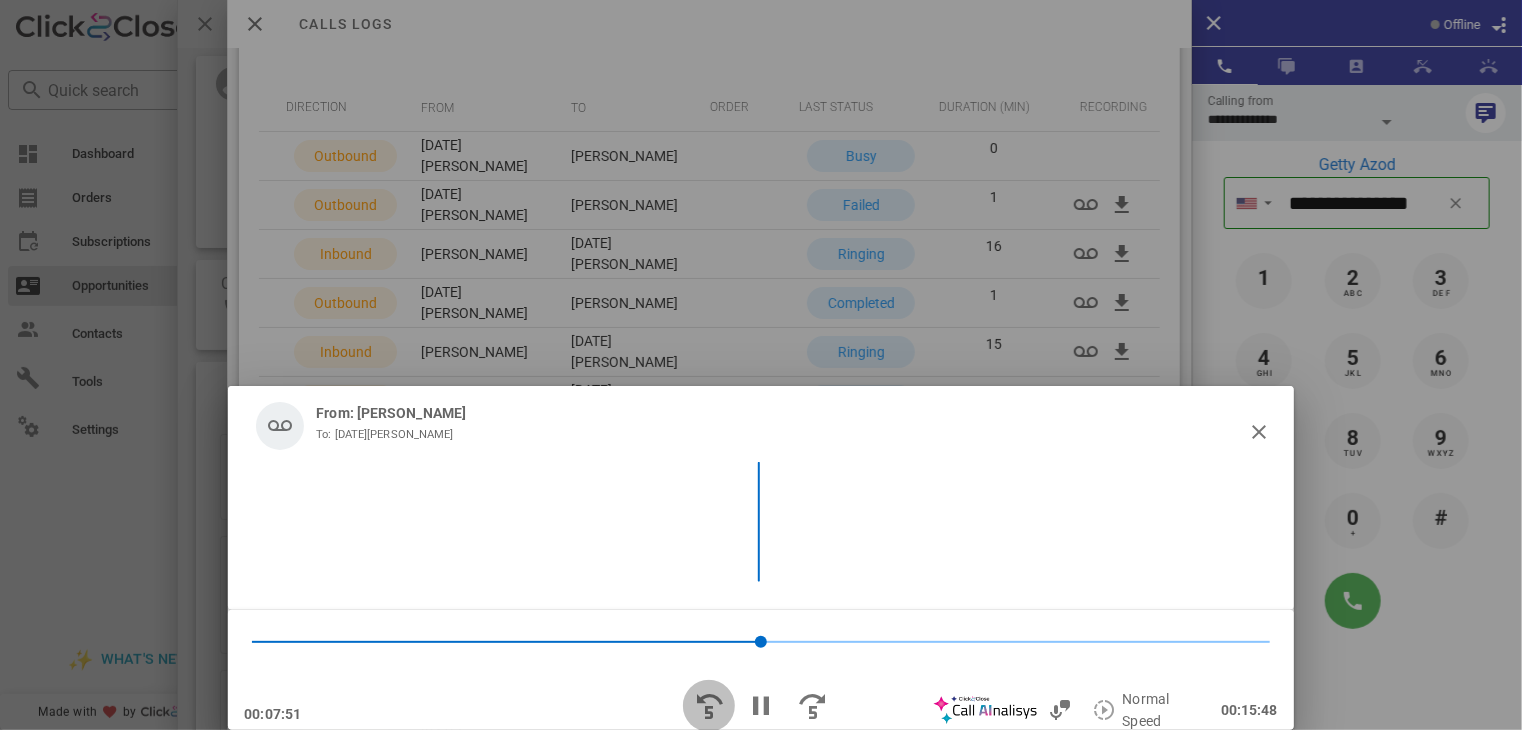click at bounding box center (709, 706) 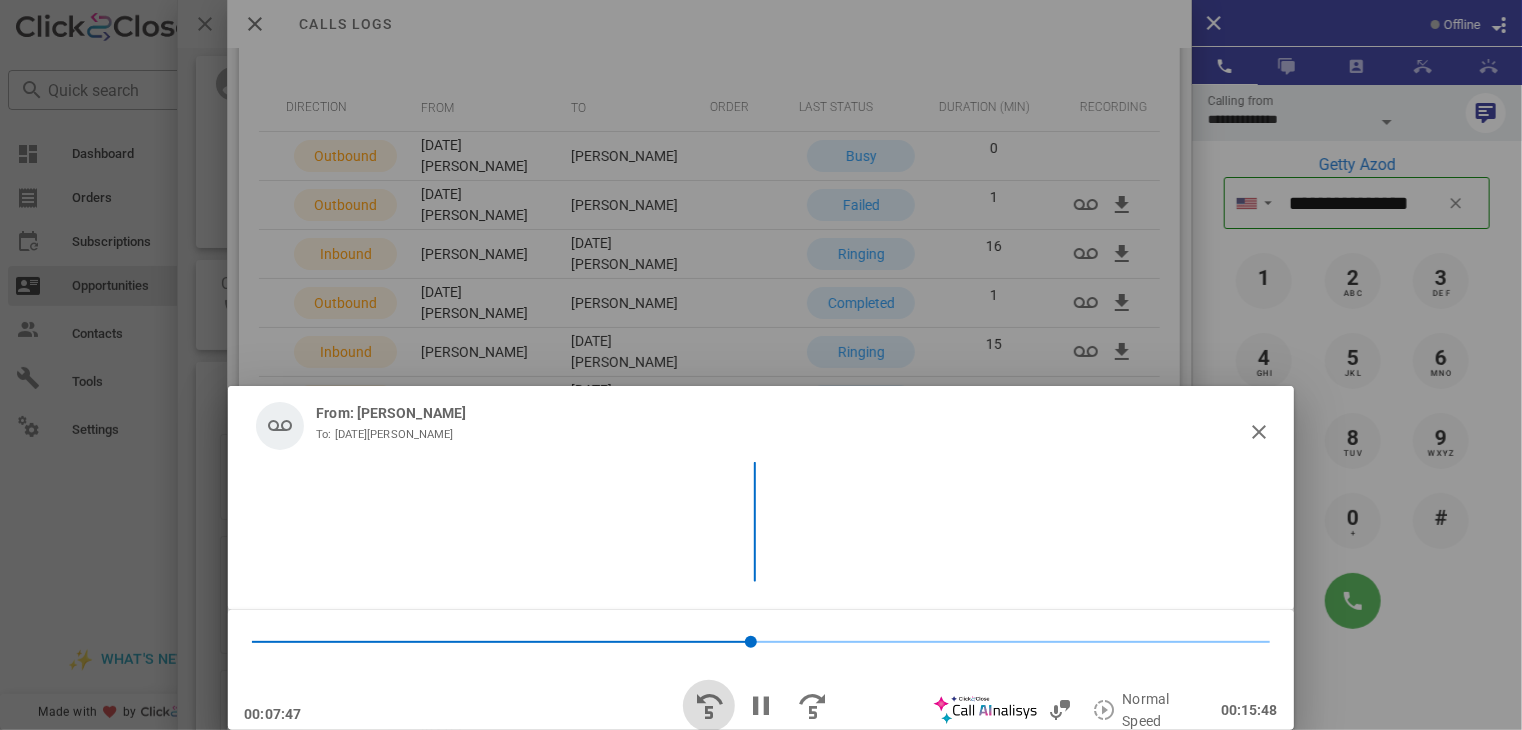 click at bounding box center (709, 706) 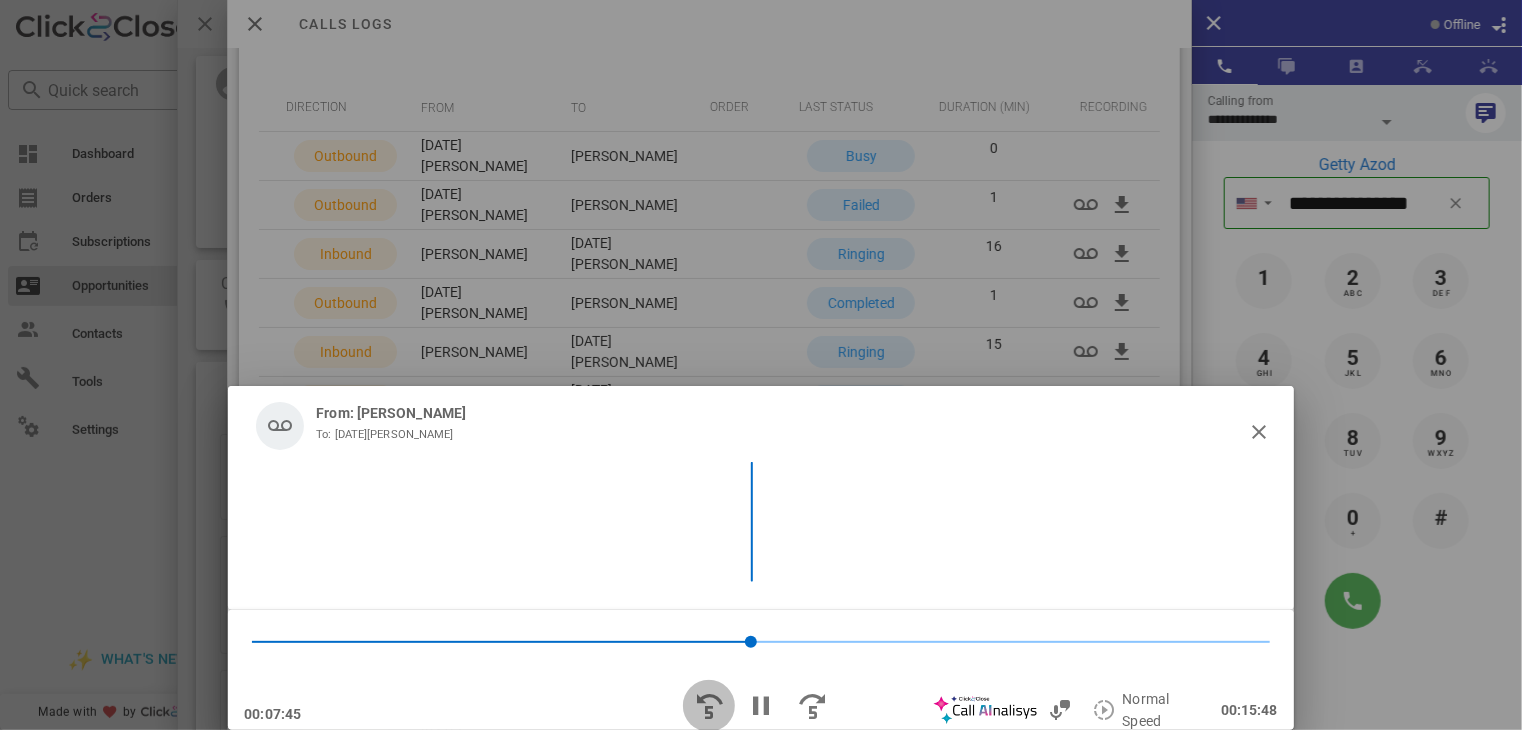 click at bounding box center (709, 706) 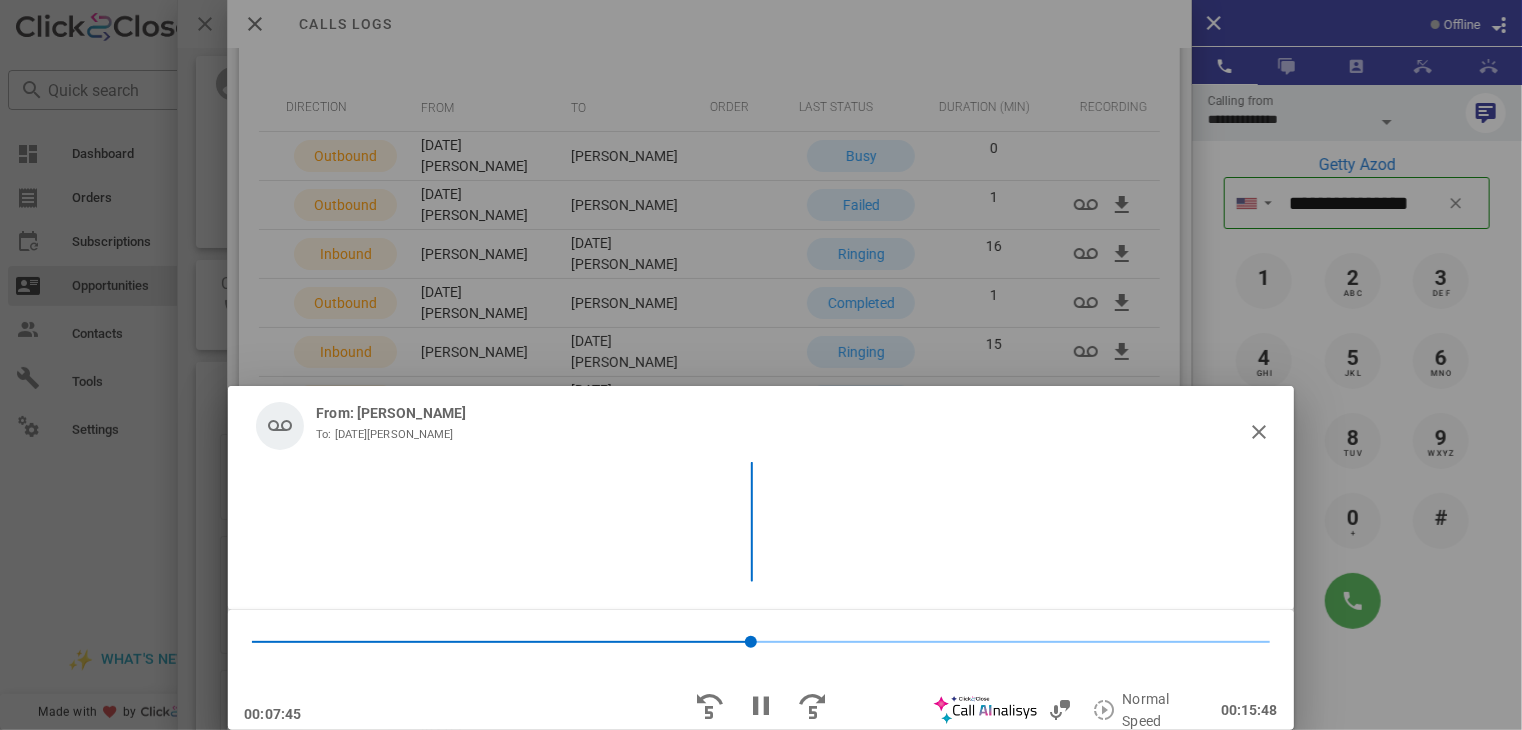 click on "From: [PERSON_NAME]" at bounding box center (391, 413) 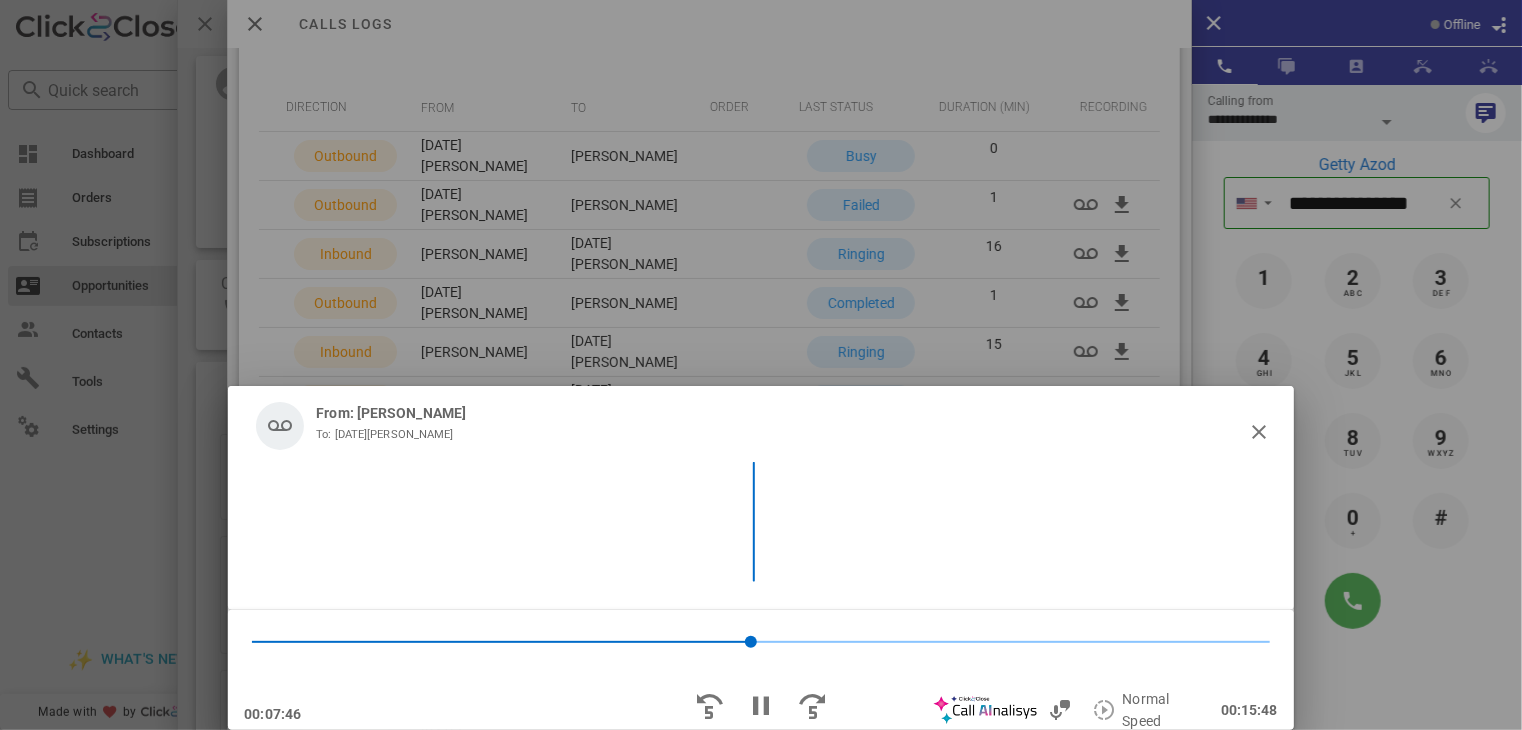 click on "From: [PERSON_NAME]" at bounding box center [391, 413] 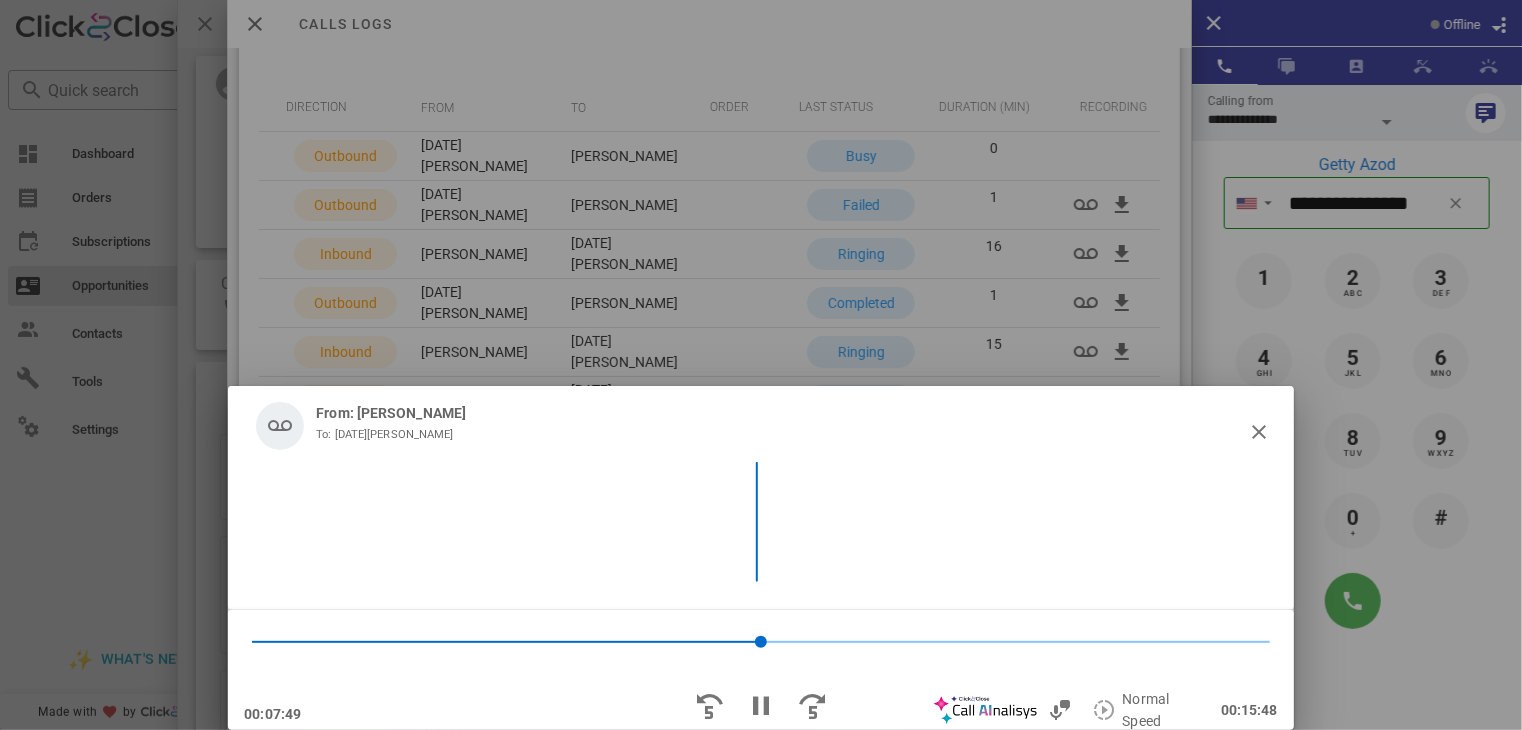 click on "From: [PERSON_NAME]   To: [DATE][PERSON_NAME]" at bounding box center (760, 426) 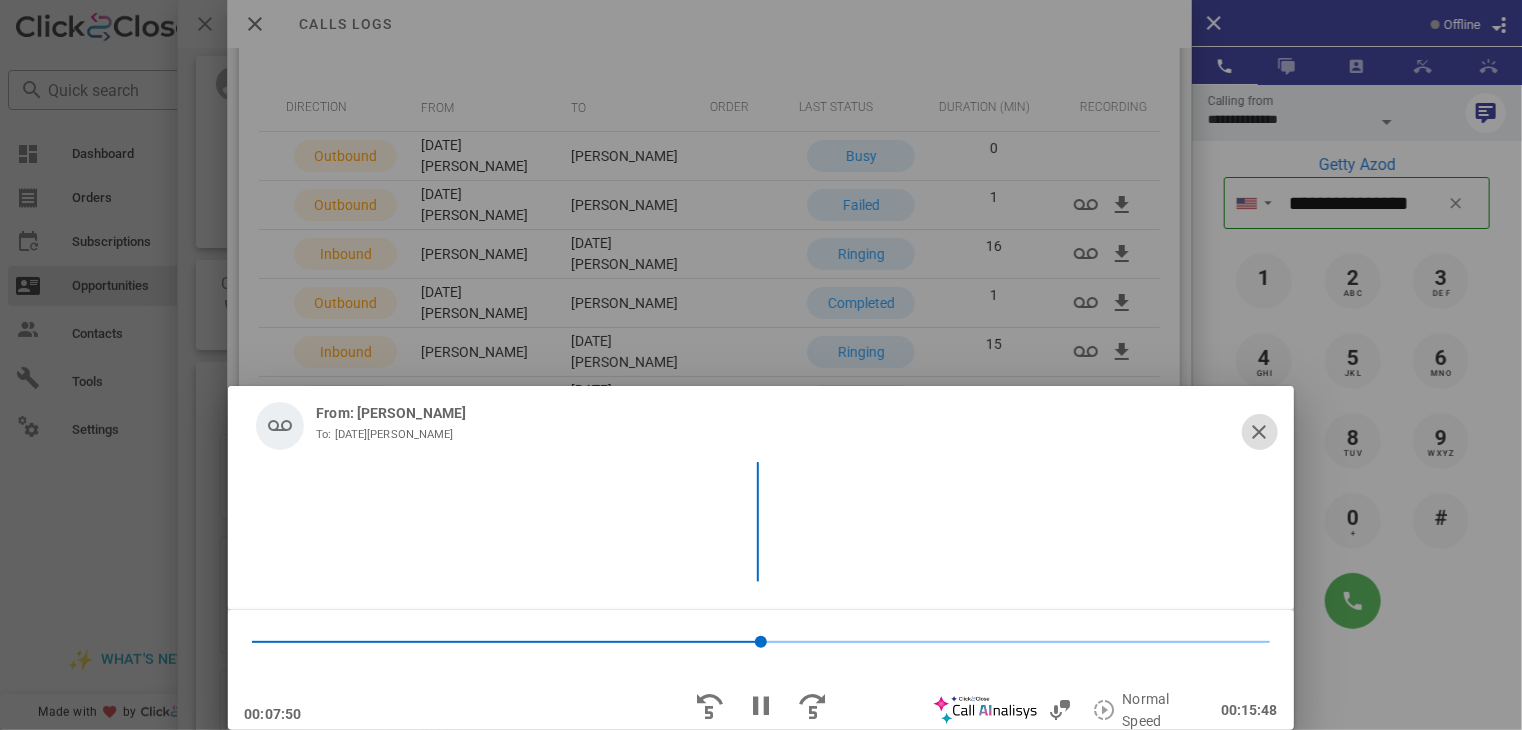 click at bounding box center (1260, 432) 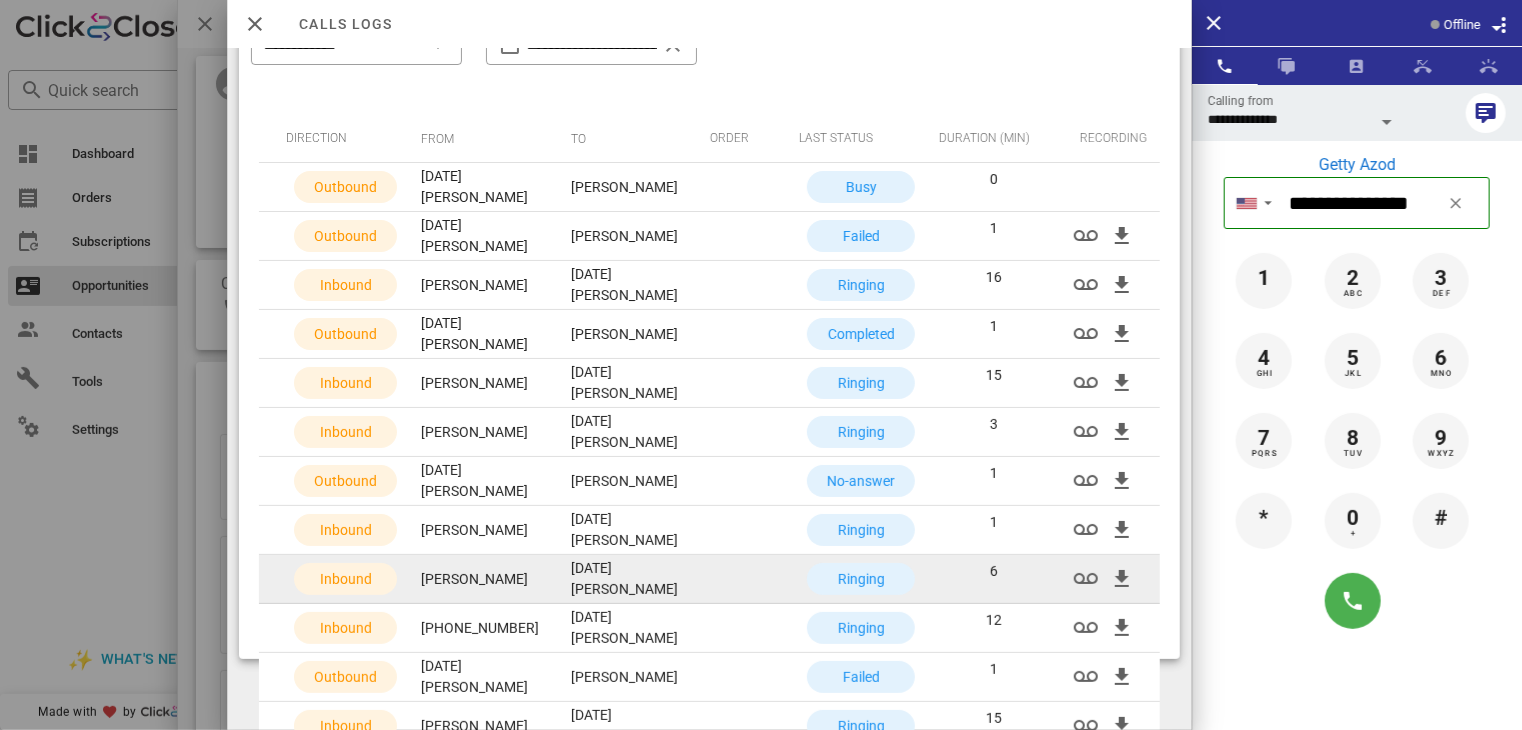 scroll, scrollTop: 58, scrollLeft: 0, axis: vertical 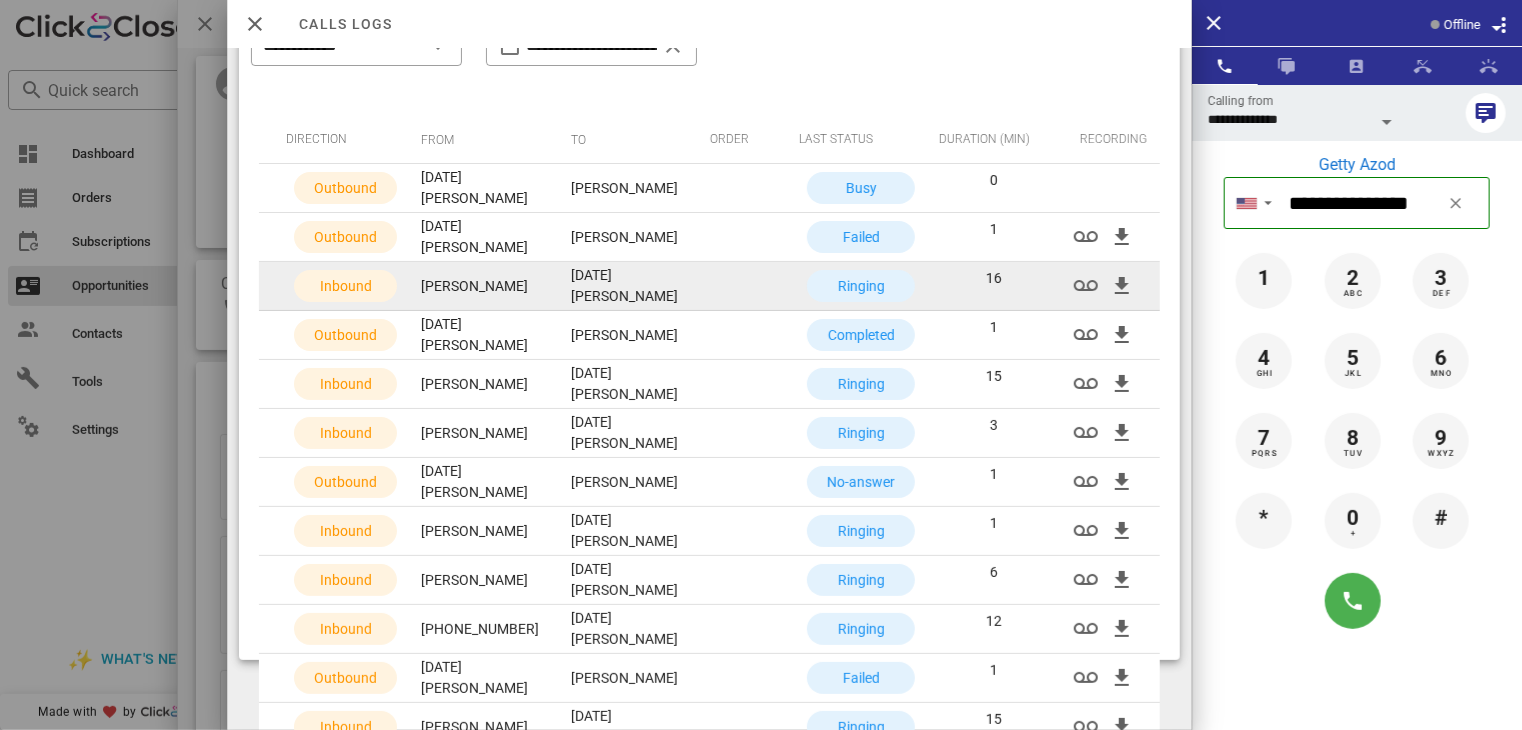 click on "[PERSON_NAME]" at bounding box center (480, 286) 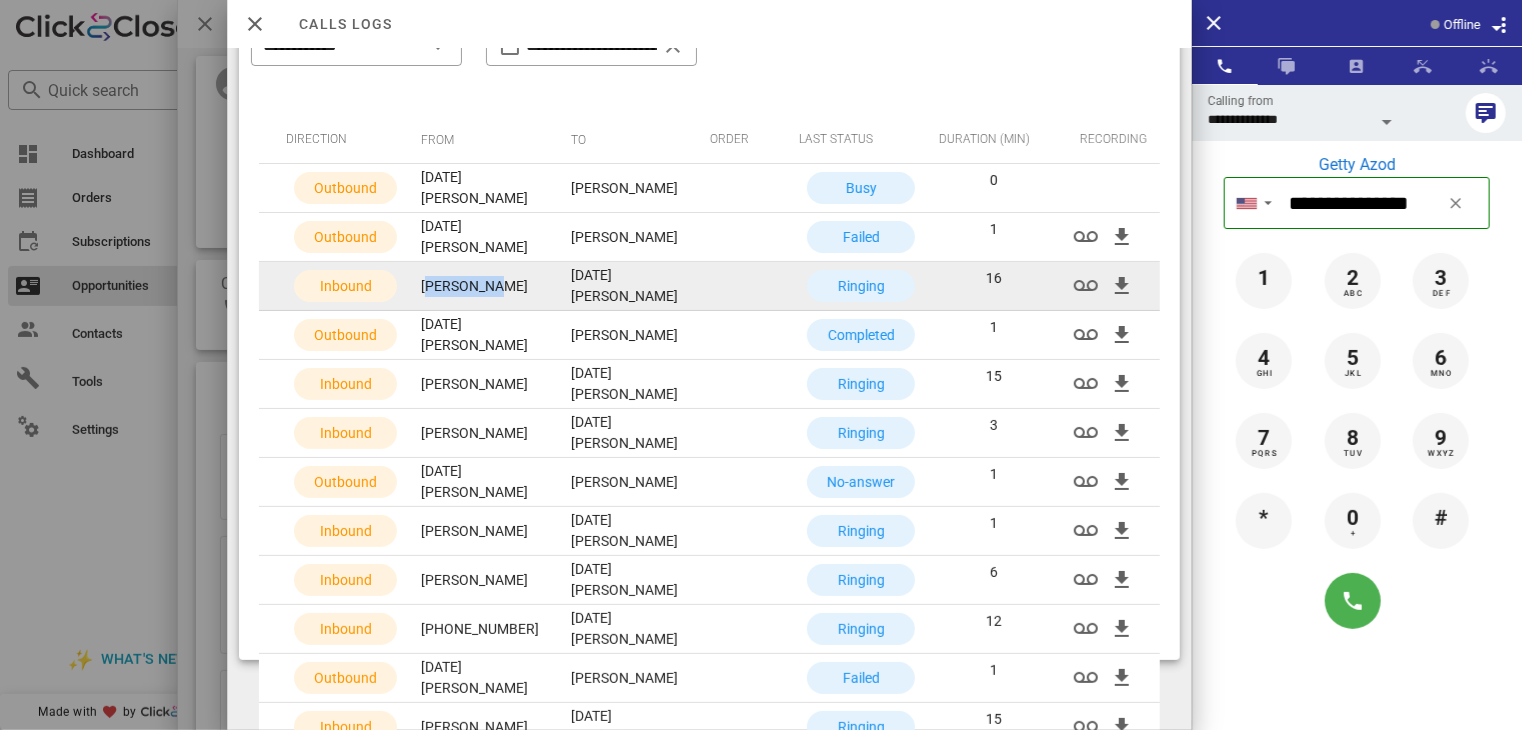 click on "[PERSON_NAME]" at bounding box center [480, 286] 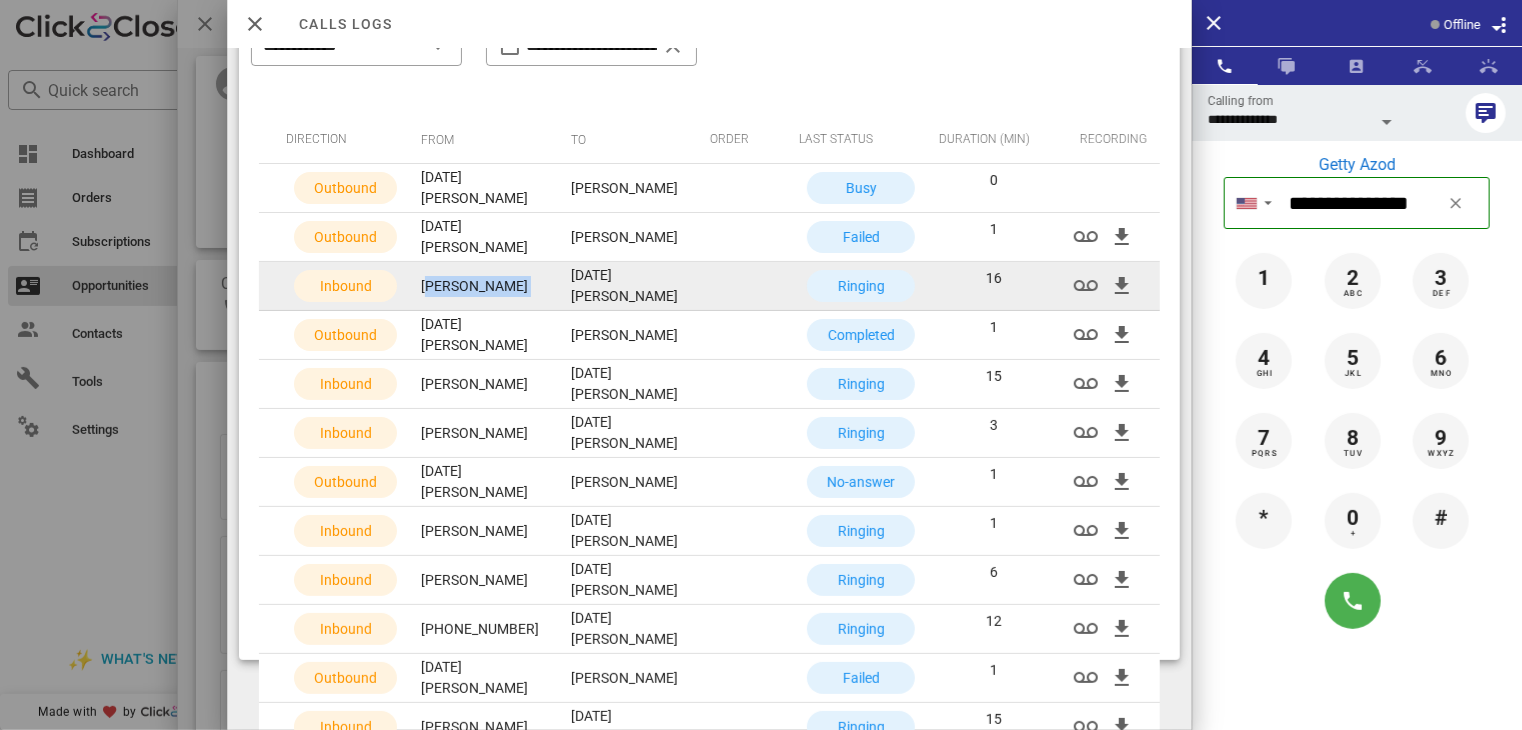 click on "[PERSON_NAME]" at bounding box center (480, 286) 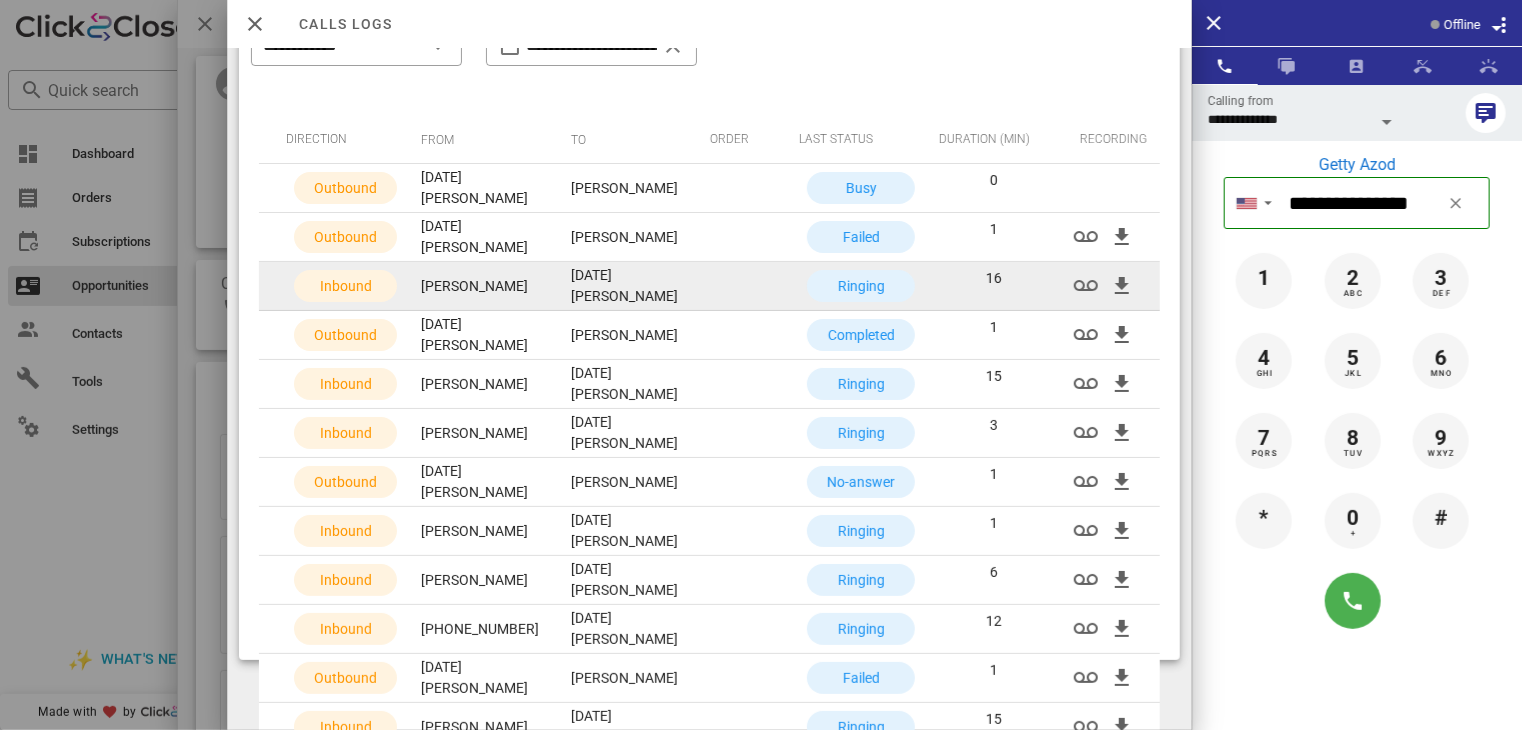 click on "[PERSON_NAME]" at bounding box center [480, 286] 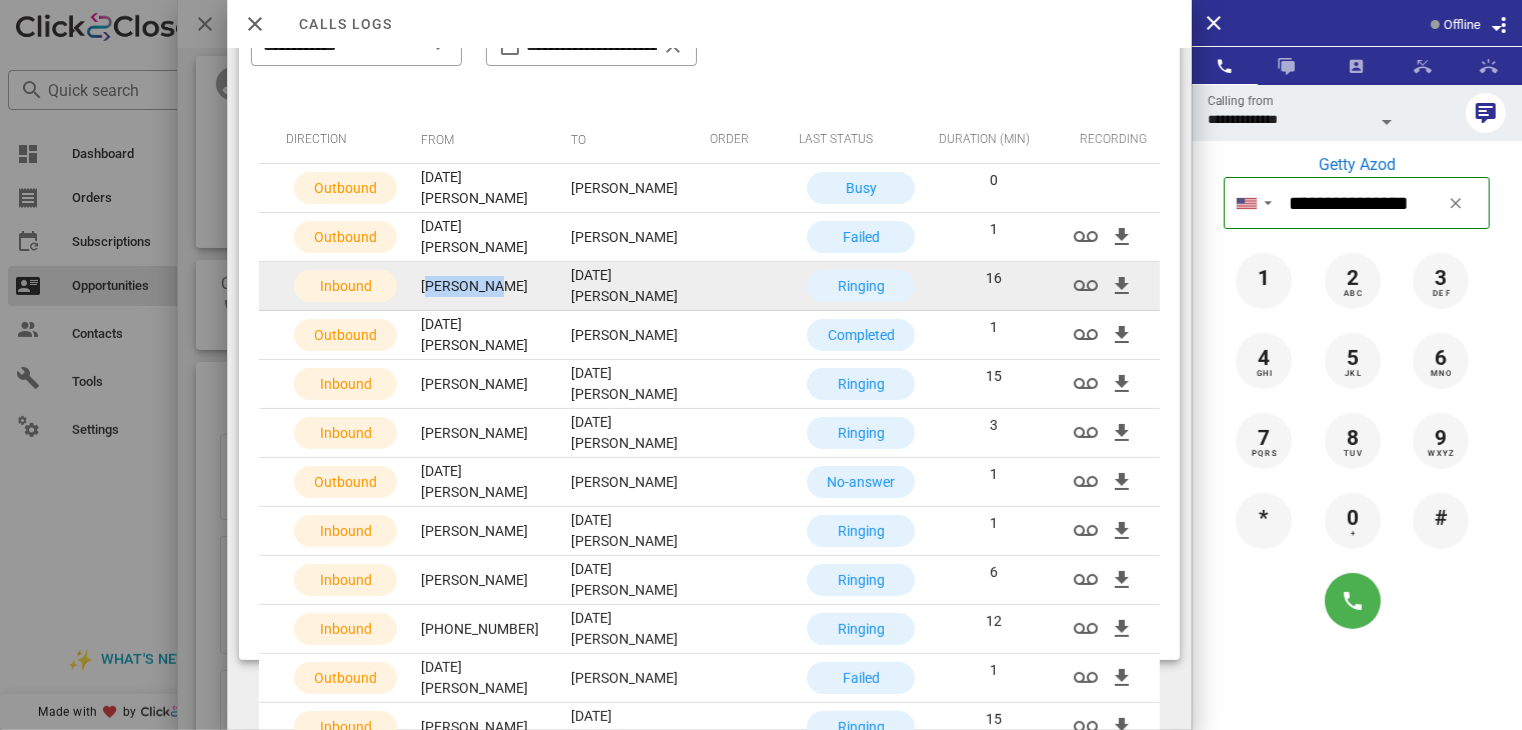 click on "[PERSON_NAME]" at bounding box center [480, 286] 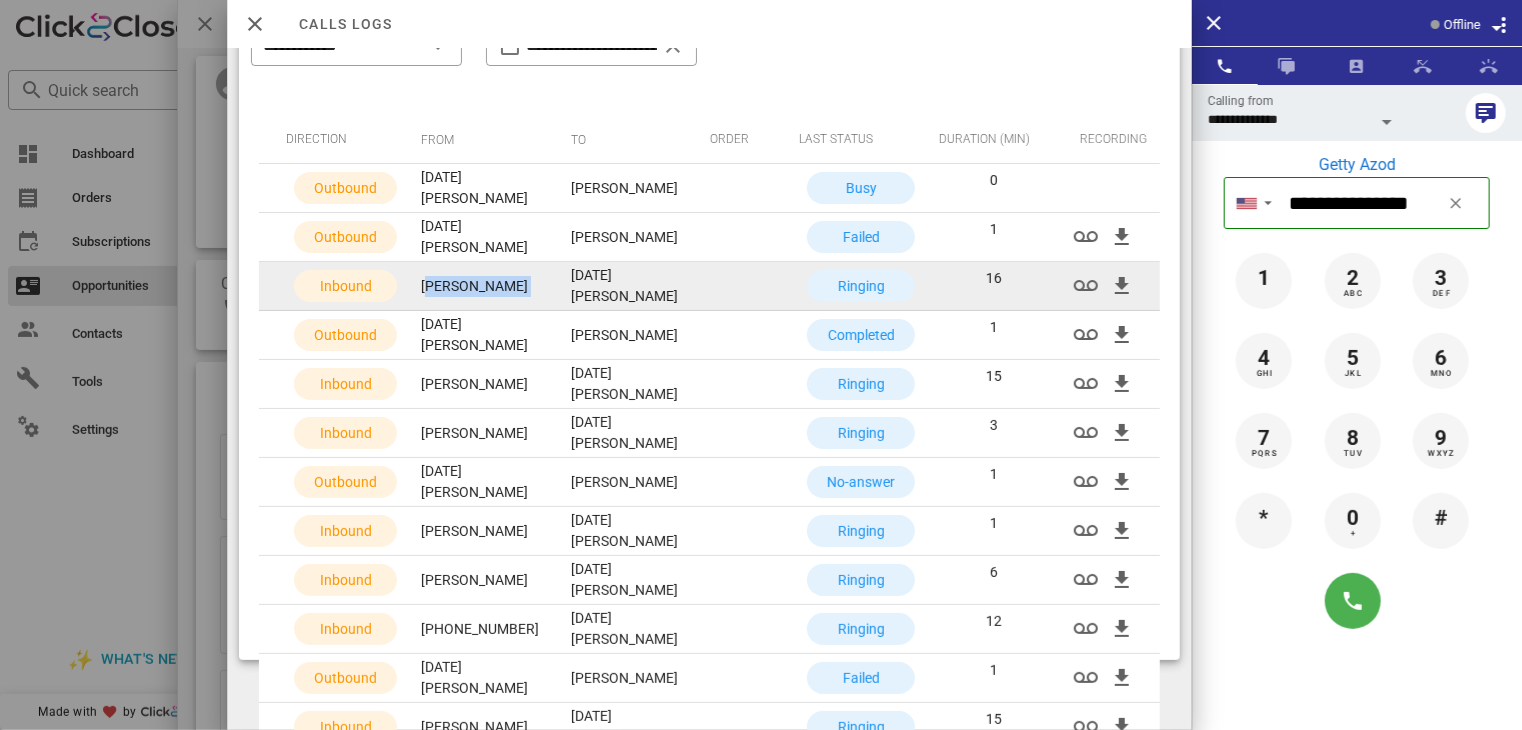 click on "[PERSON_NAME]" at bounding box center (480, 286) 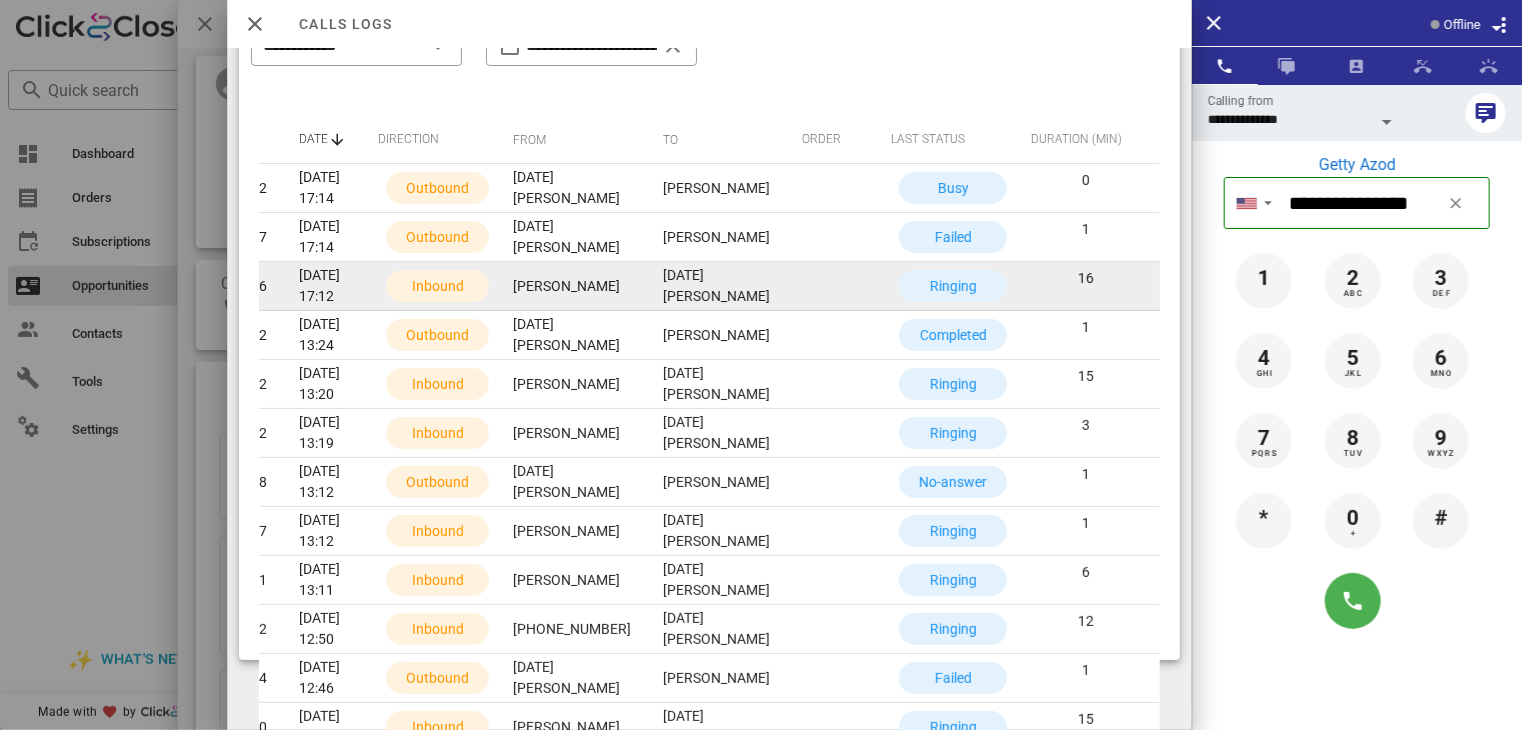 scroll, scrollTop: 0, scrollLeft: 148, axis: horizontal 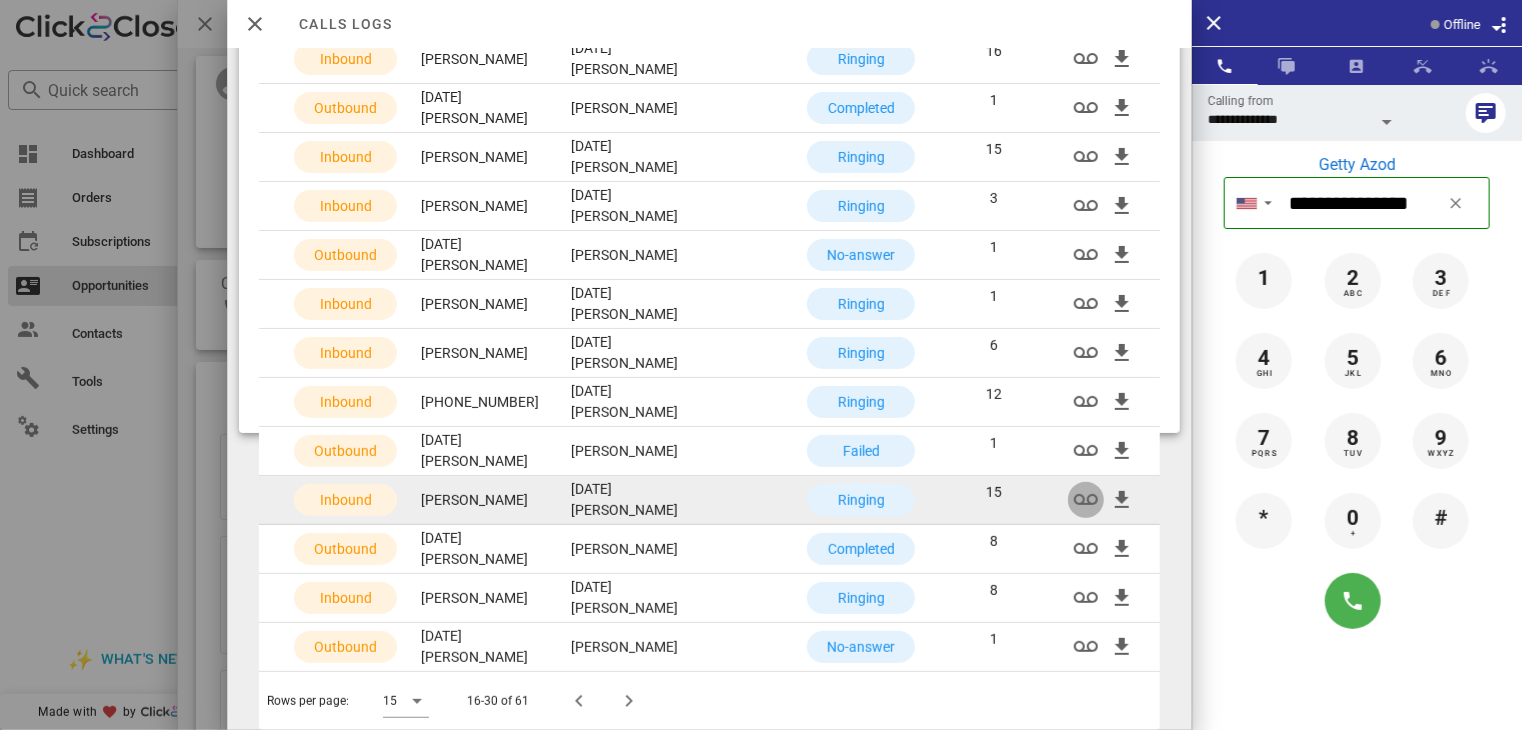 click at bounding box center (1086, 500) 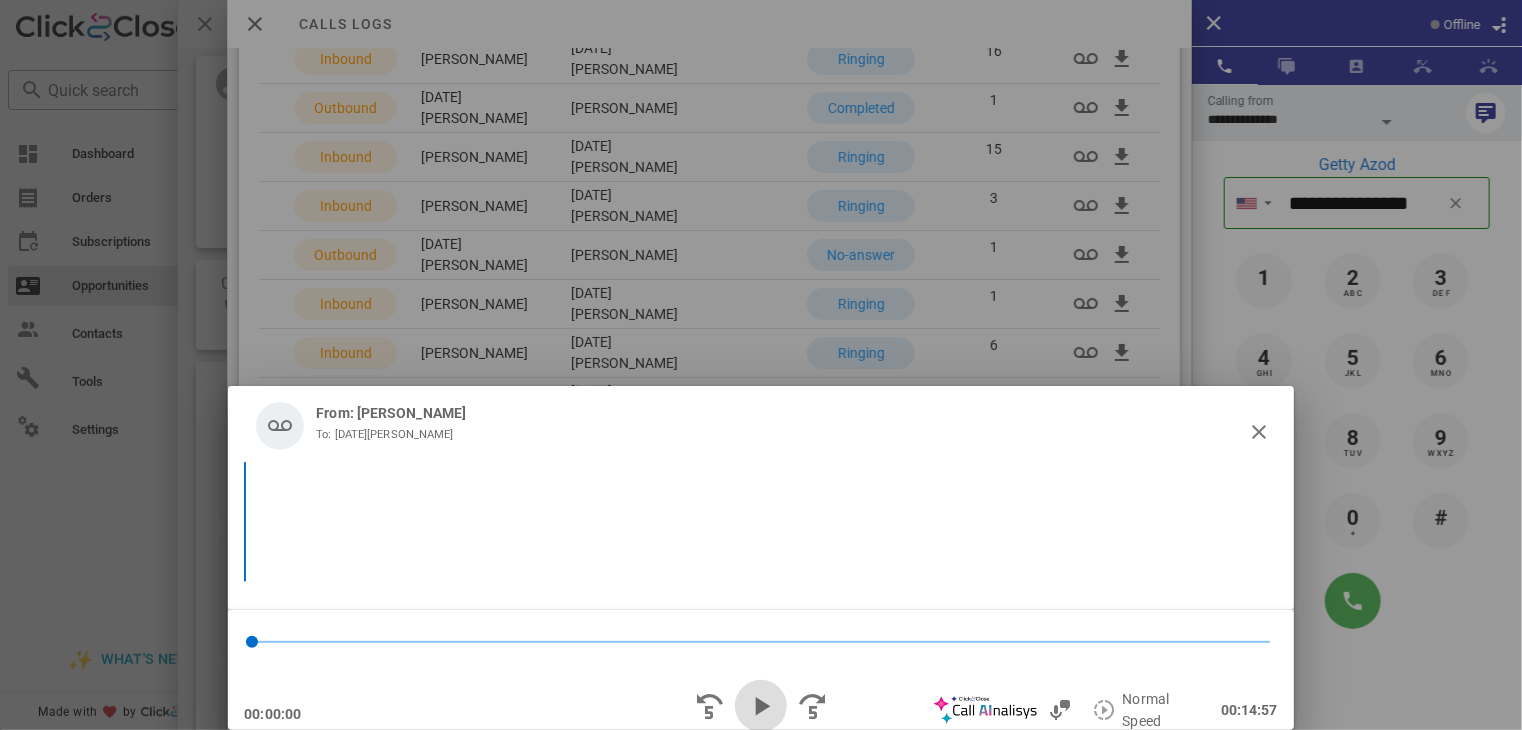click at bounding box center (761, 706) 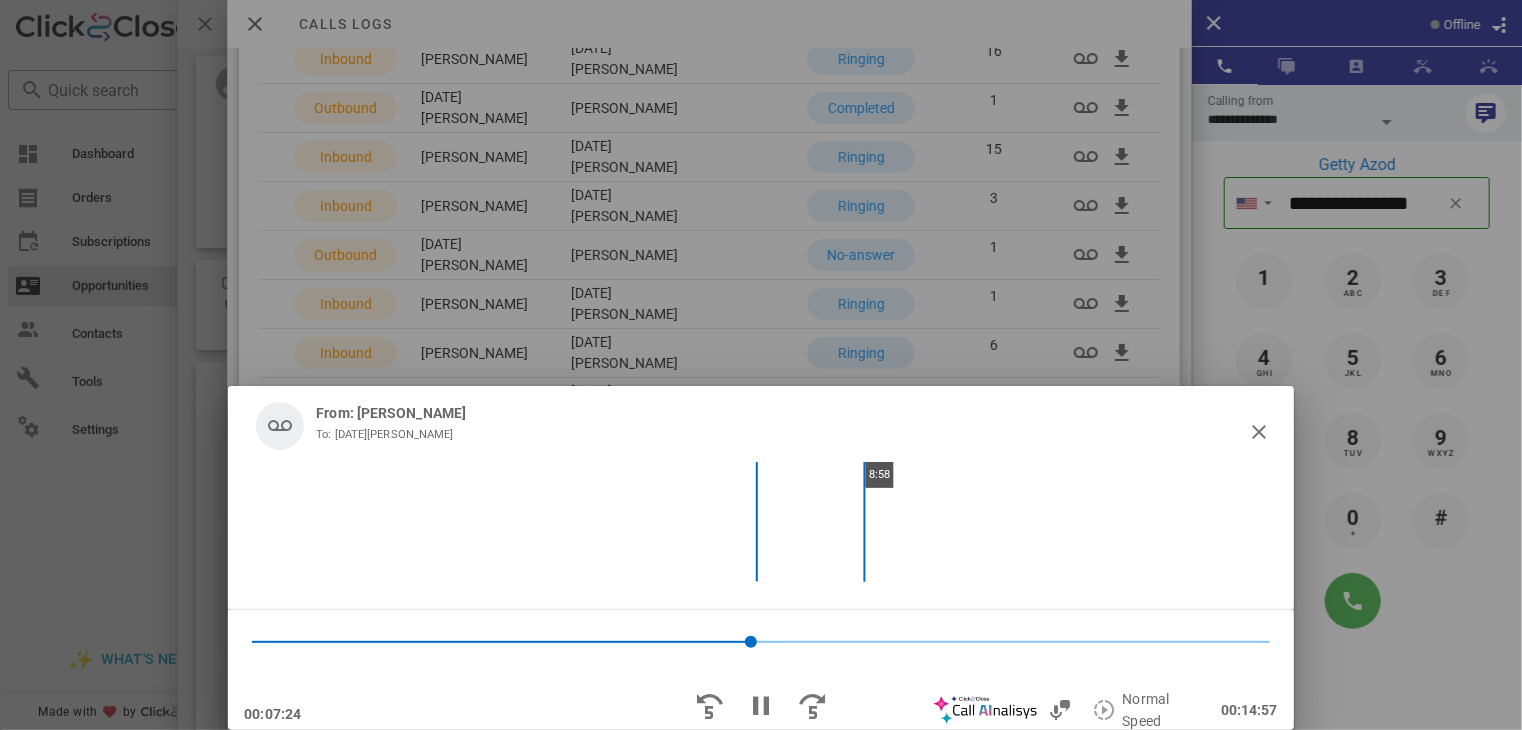 scroll, scrollTop: 3323, scrollLeft: 0, axis: vertical 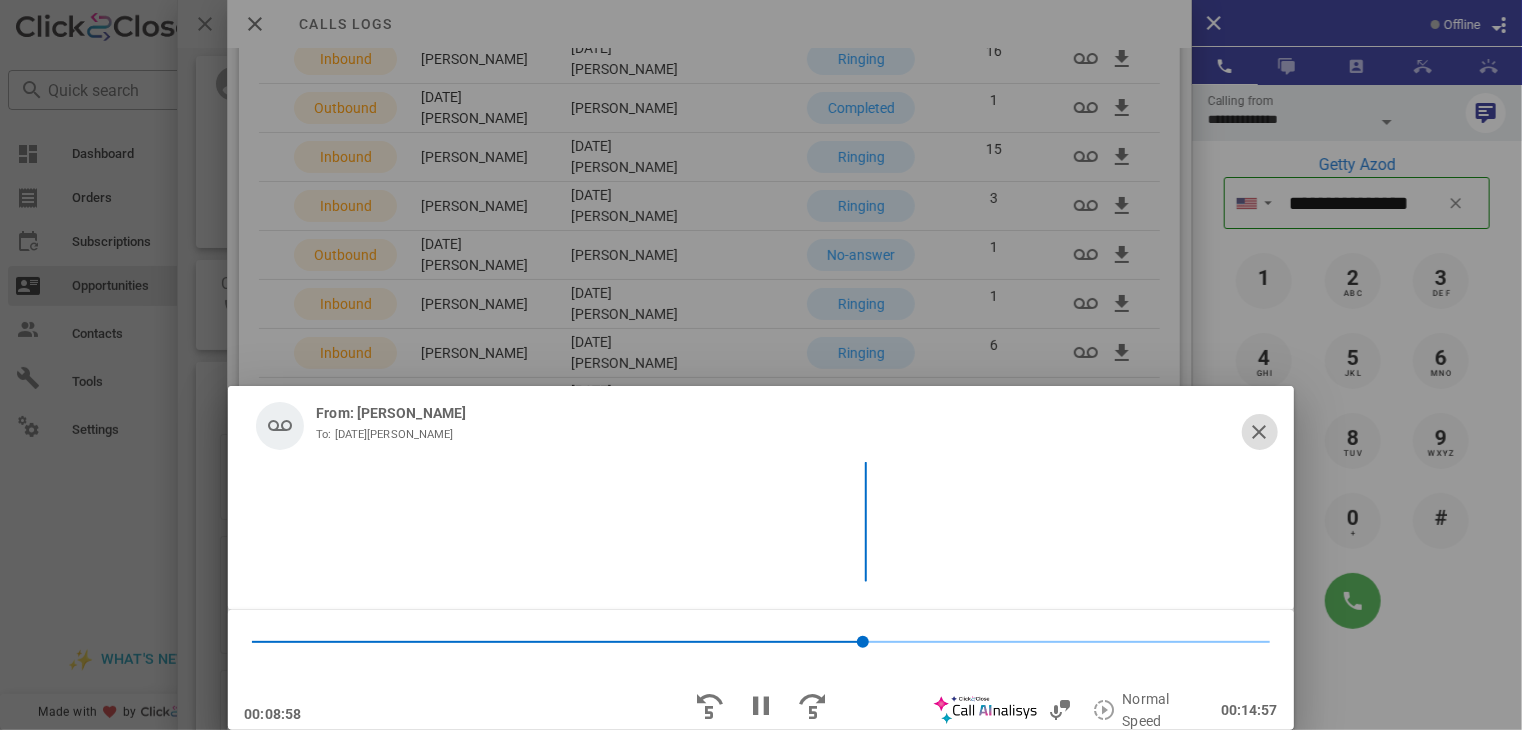 click at bounding box center [1260, 432] 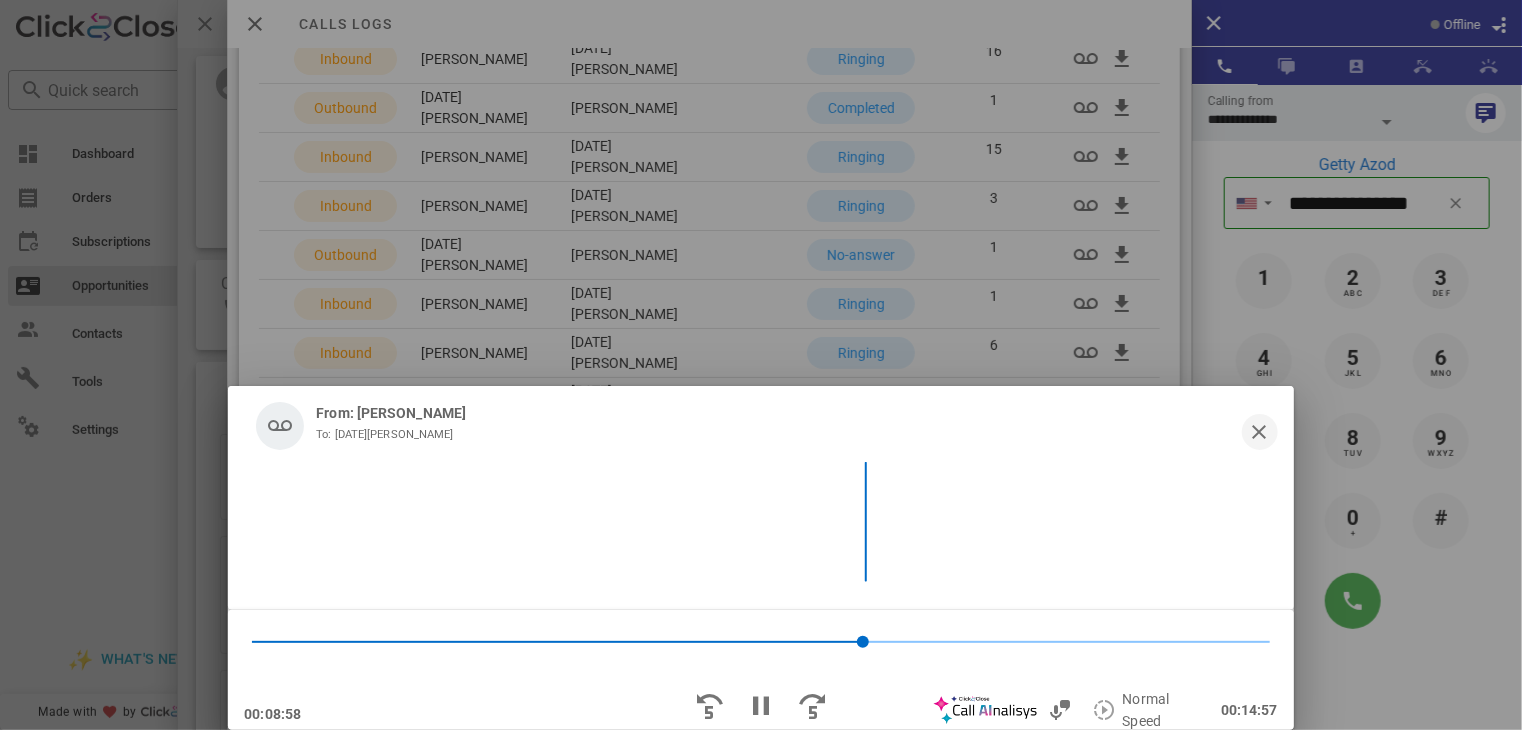 scroll, scrollTop: 0, scrollLeft: 0, axis: both 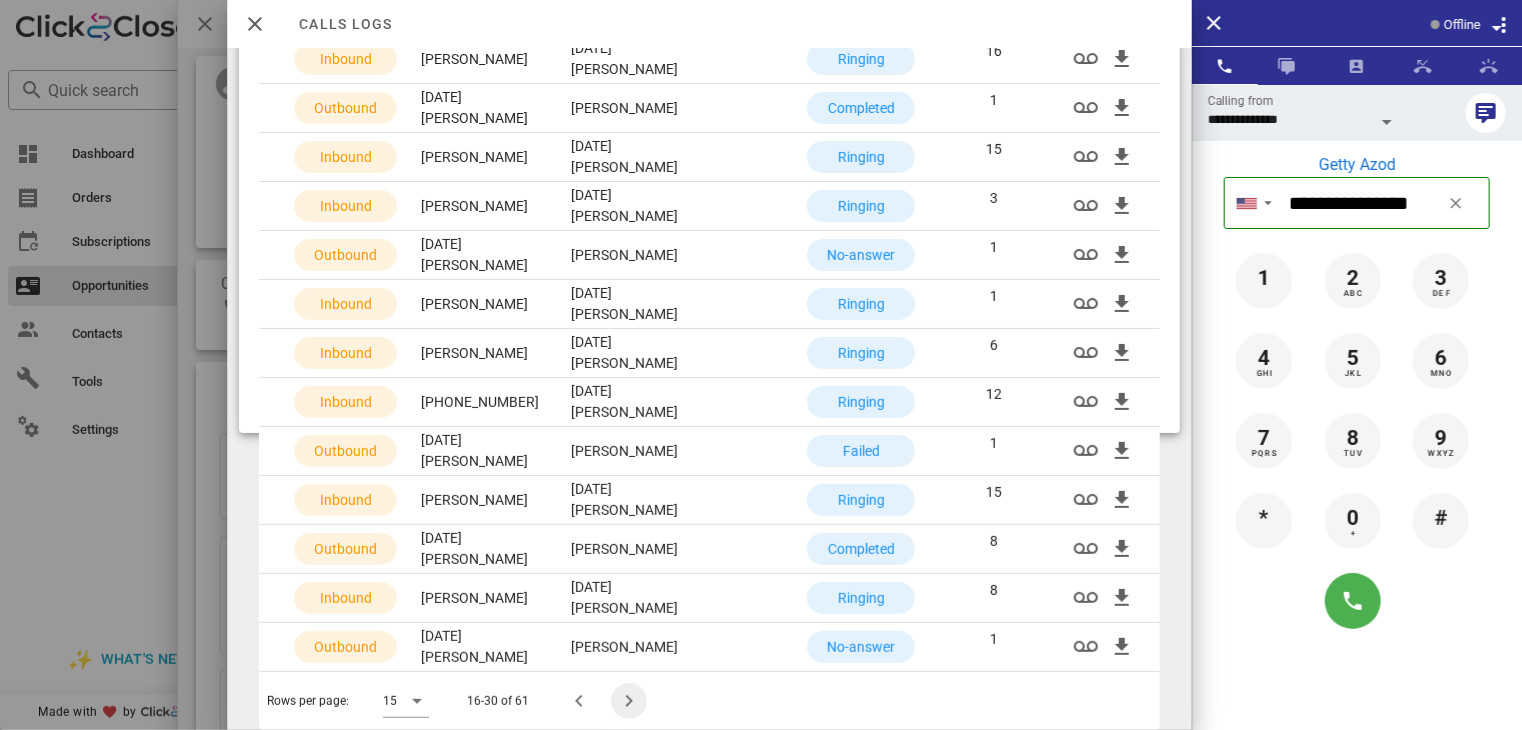 click at bounding box center (629, 701) 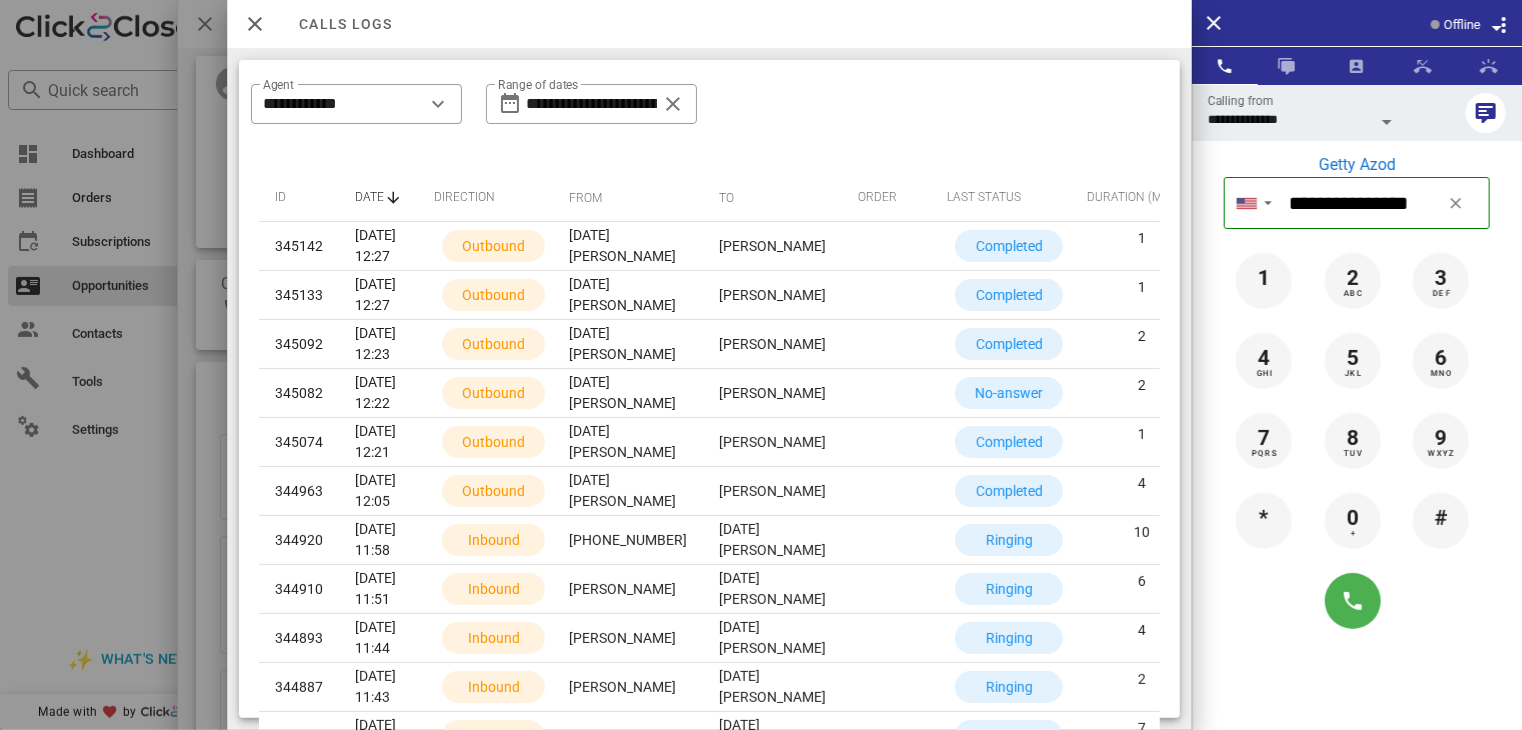 scroll, scrollTop: 297, scrollLeft: 0, axis: vertical 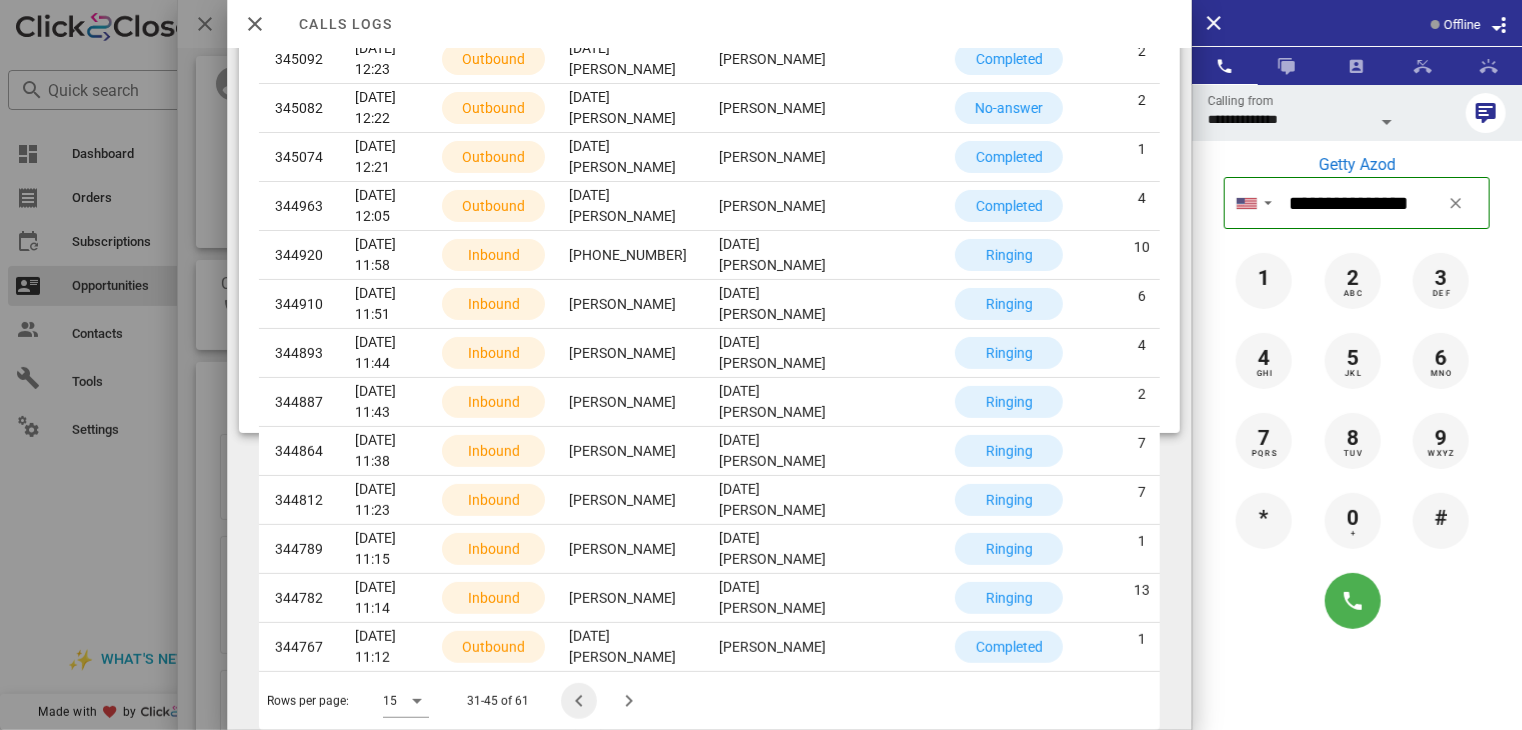 click at bounding box center (579, 701) 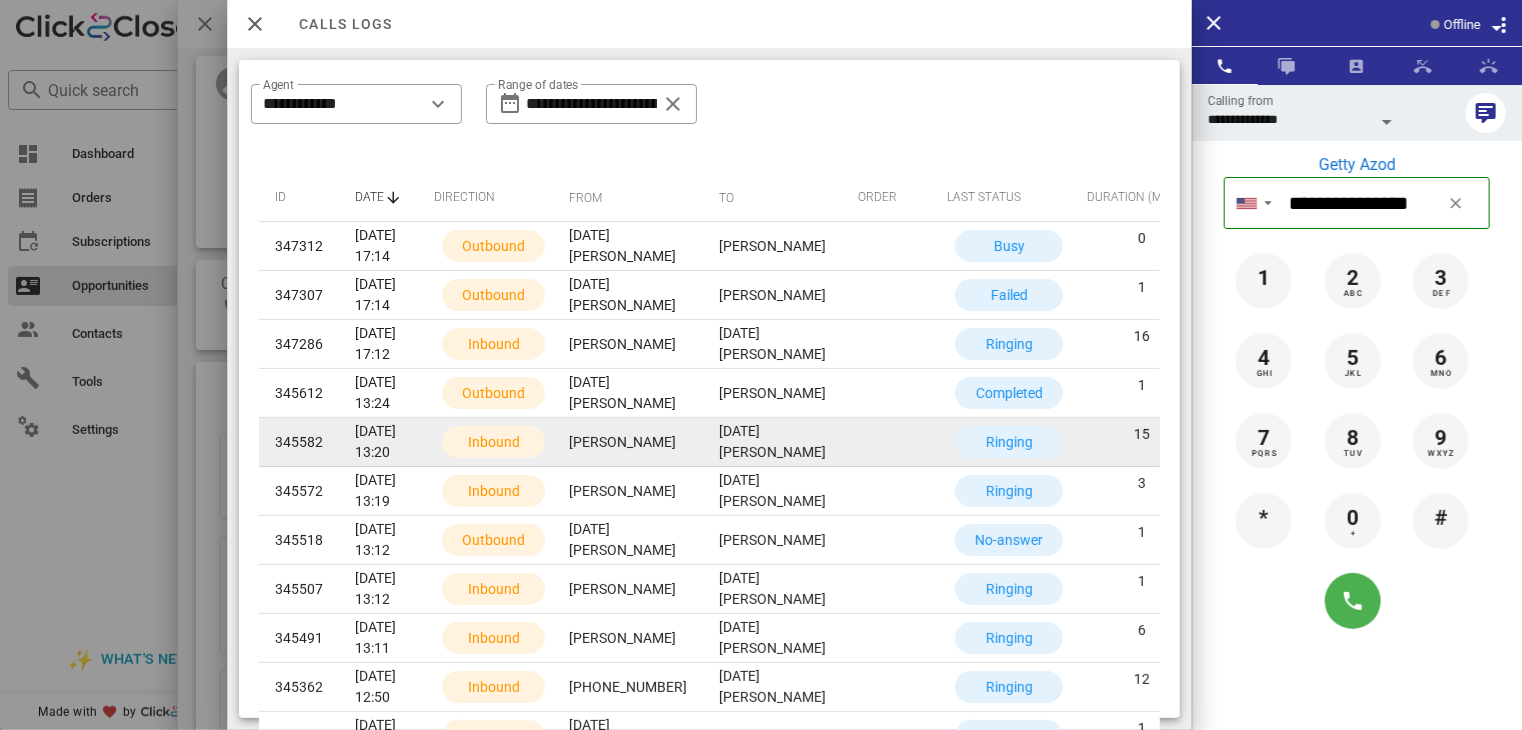 scroll, scrollTop: 297, scrollLeft: 0, axis: vertical 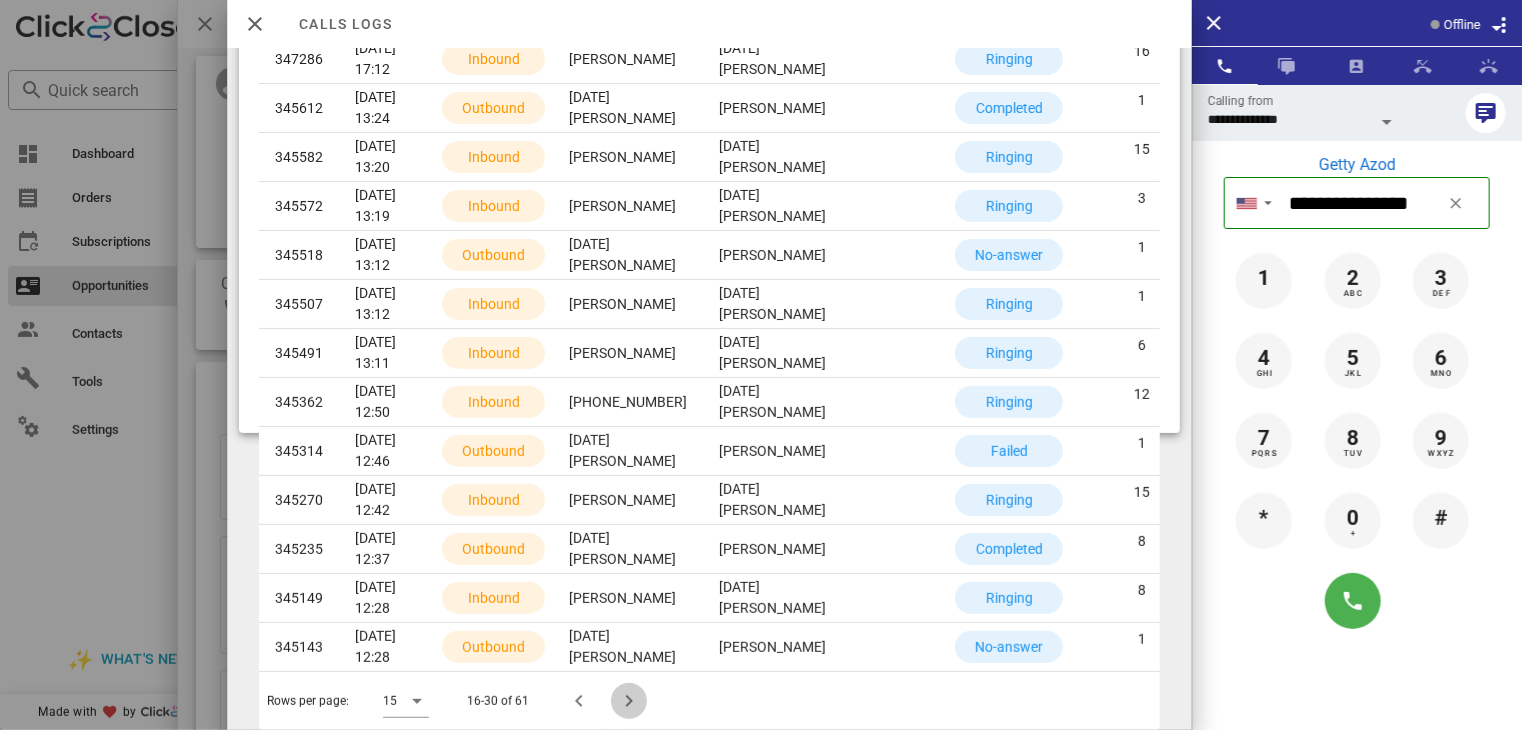 click at bounding box center (629, 701) 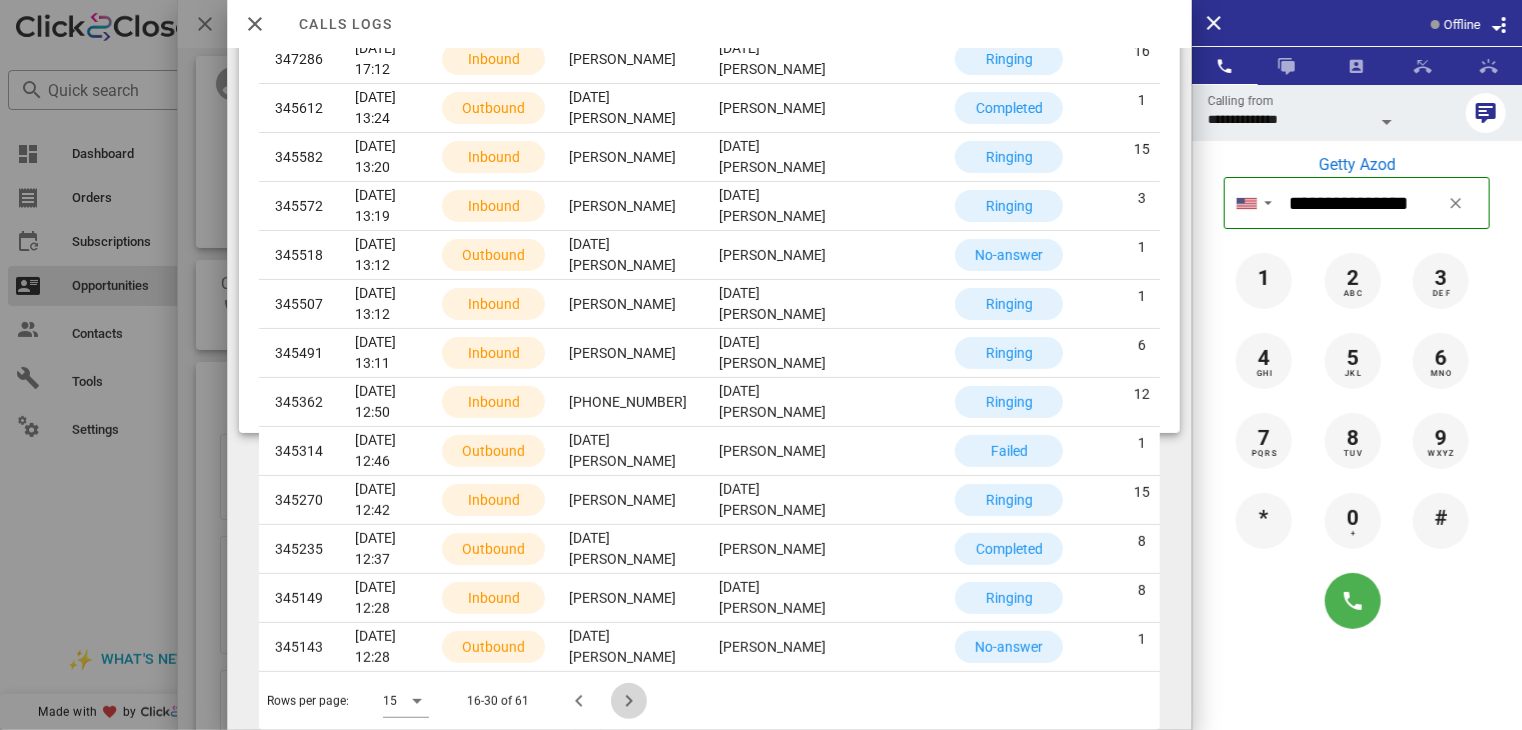 scroll, scrollTop: 0, scrollLeft: 0, axis: both 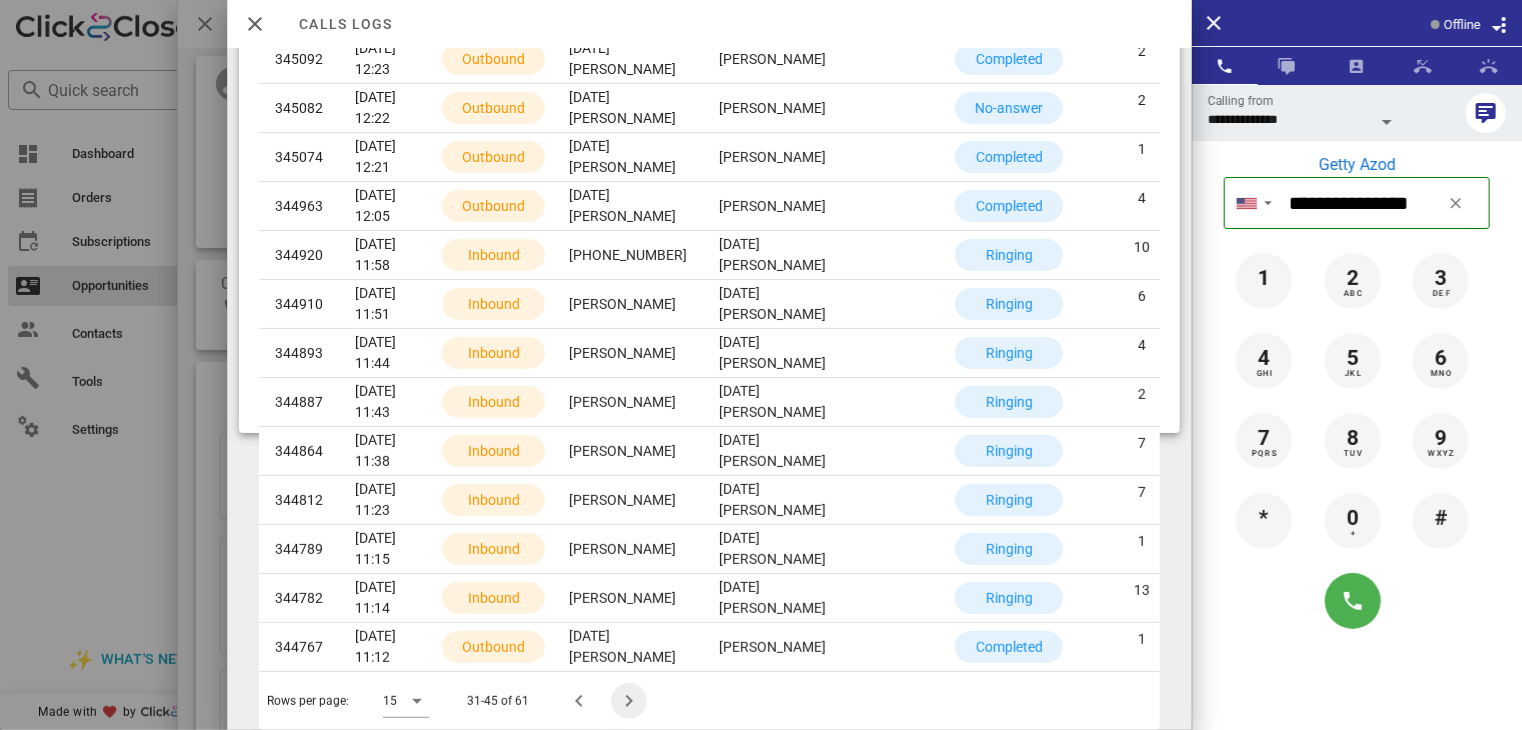 click at bounding box center [629, 701] 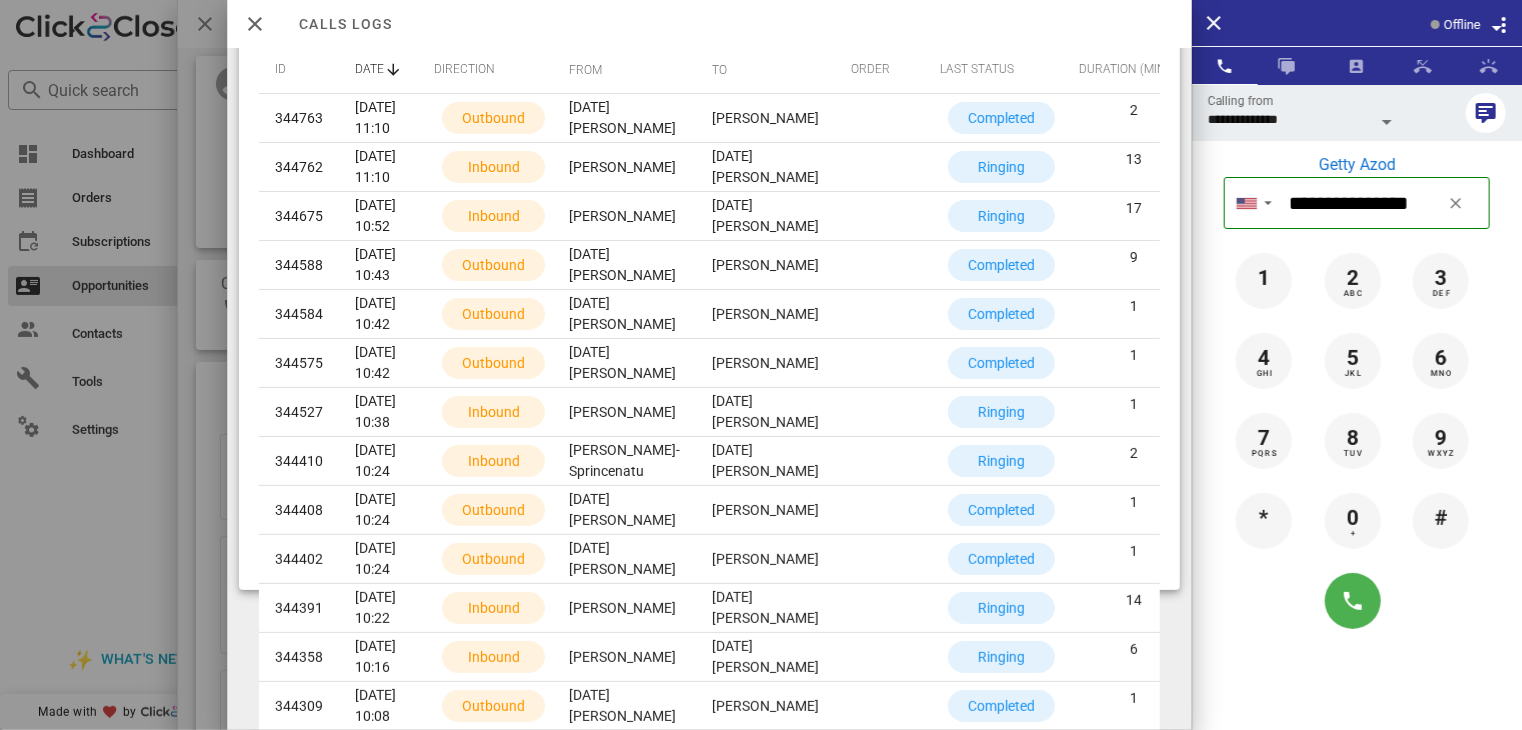 scroll, scrollTop: 312, scrollLeft: 0, axis: vertical 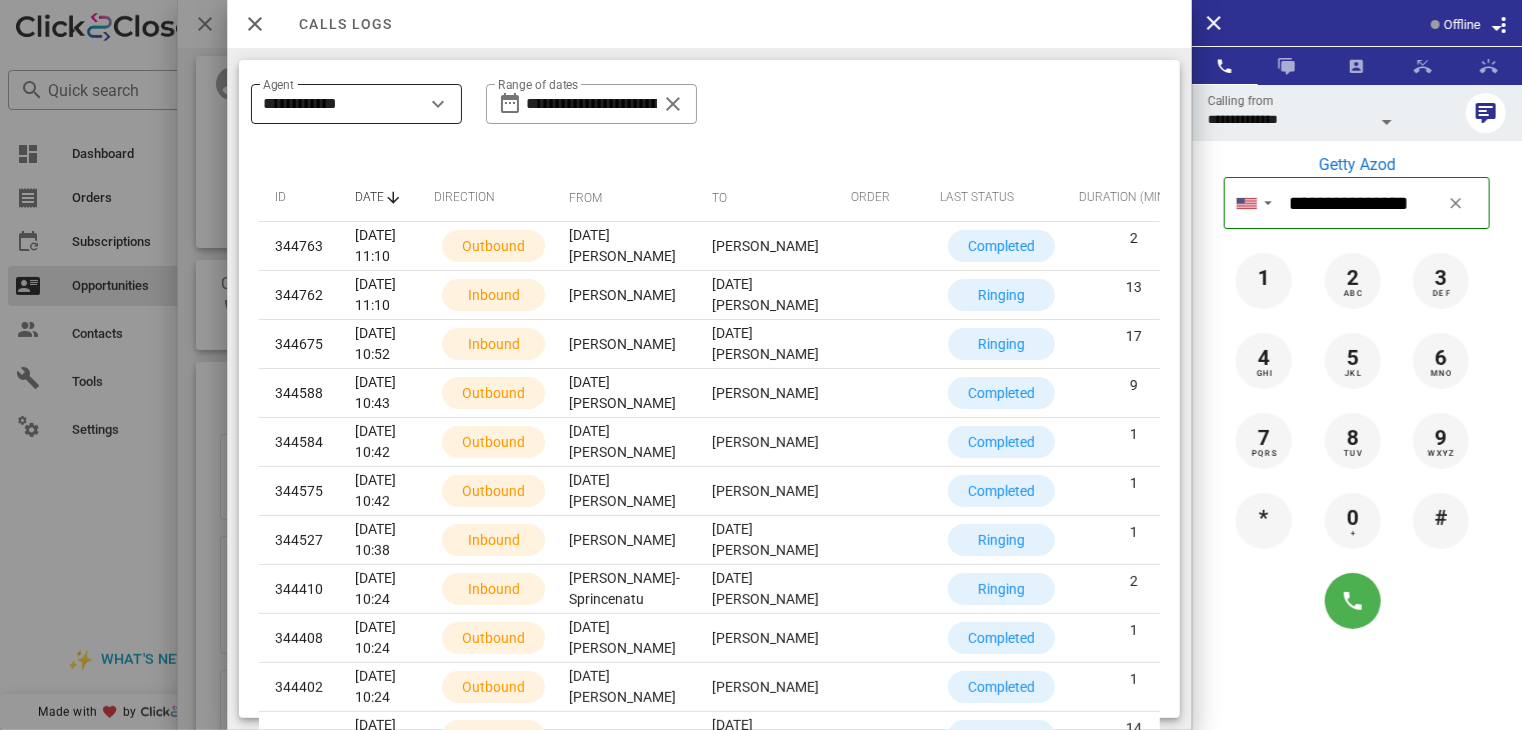 click on "**********" at bounding box center (342, 104) 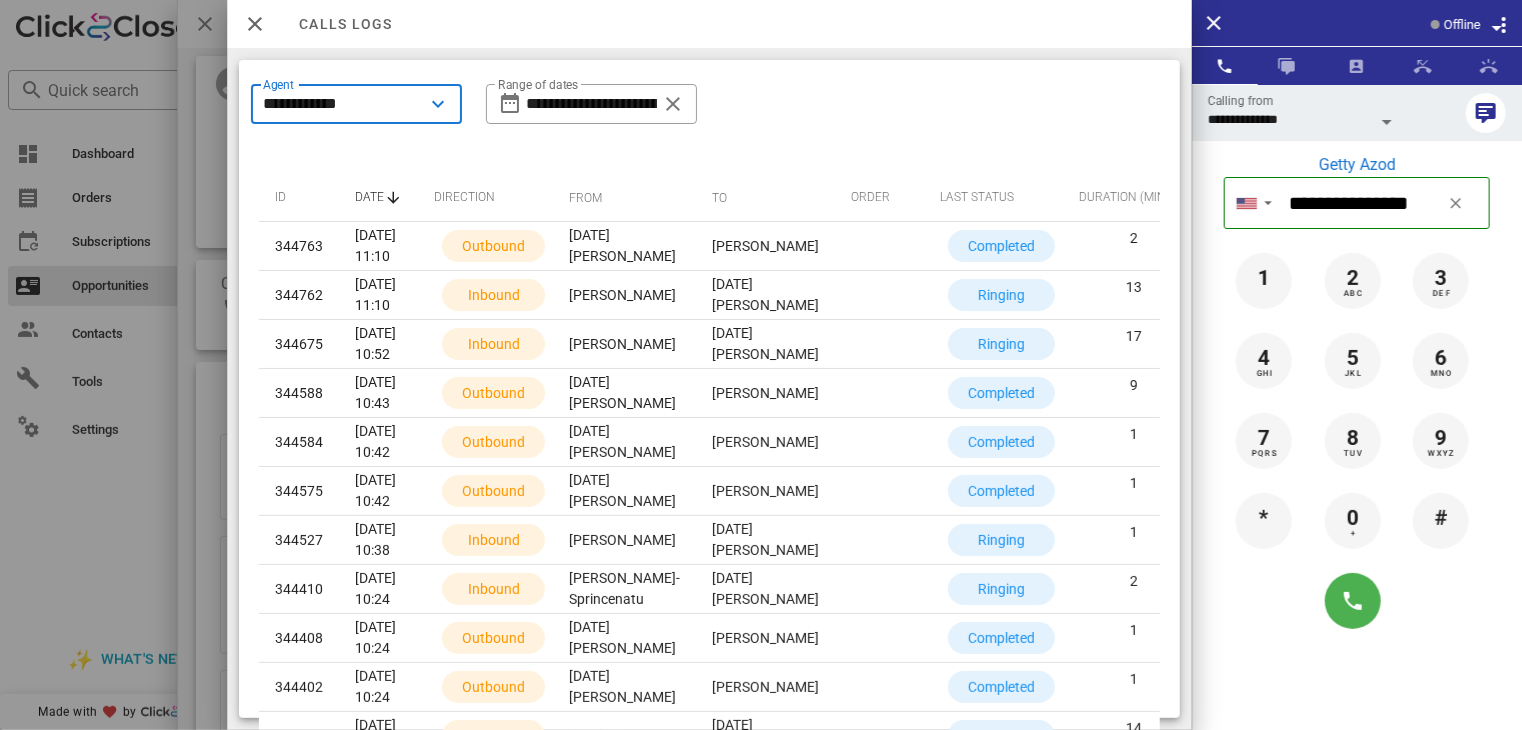 click on "**********" at bounding box center [342, 104] 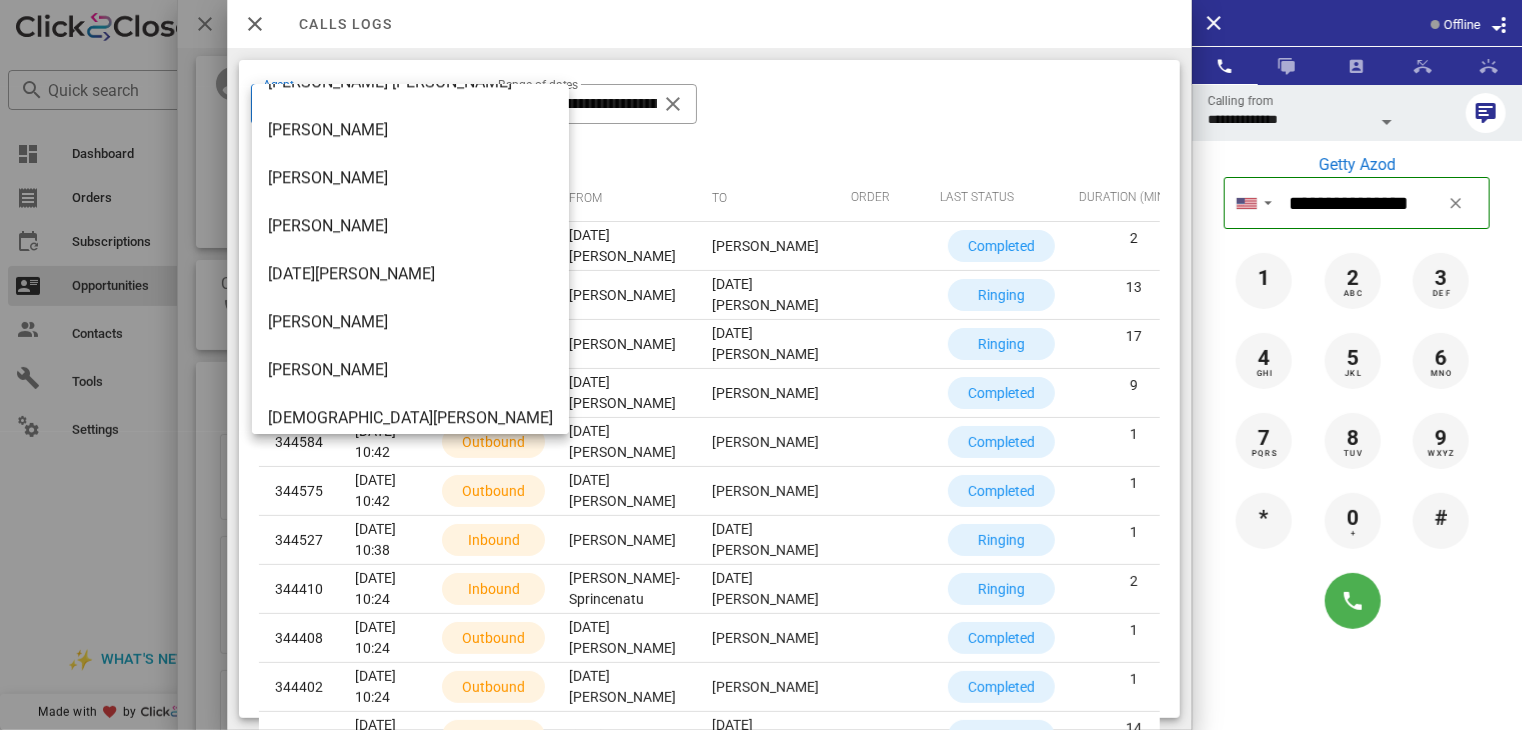 scroll, scrollTop: 2905, scrollLeft: 0, axis: vertical 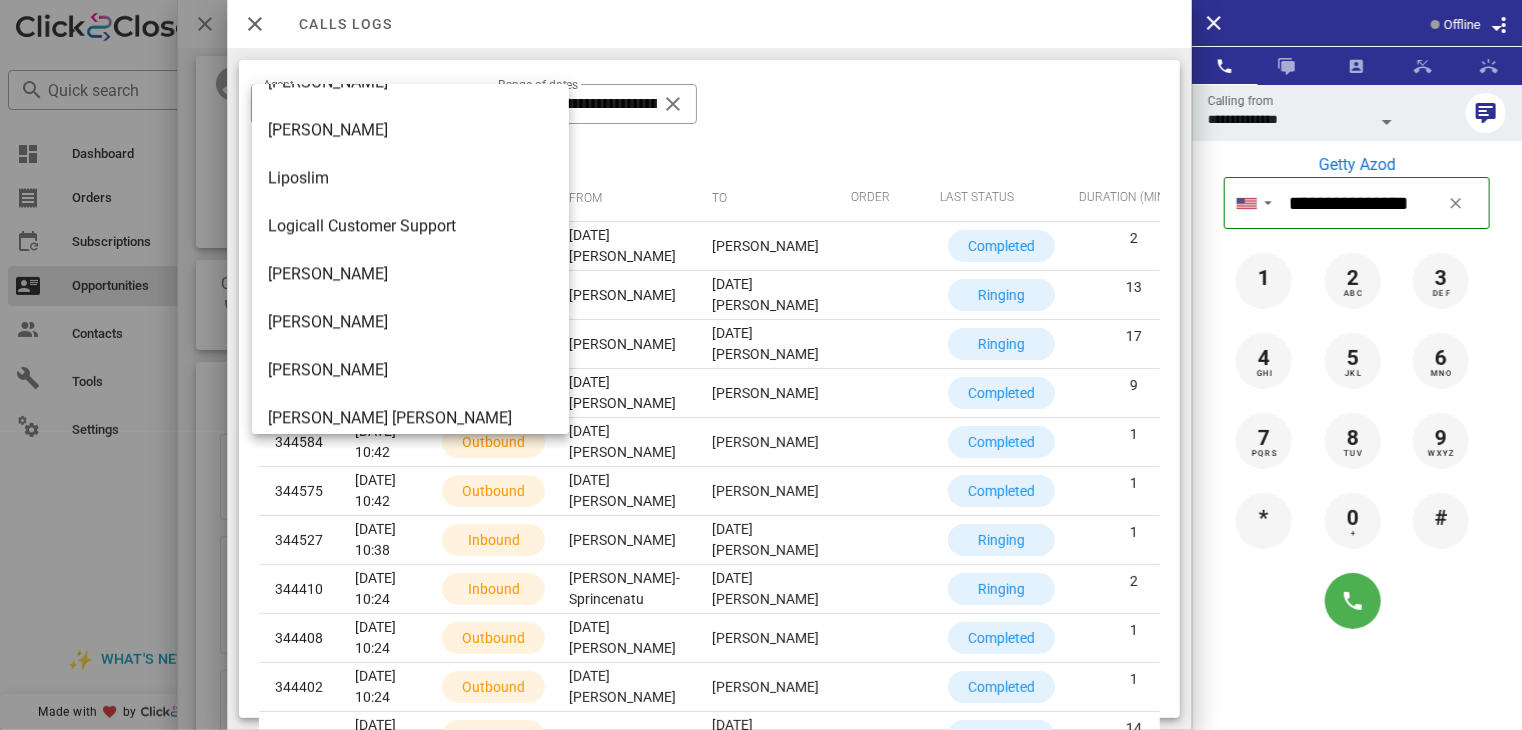 click on "[PERSON_NAME]" at bounding box center [410, 370] 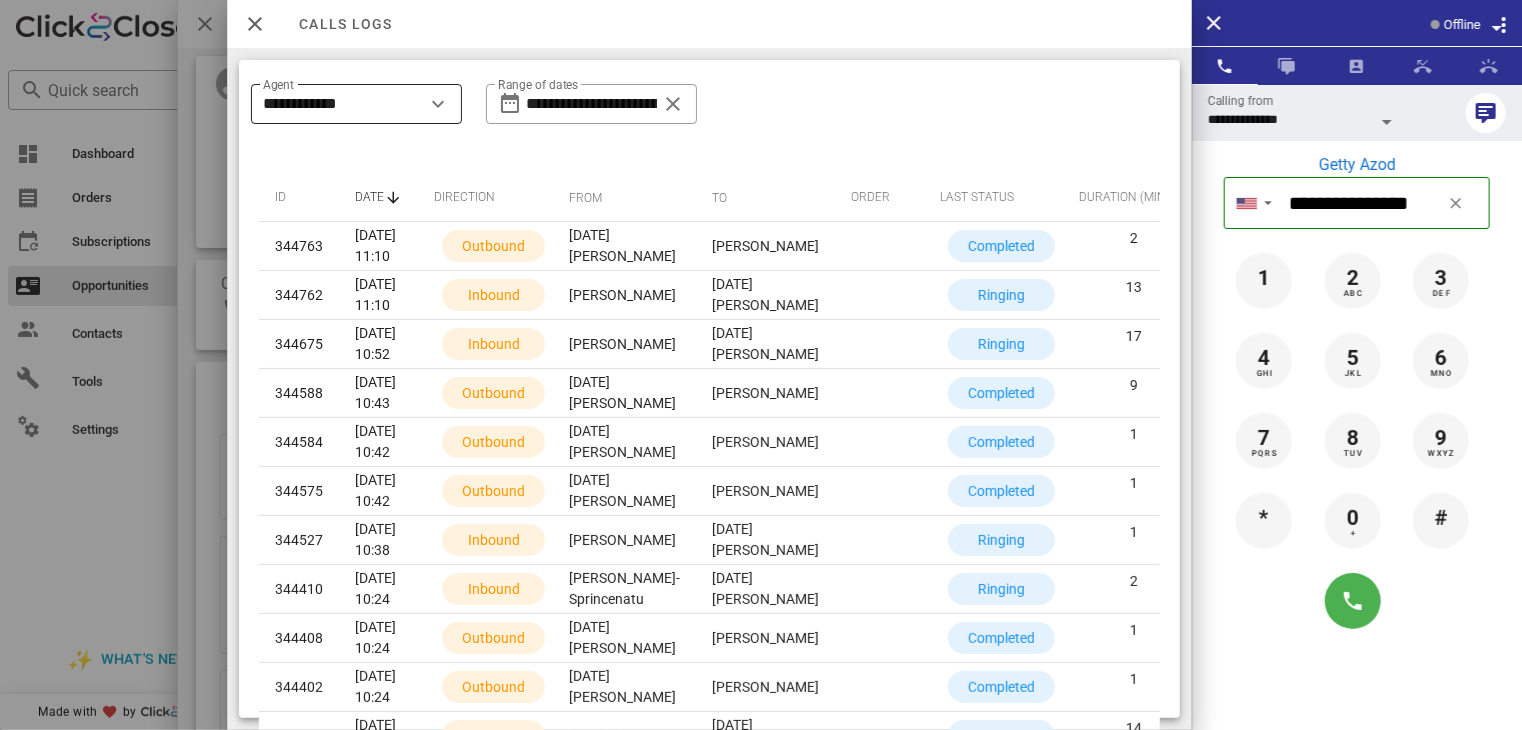 click on "**********" at bounding box center [342, 104] 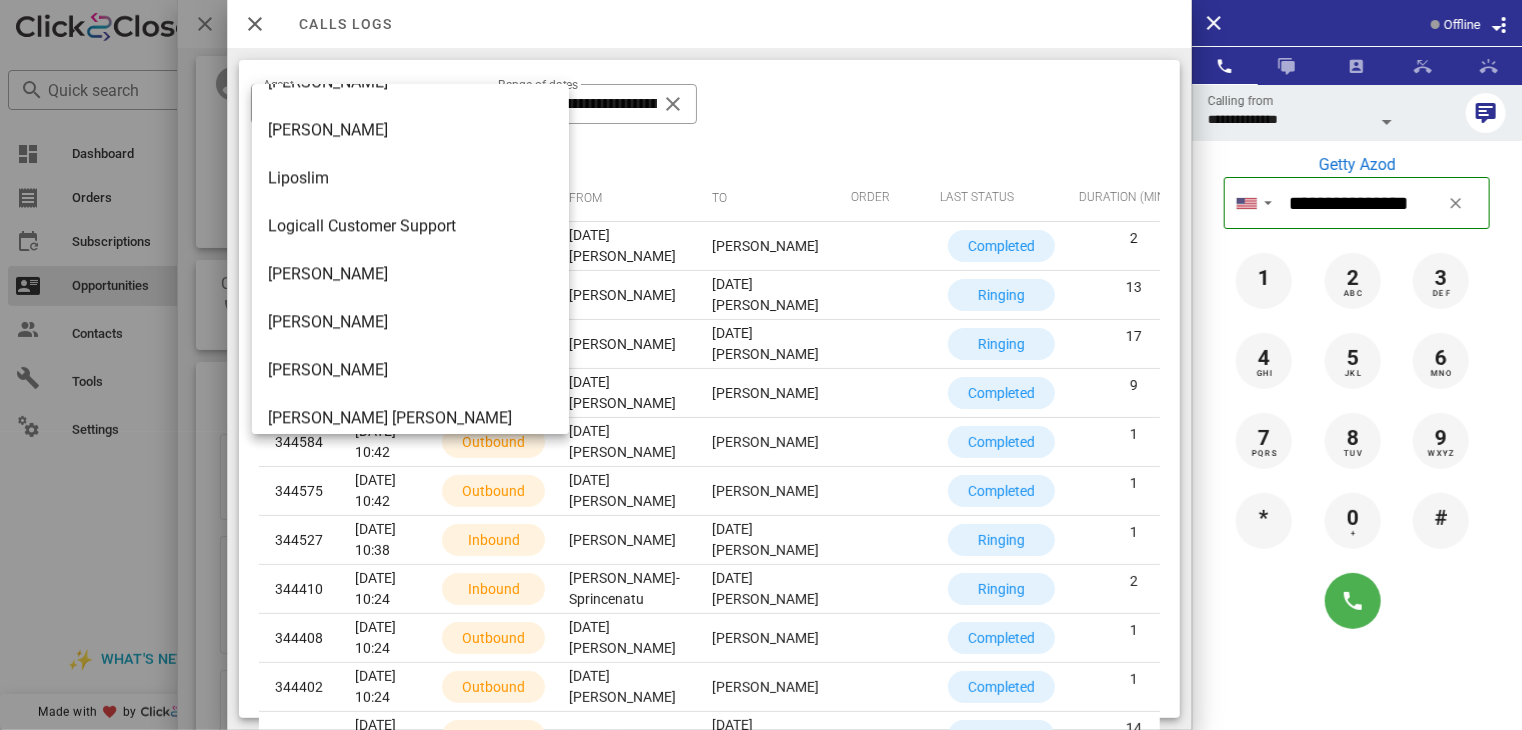 click on "[PERSON_NAME]" at bounding box center [410, 369] 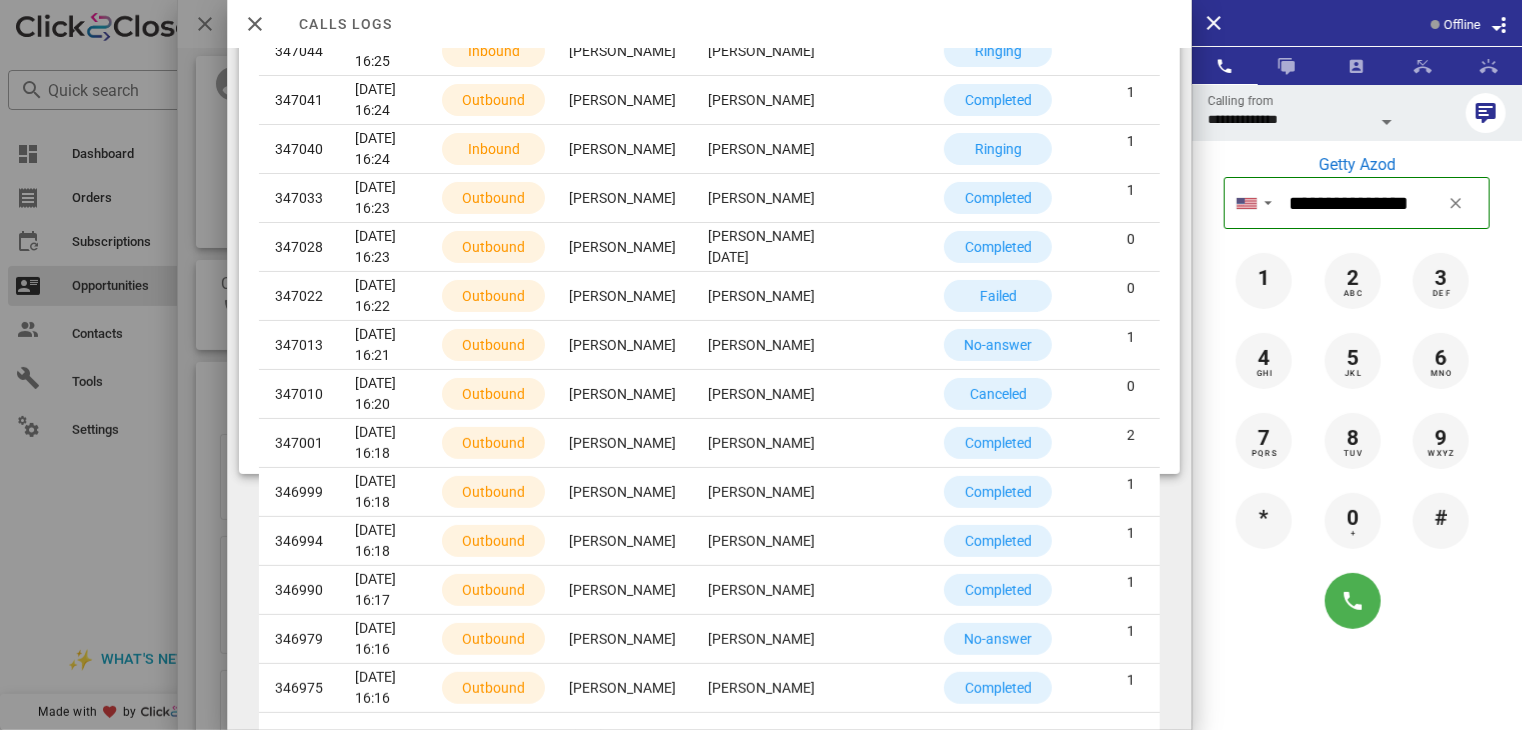 scroll, scrollTop: 297, scrollLeft: 0, axis: vertical 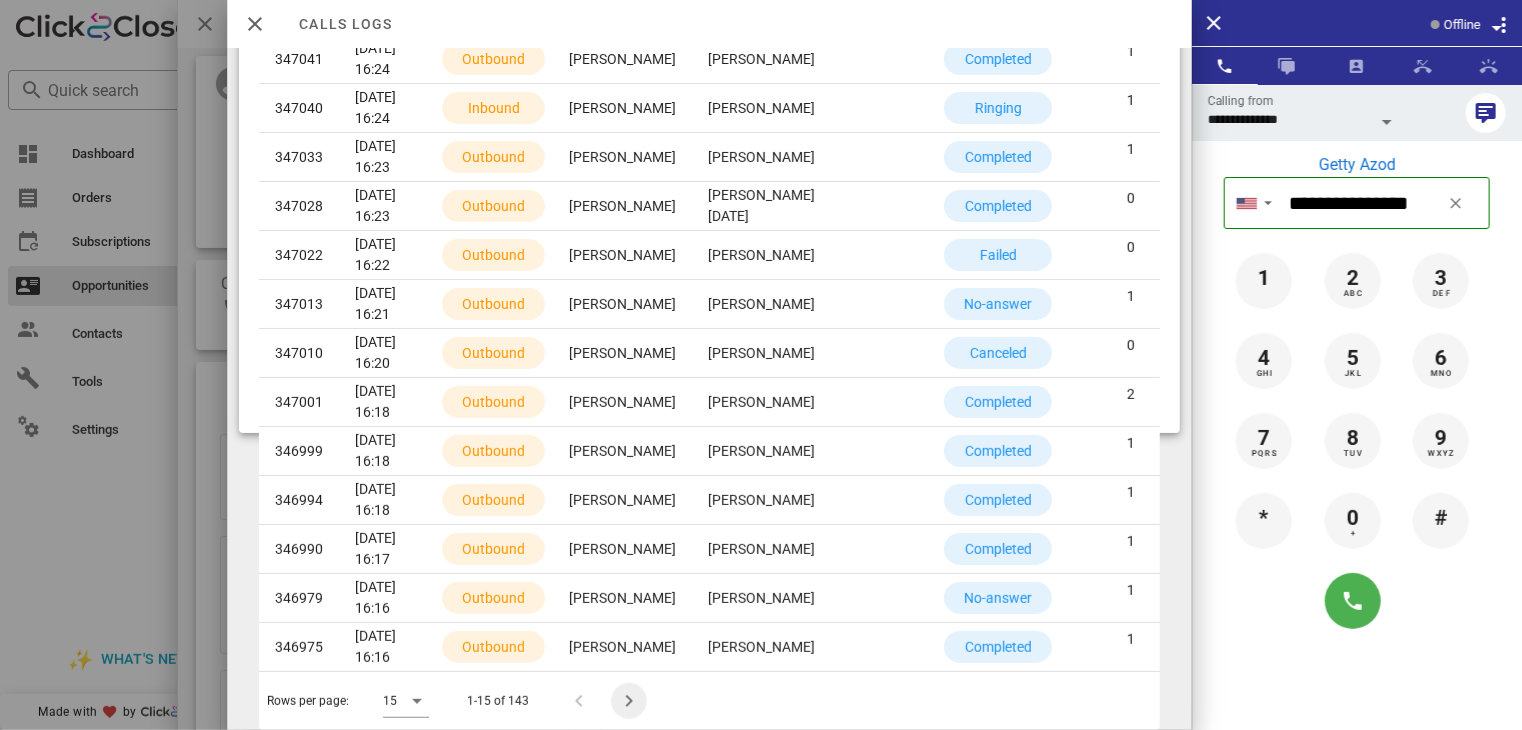 click at bounding box center [629, 701] 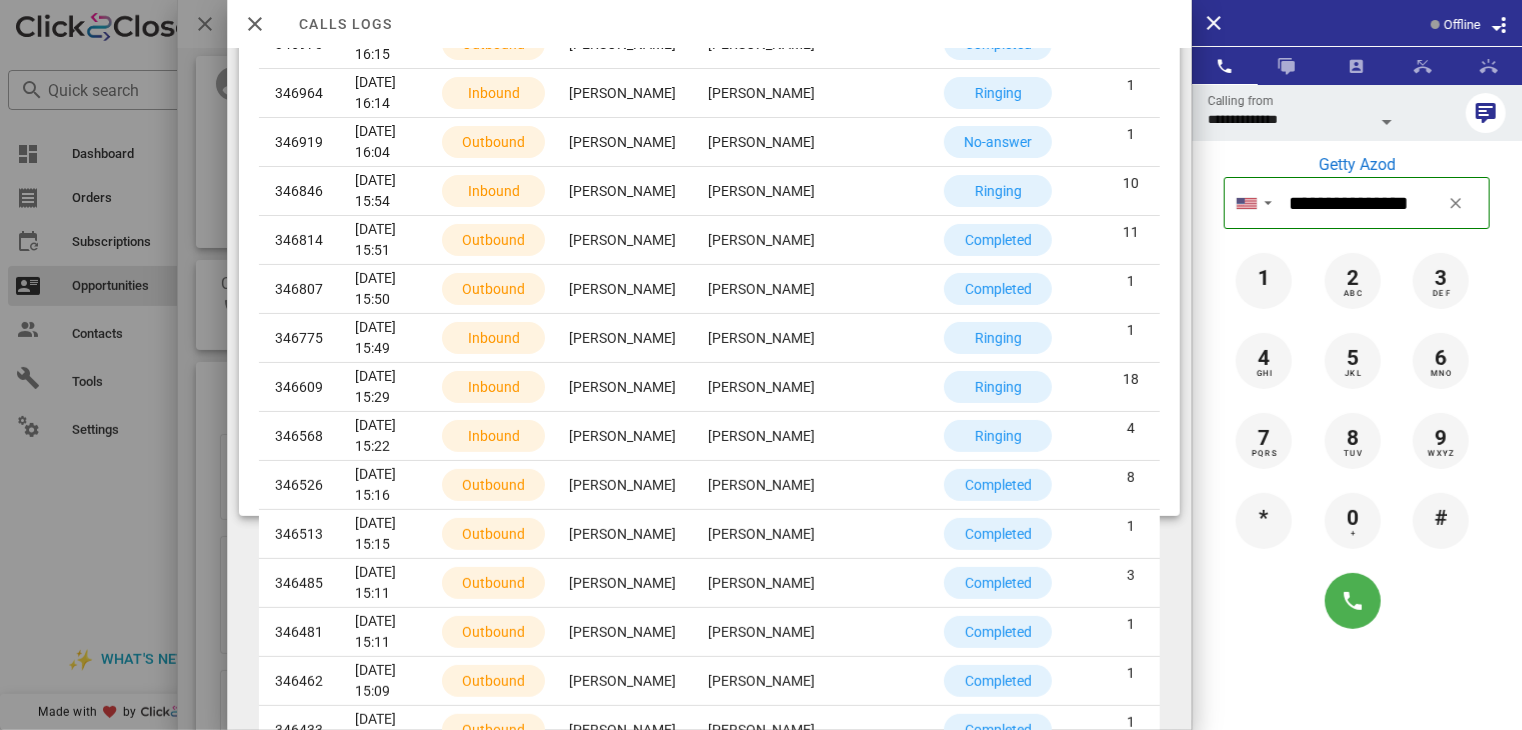 scroll, scrollTop: 297, scrollLeft: 0, axis: vertical 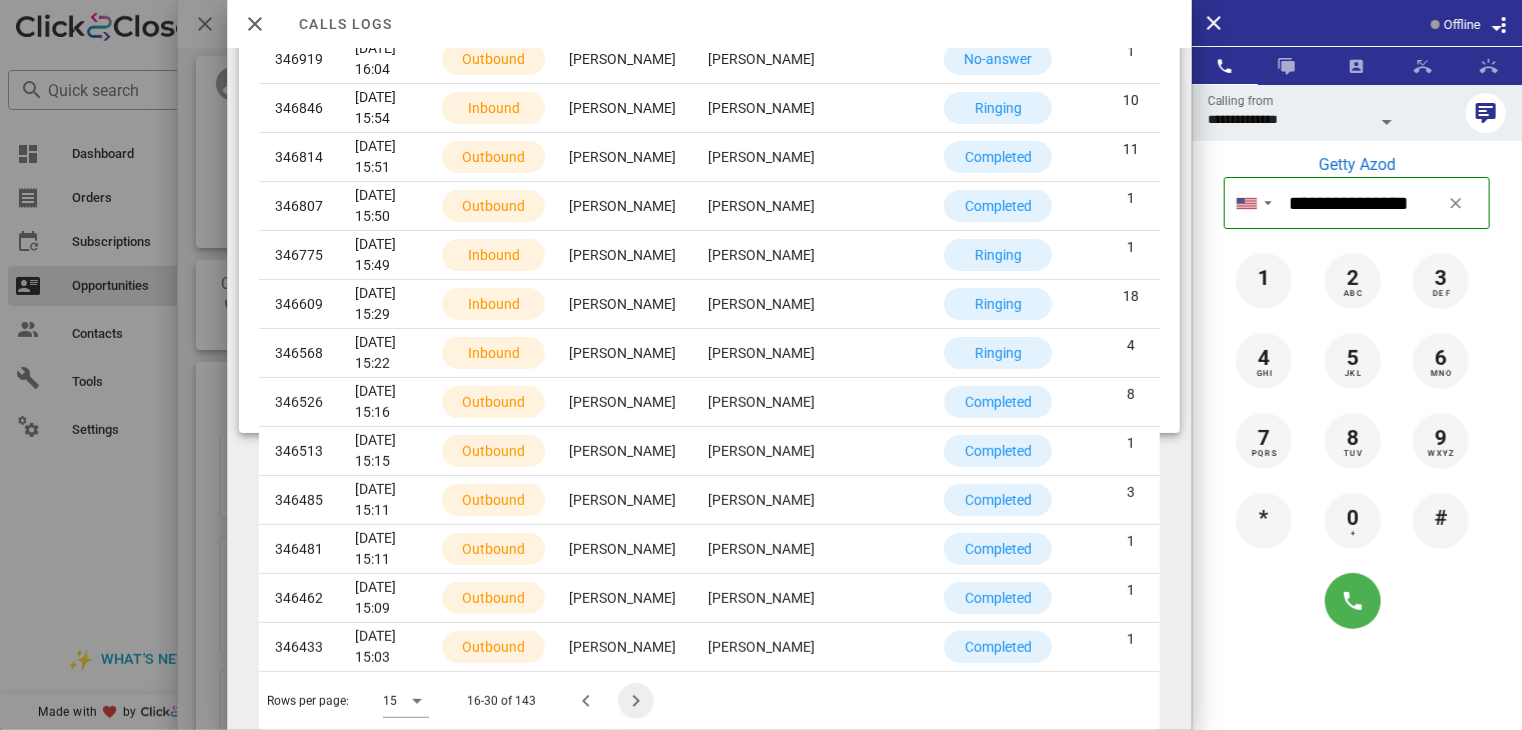 click at bounding box center (636, 701) 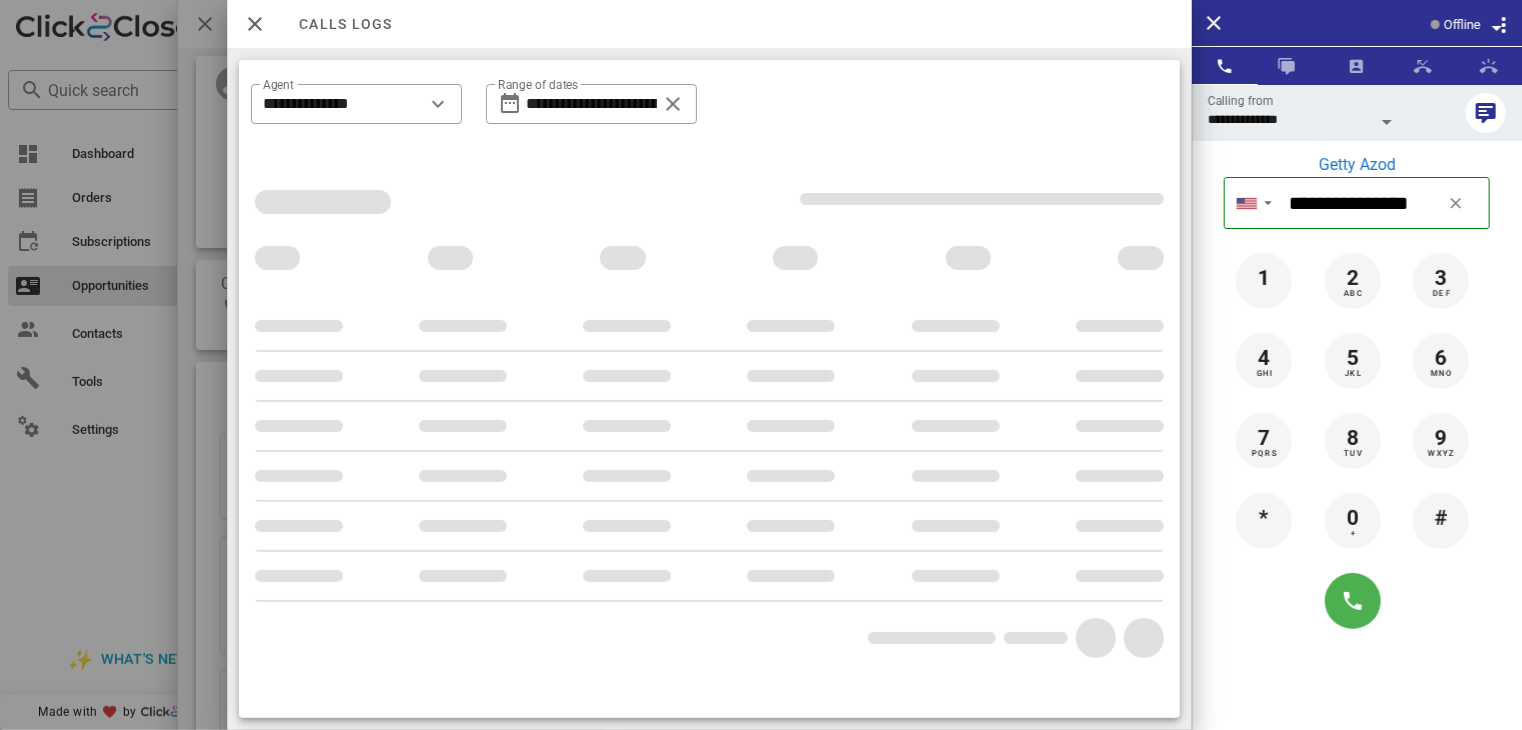 scroll, scrollTop: 0, scrollLeft: 0, axis: both 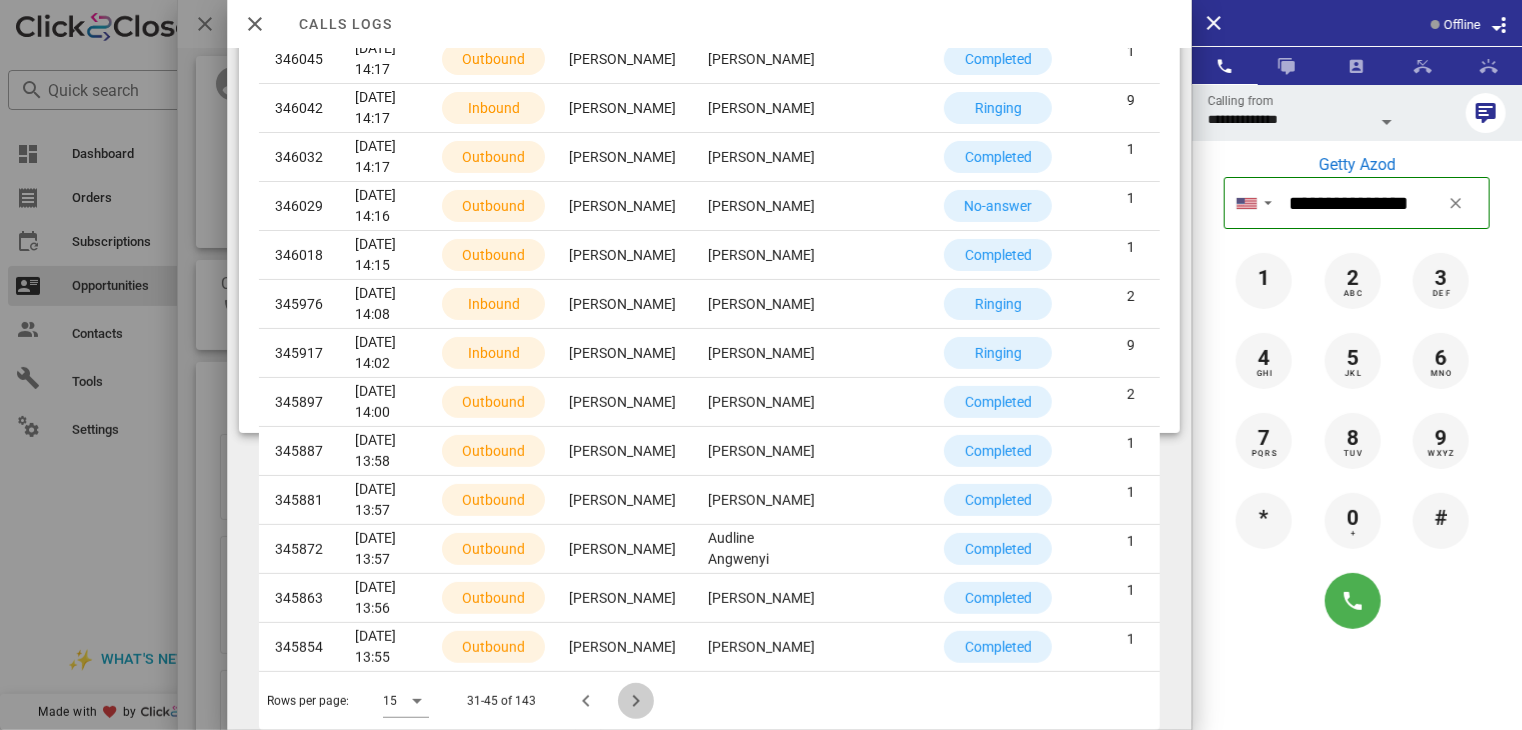 click at bounding box center (636, 701) 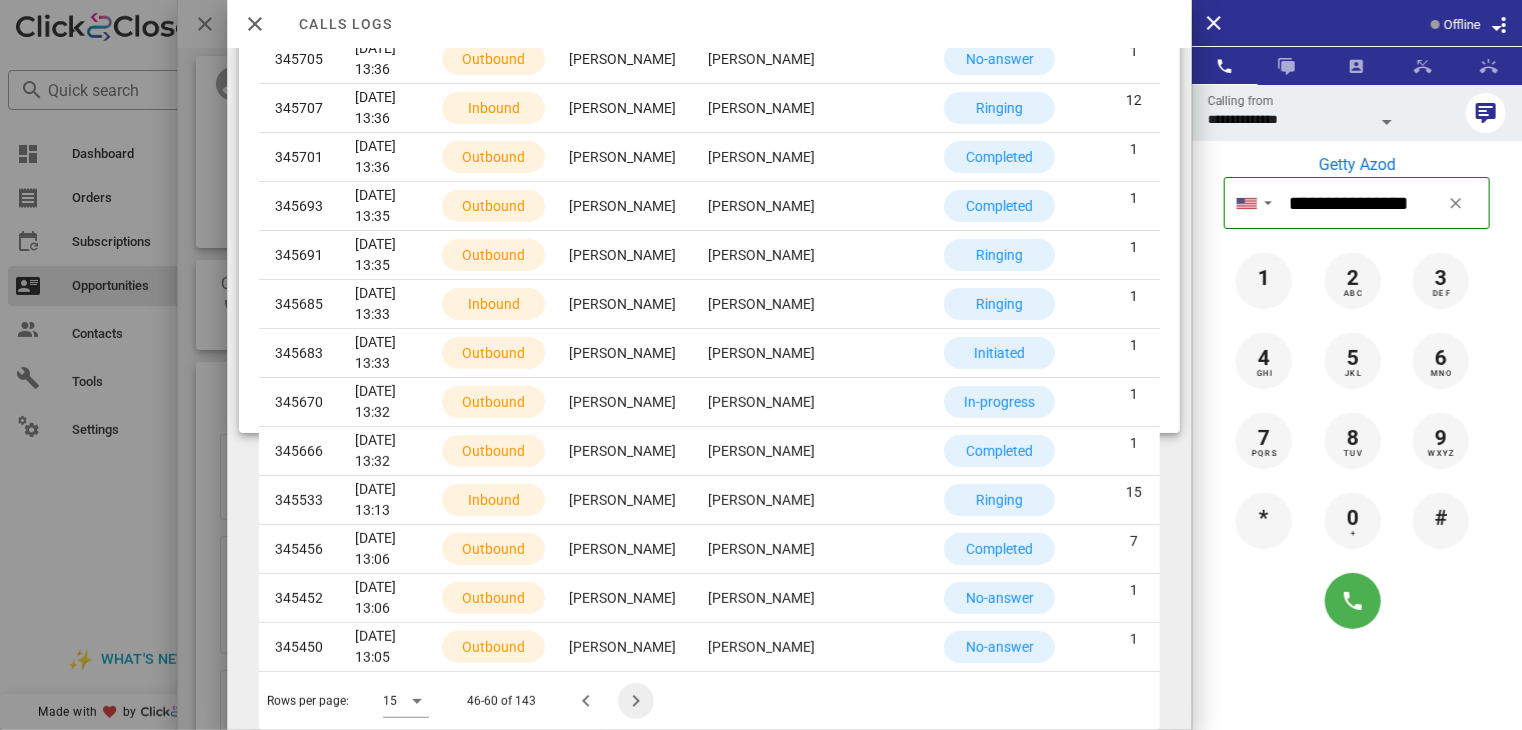 click at bounding box center [636, 701] 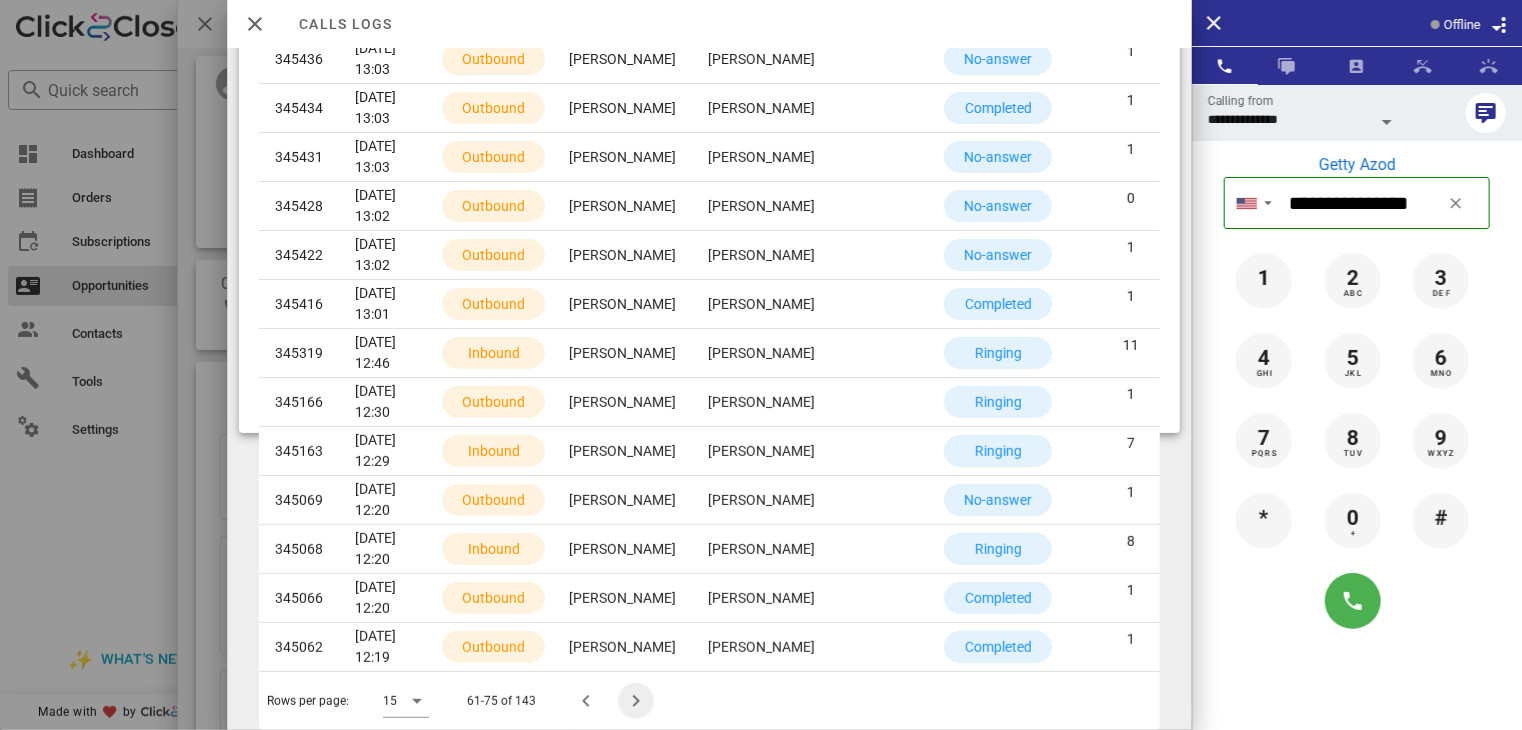 click at bounding box center [636, 701] 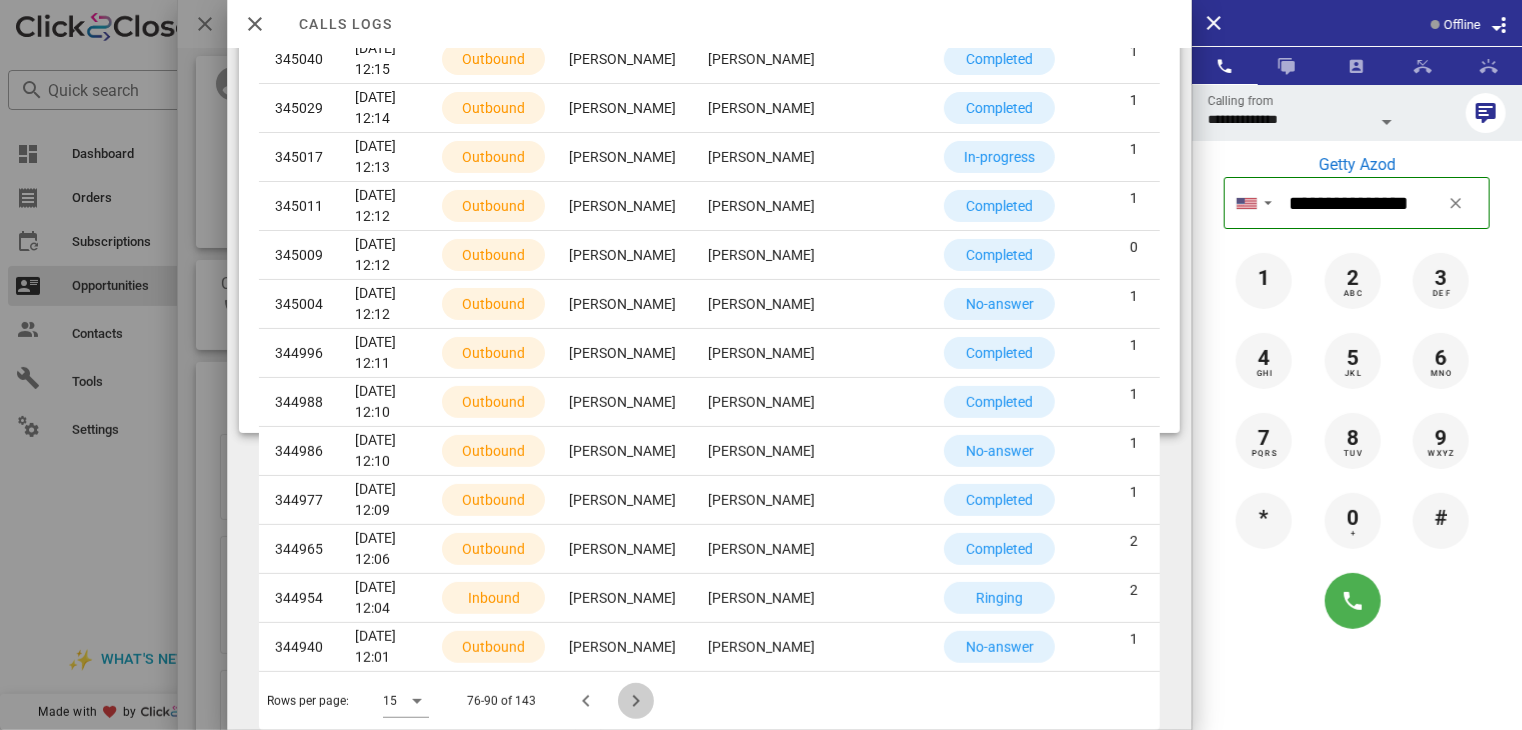 click at bounding box center [636, 701] 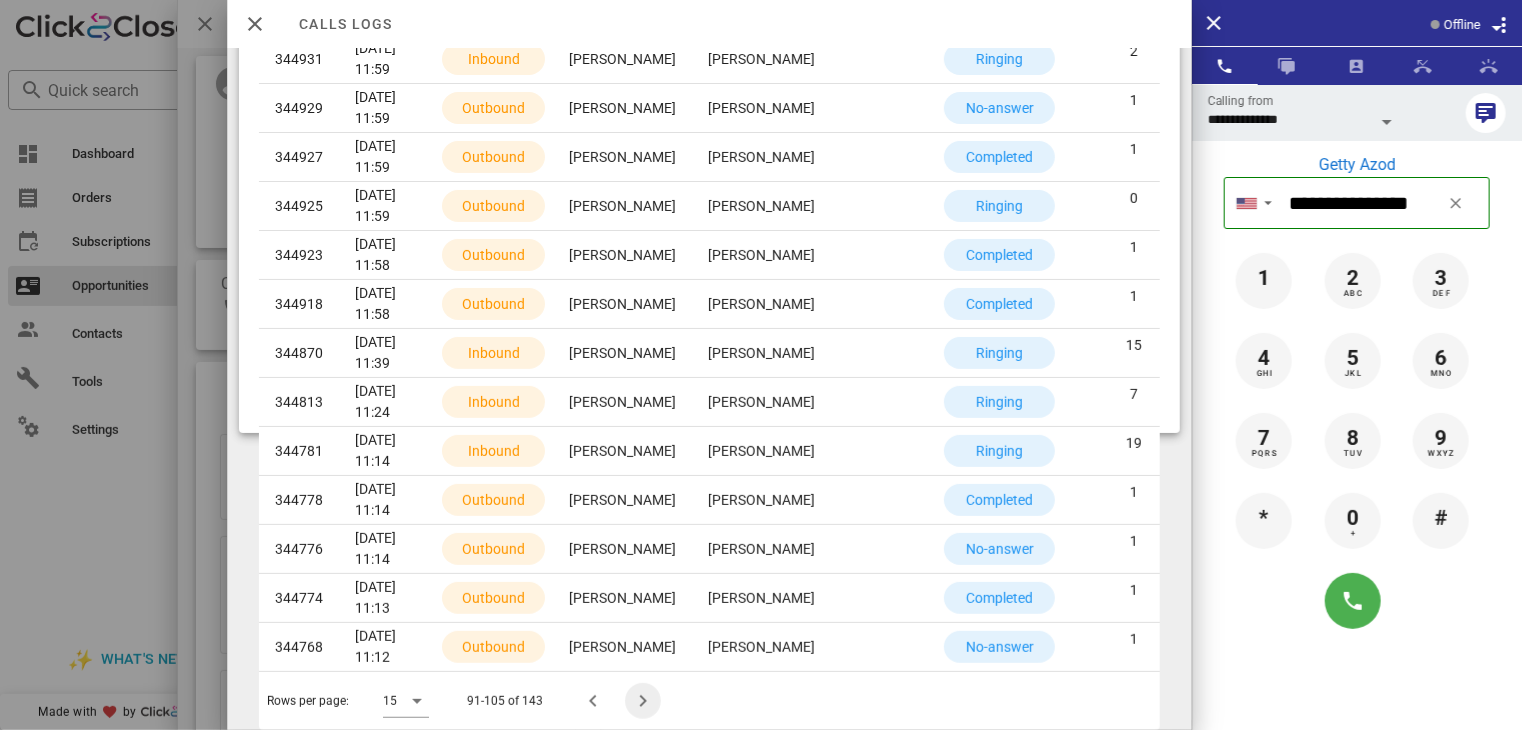click at bounding box center [643, 701] 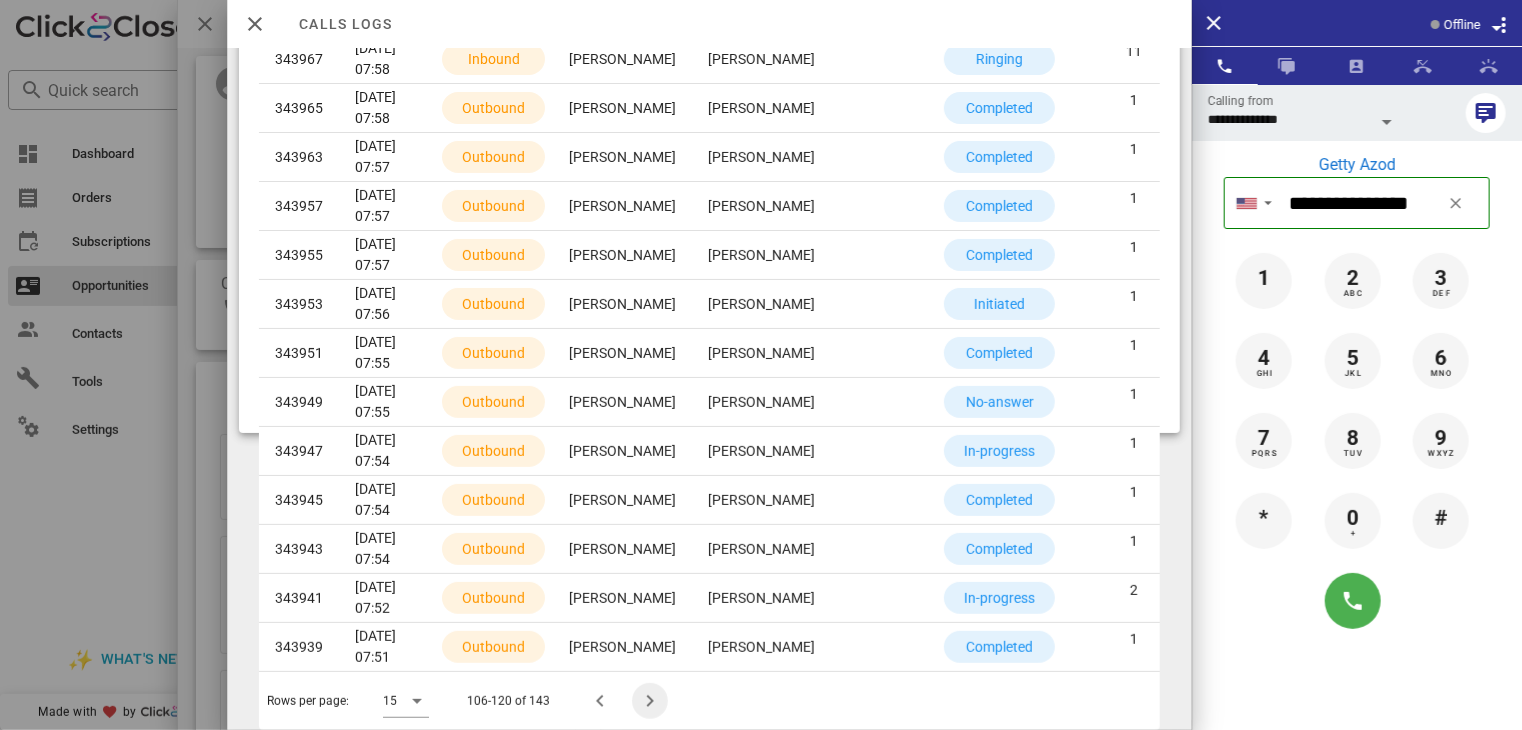 click at bounding box center [650, 701] 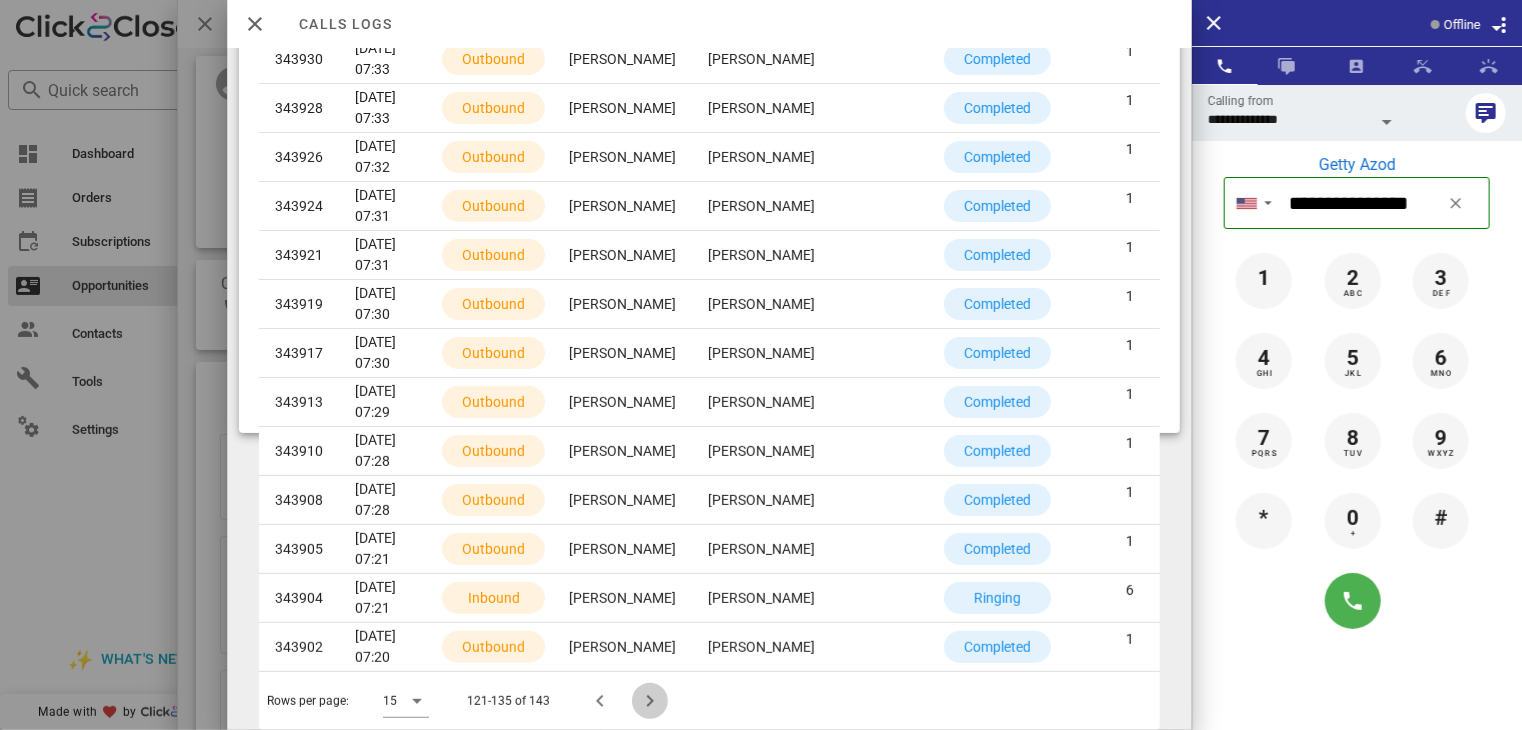 click at bounding box center [650, 701] 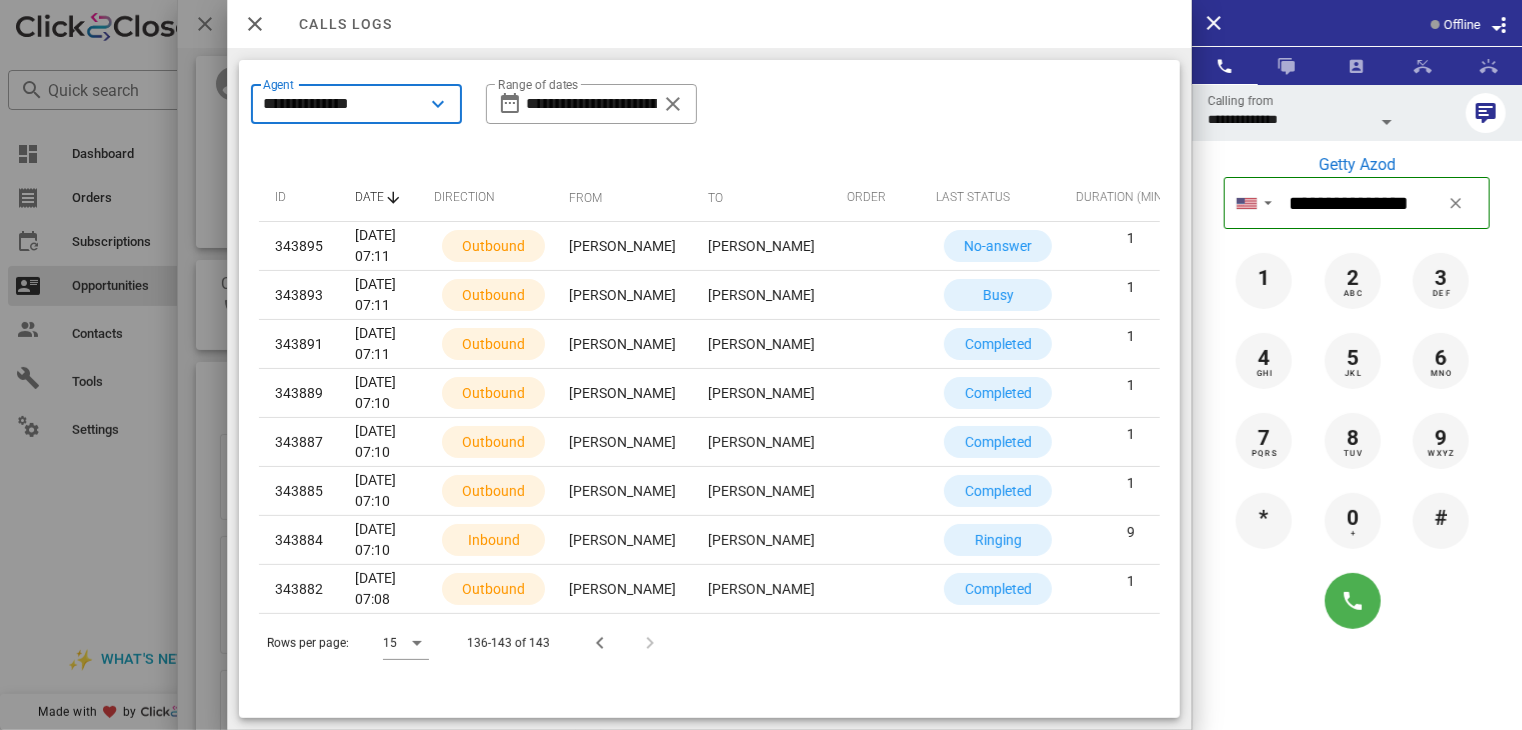 click on "**********" at bounding box center (342, 104) 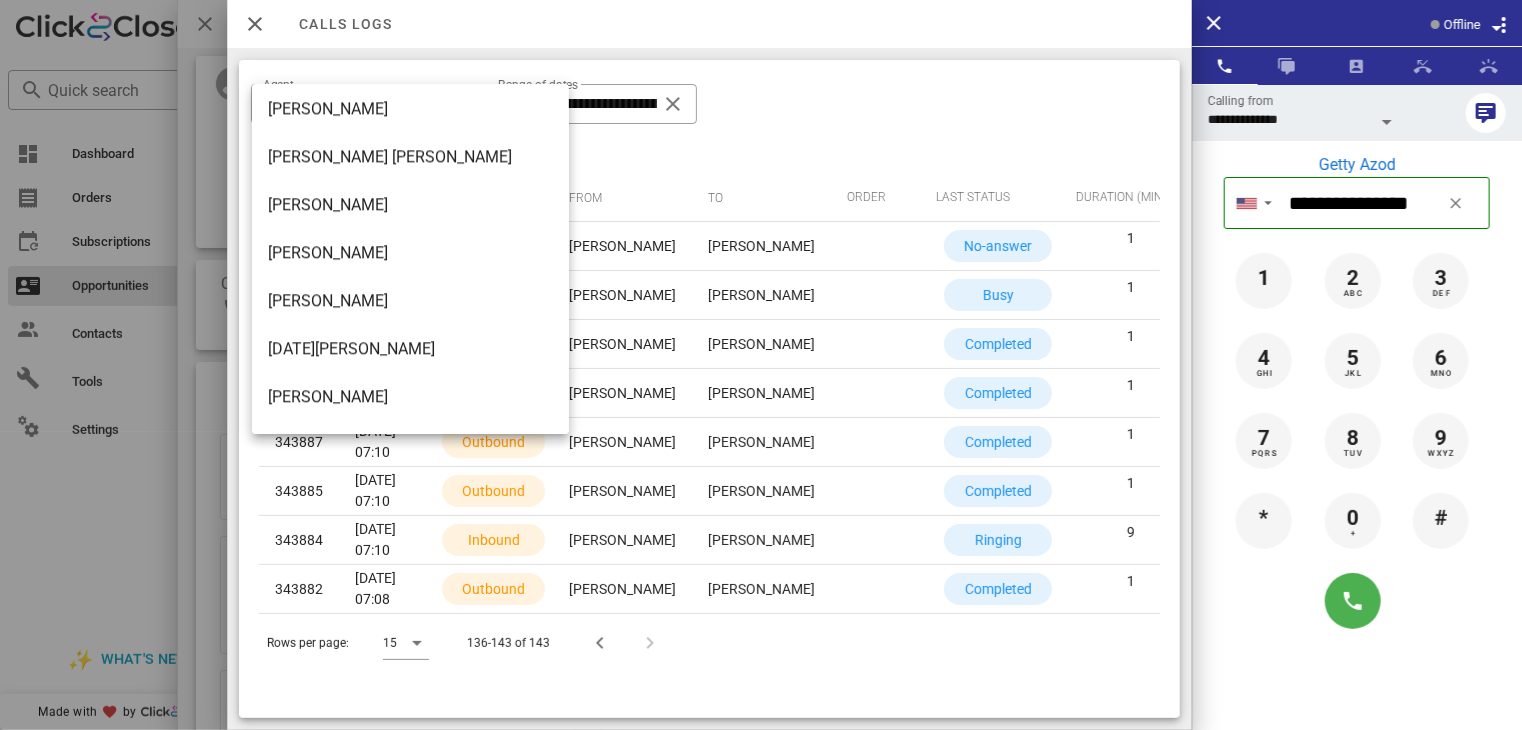 click on "[DATE][PERSON_NAME]" at bounding box center [410, 348] 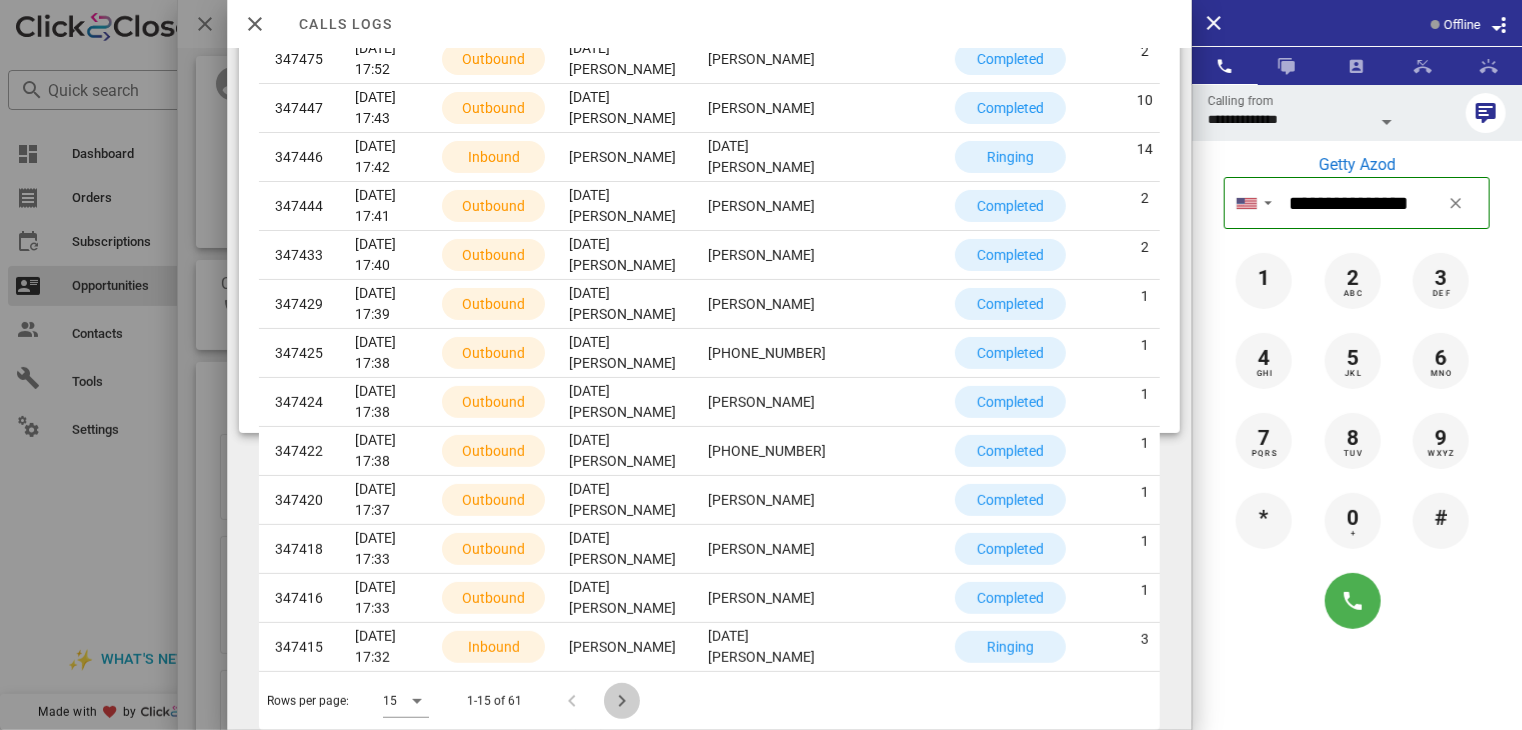 click at bounding box center (622, 701) 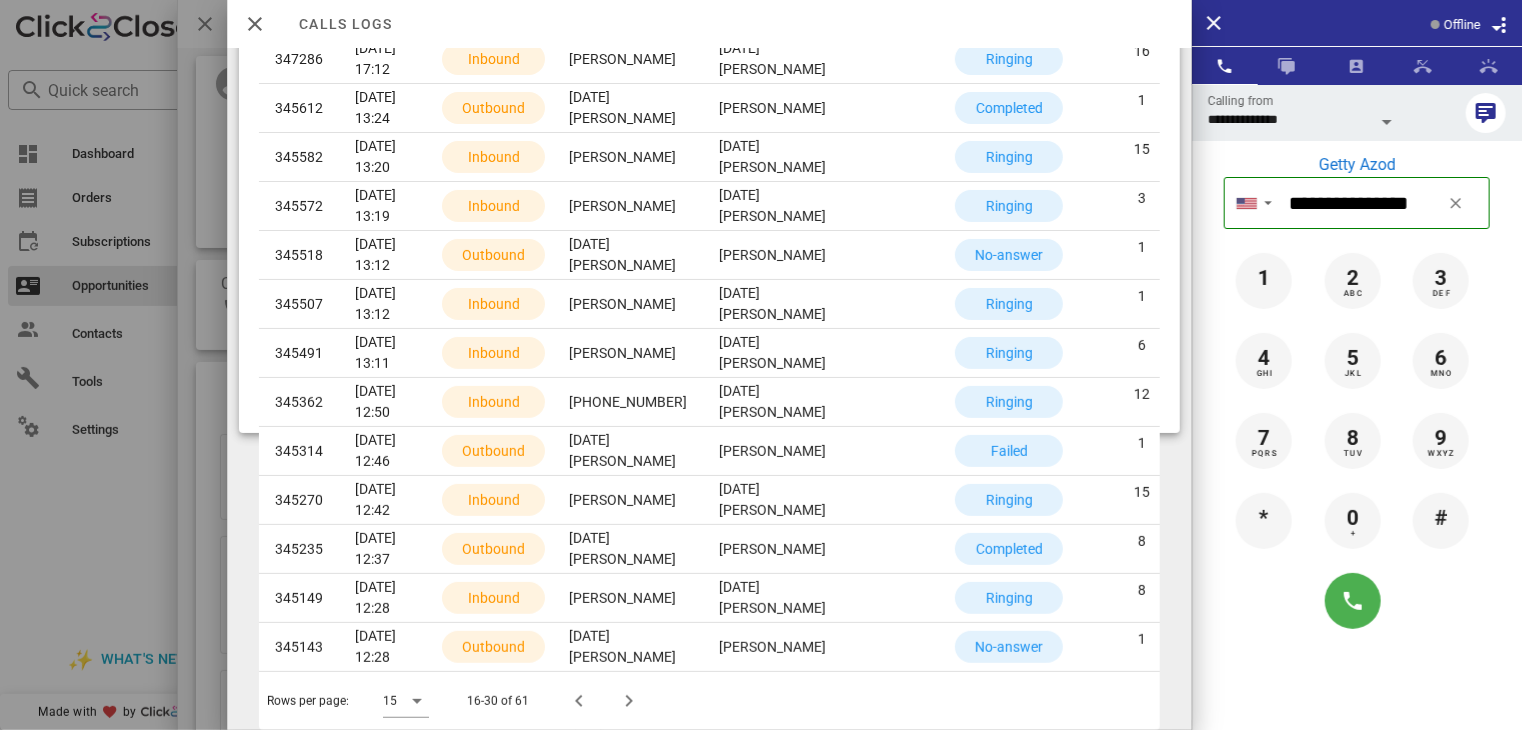 click at bounding box center (625, 701) 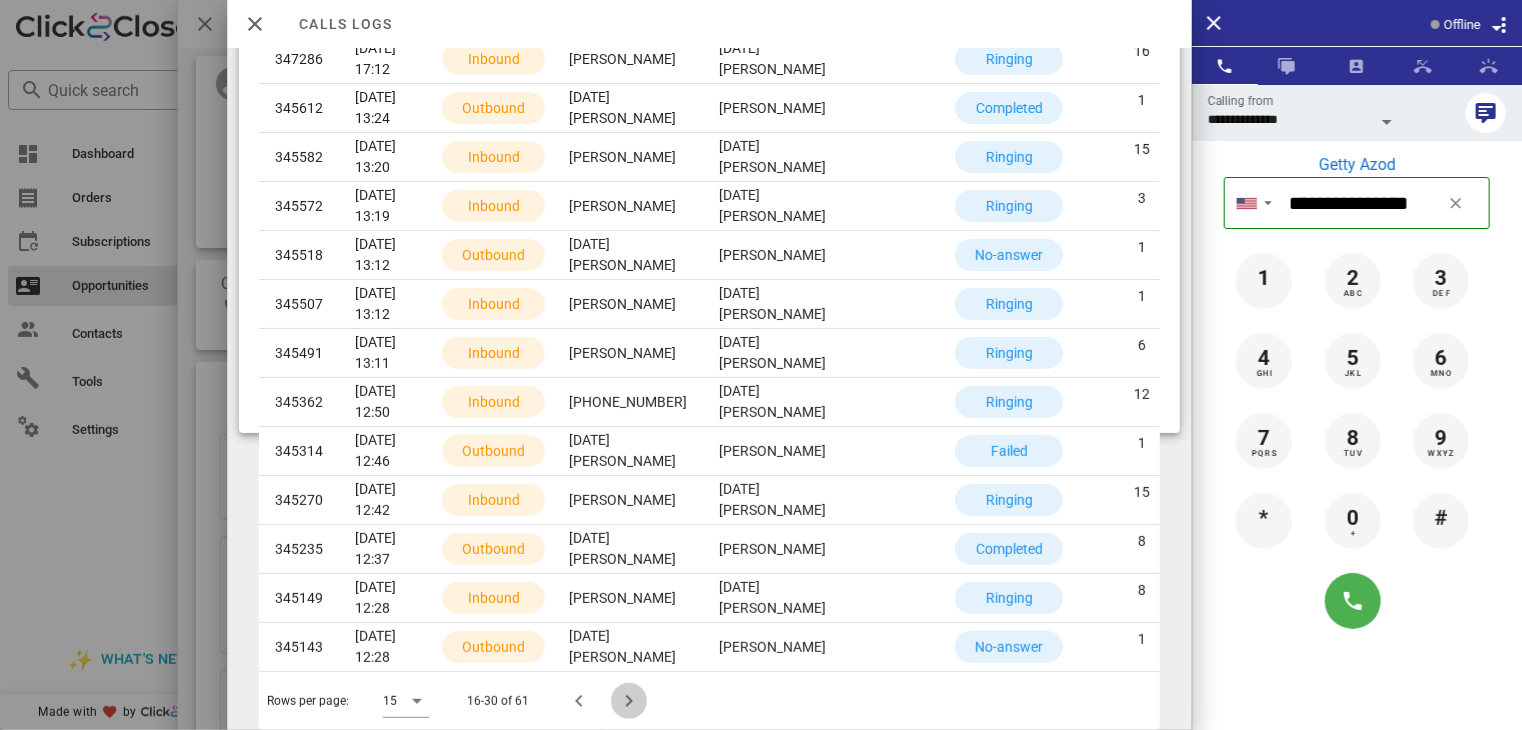 click at bounding box center [629, 701] 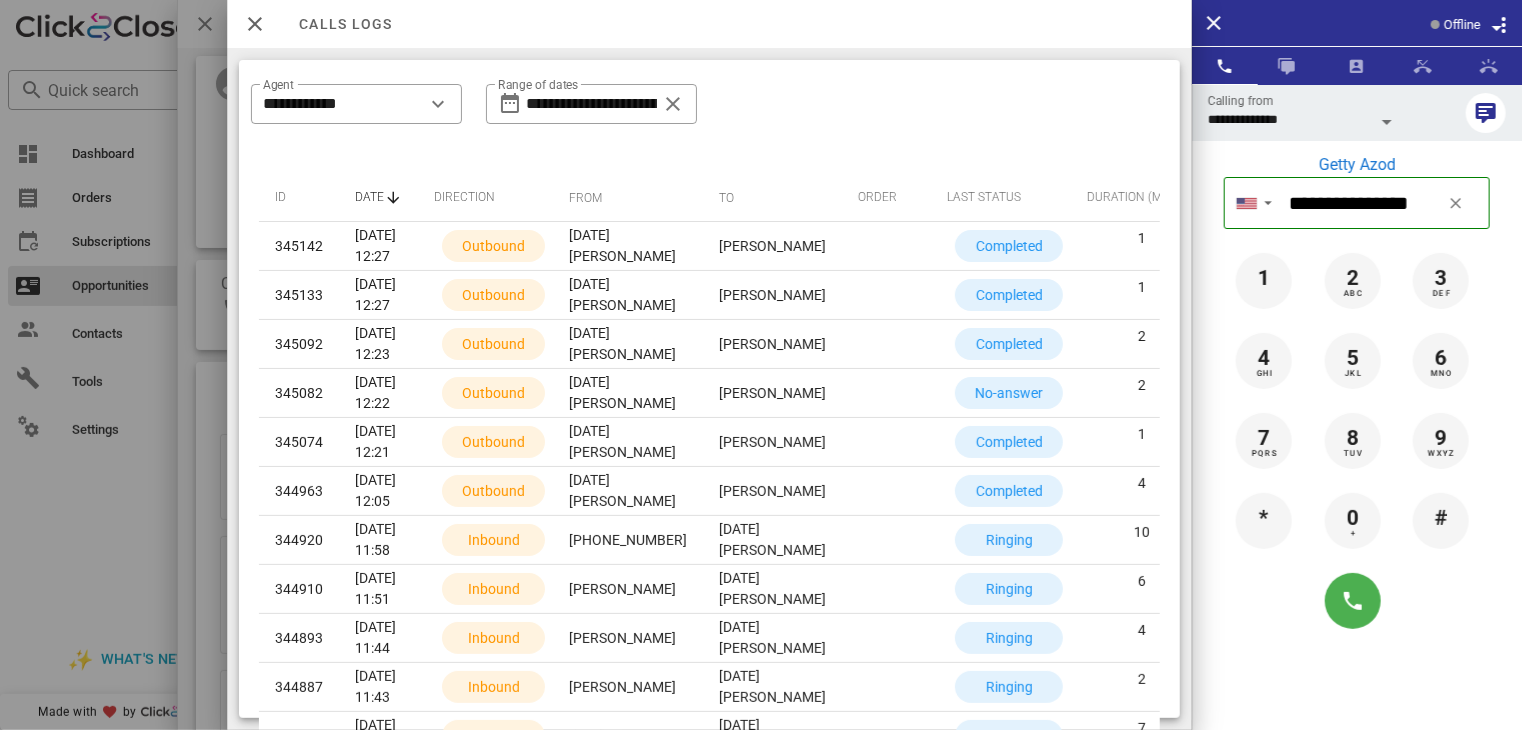 click at bounding box center (255, 24) 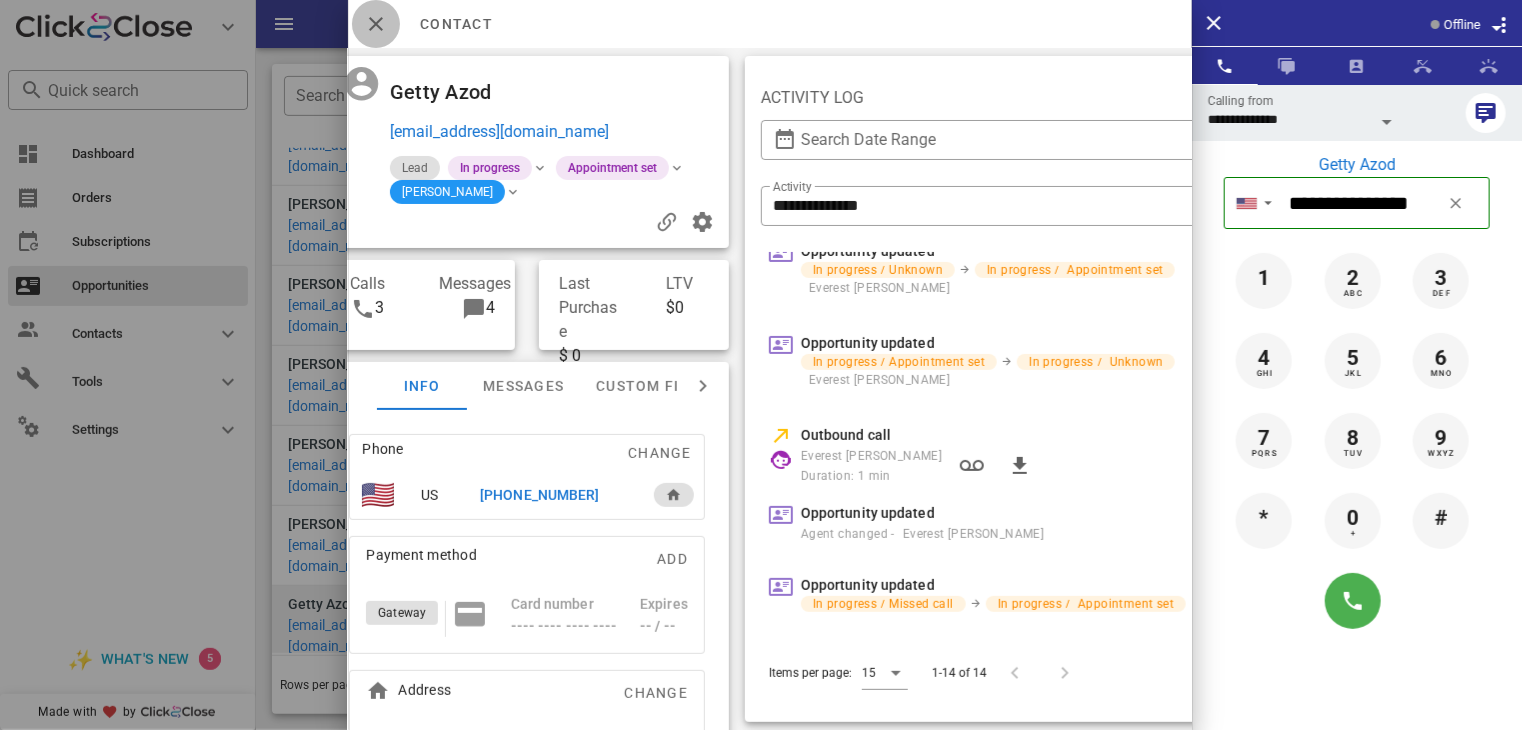 click at bounding box center (376, 24) 